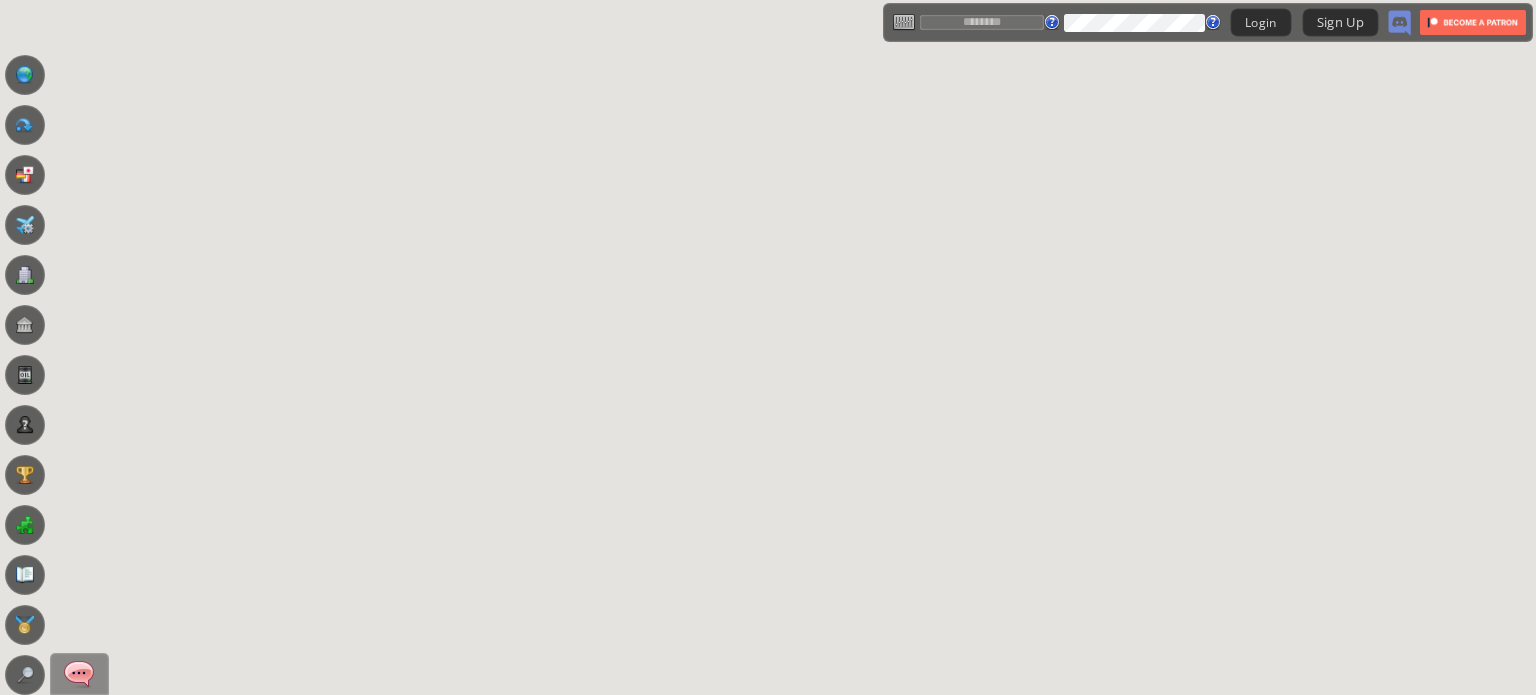 scroll, scrollTop: 0, scrollLeft: 0, axis: both 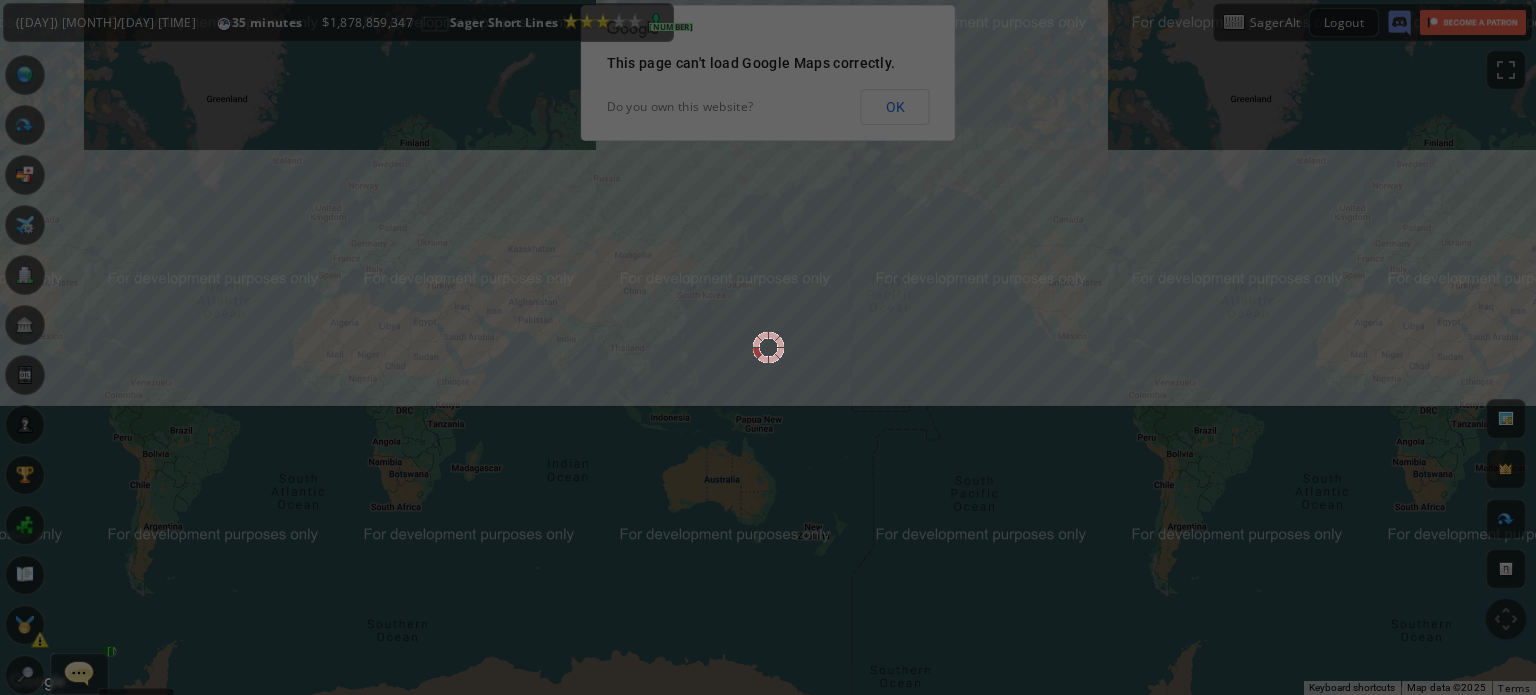 click at bounding box center [768, 347] 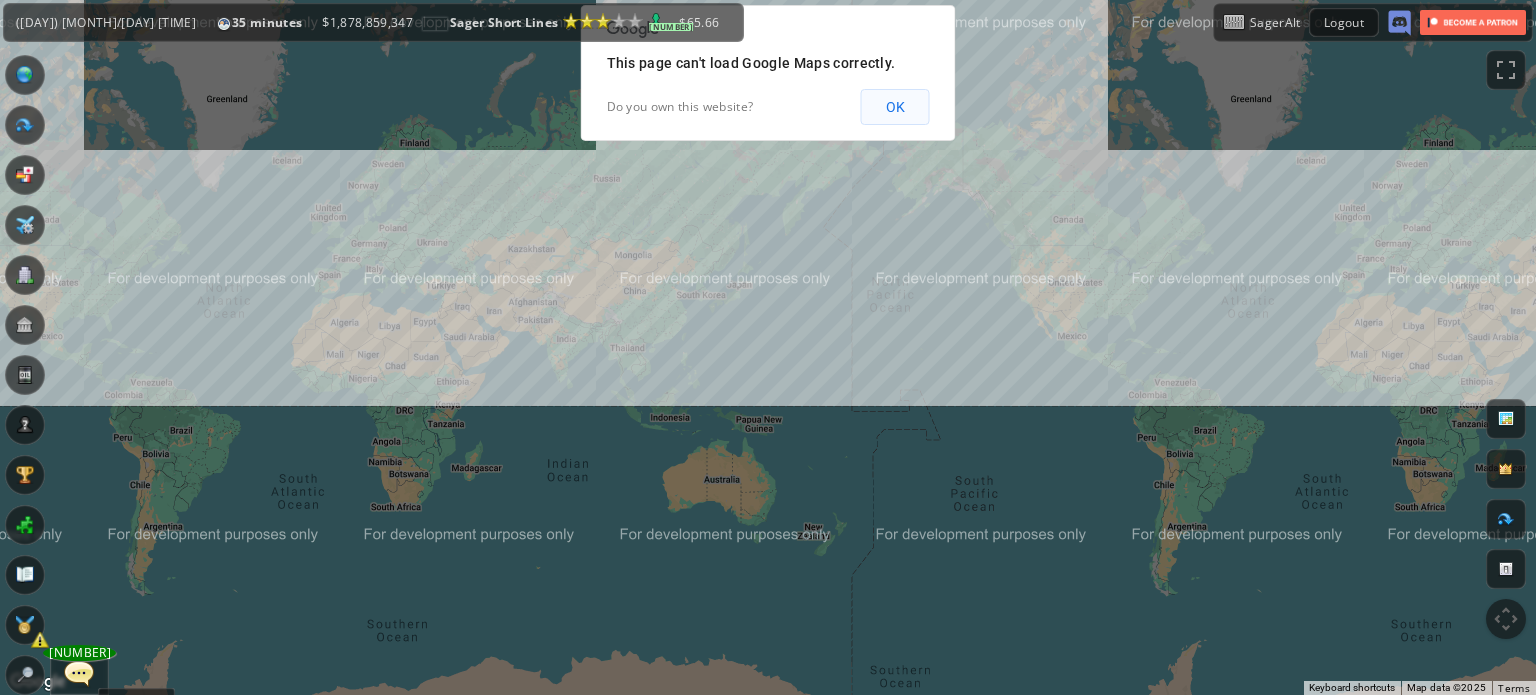 click on "OK" at bounding box center [895, 107] 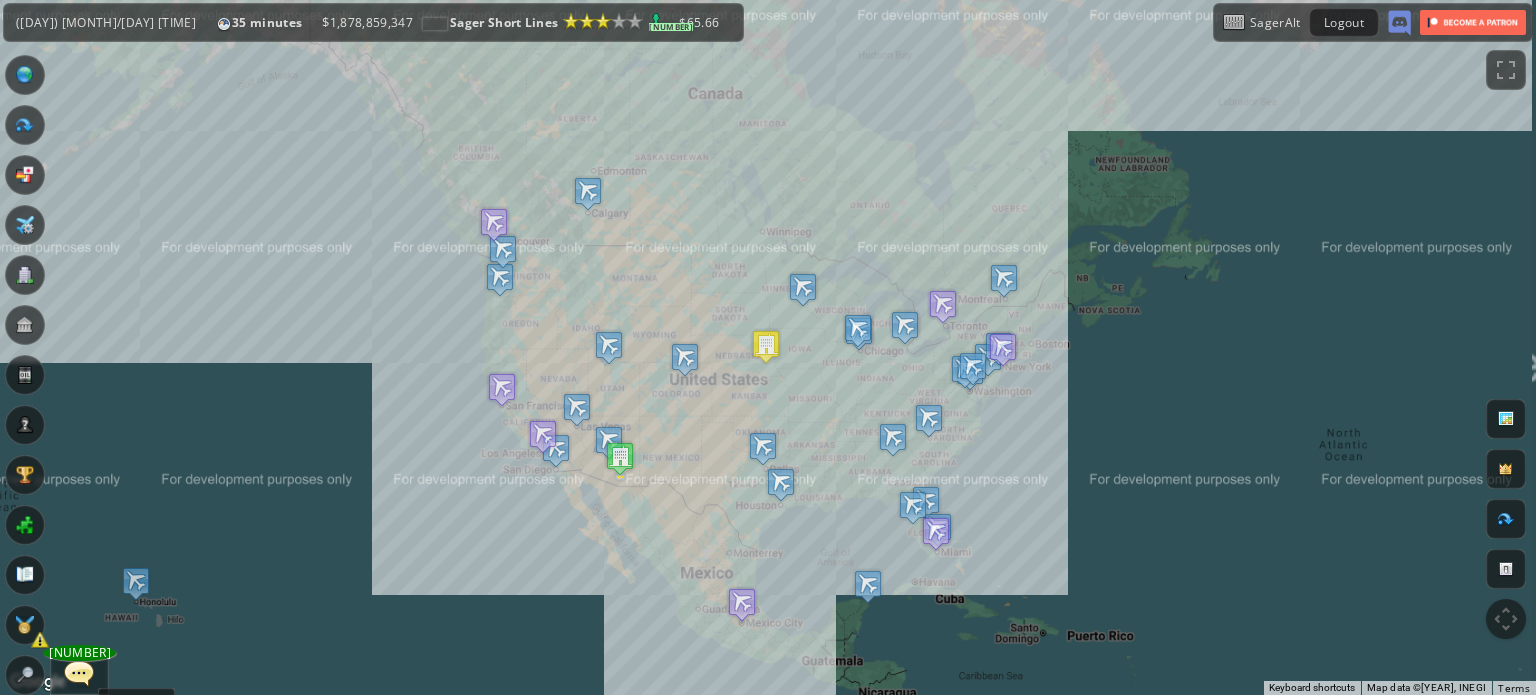 drag, startPoint x: 915, startPoint y: 368, endPoint x: 509, endPoint y: 579, distance: 457.55545 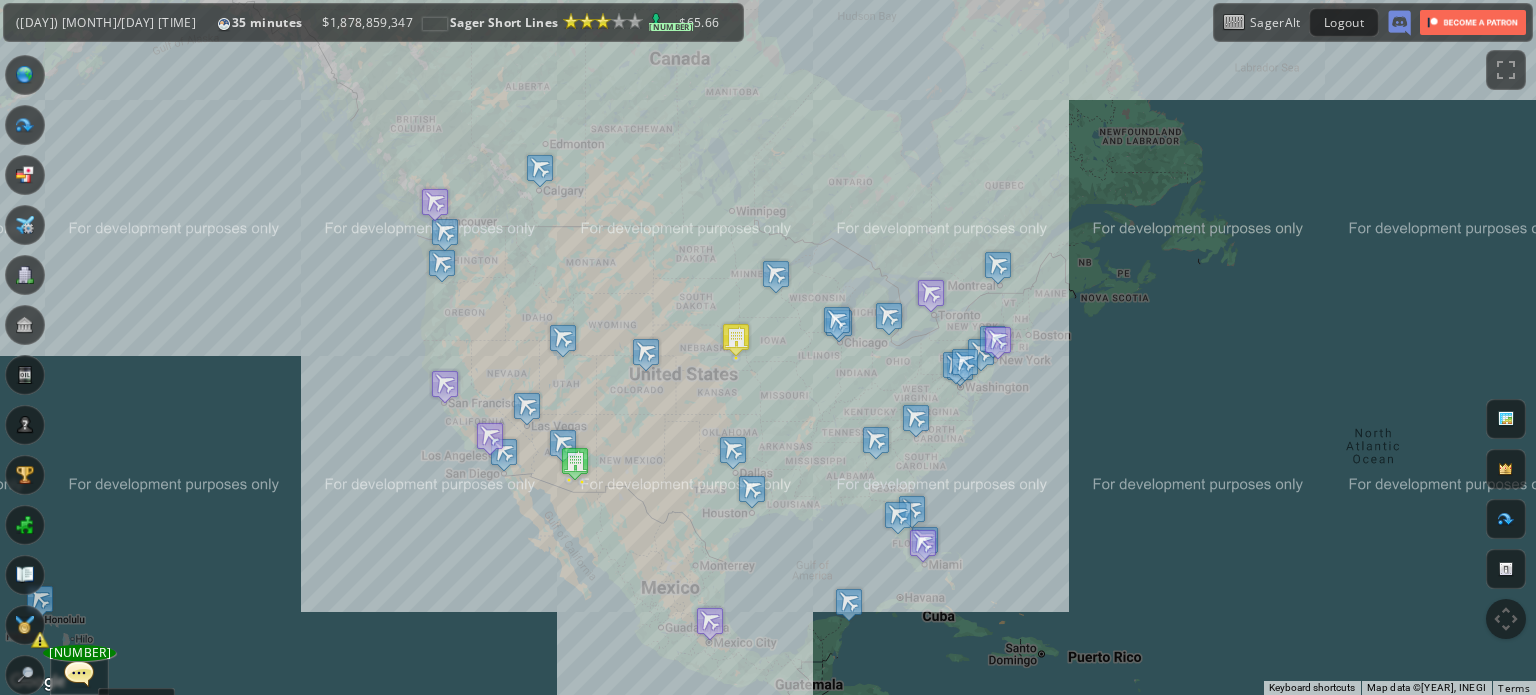 drag, startPoint x: 528, startPoint y: 547, endPoint x: 551, endPoint y: 507, distance: 46.141087 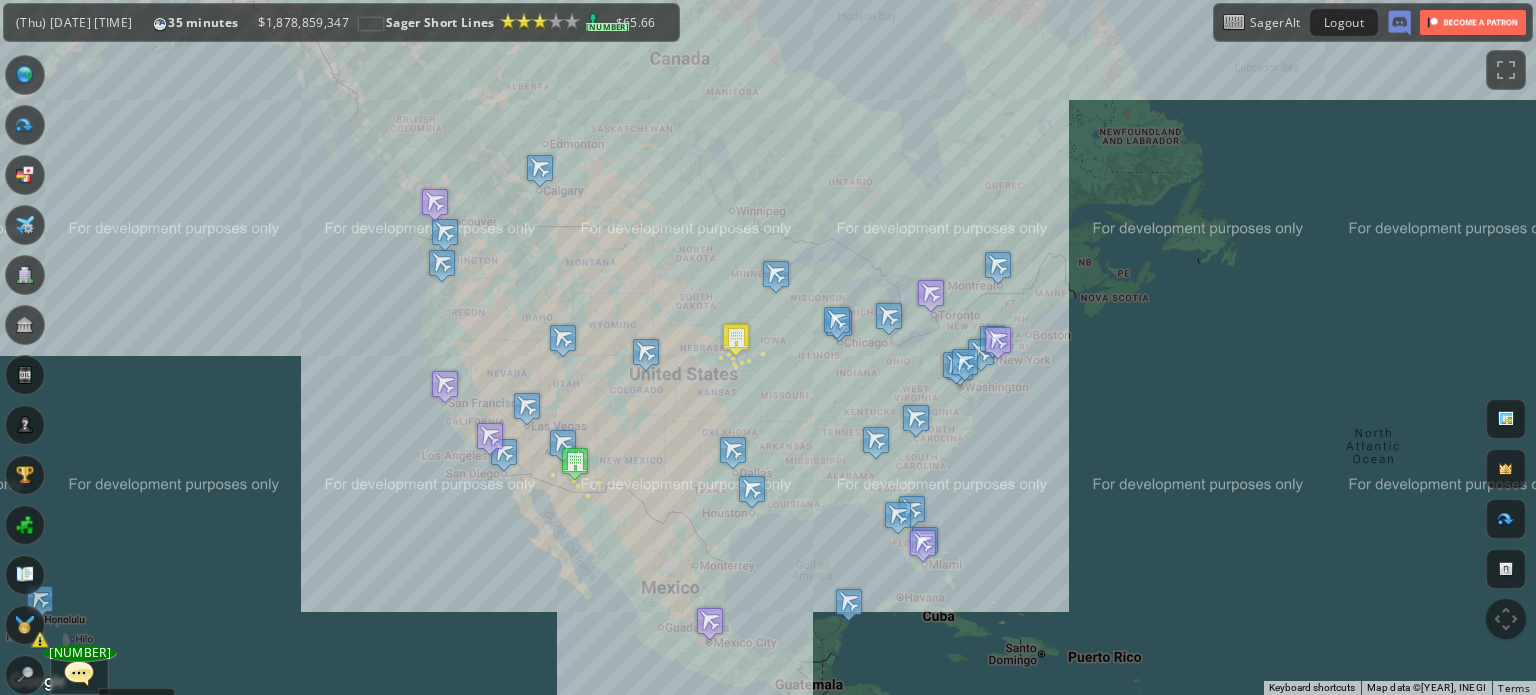 click at bounding box center (79, 673) 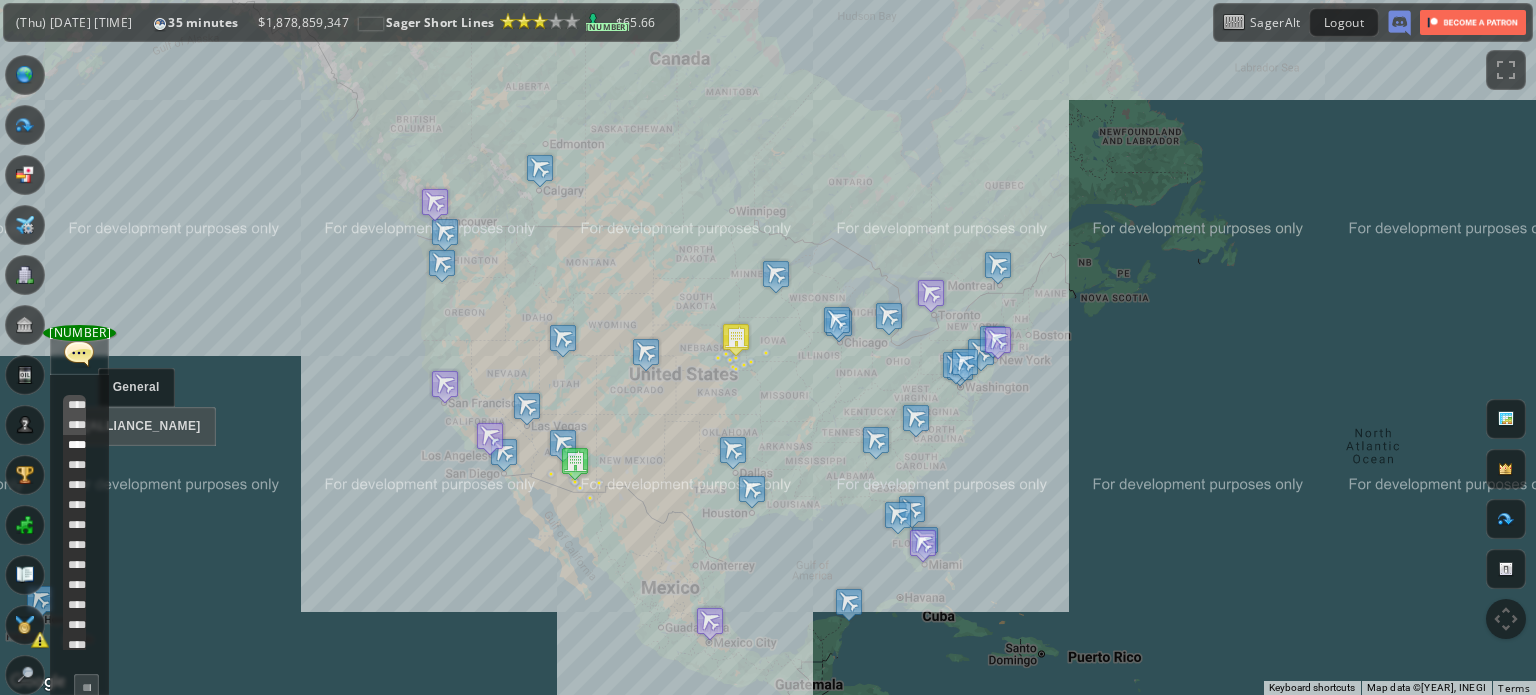 scroll, scrollTop: 638, scrollLeft: 0, axis: vertical 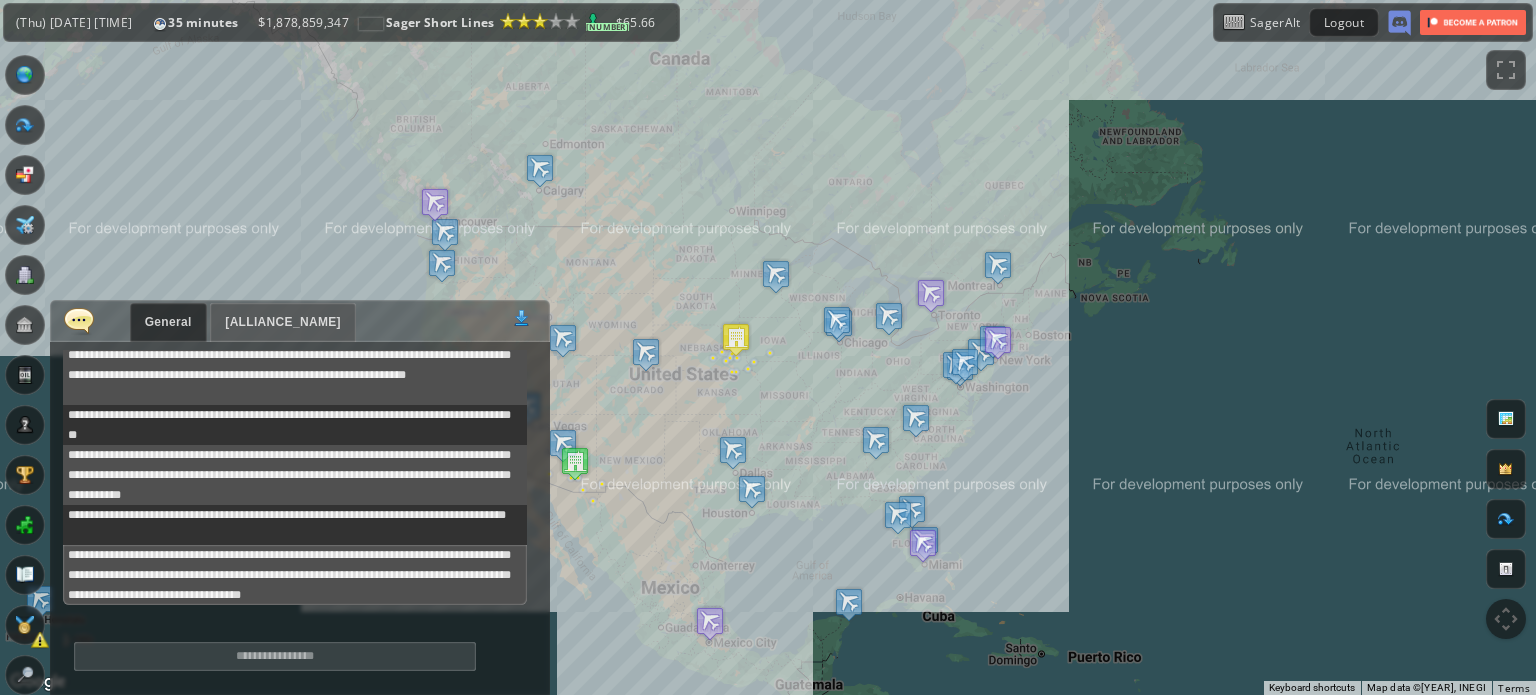 click at bounding box center [7, 347] 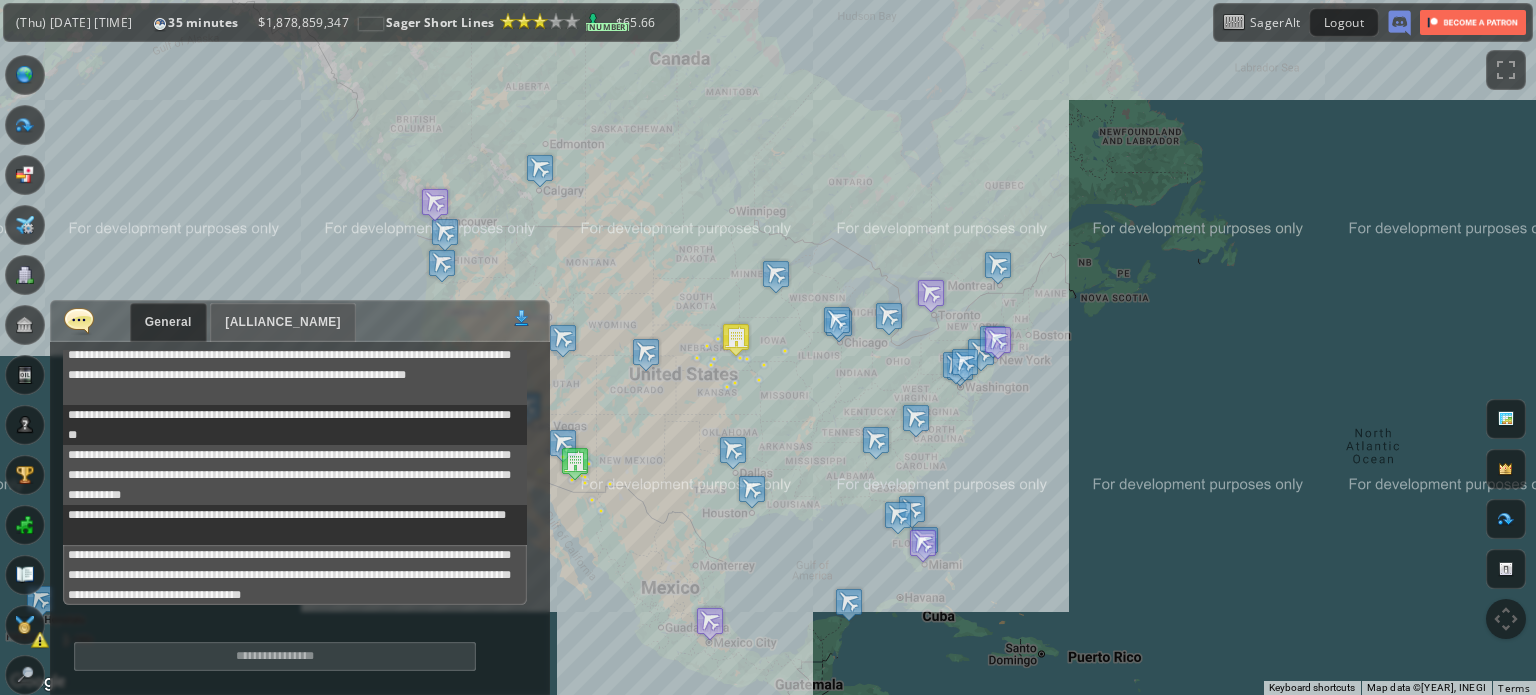 click at bounding box center (79, 320) 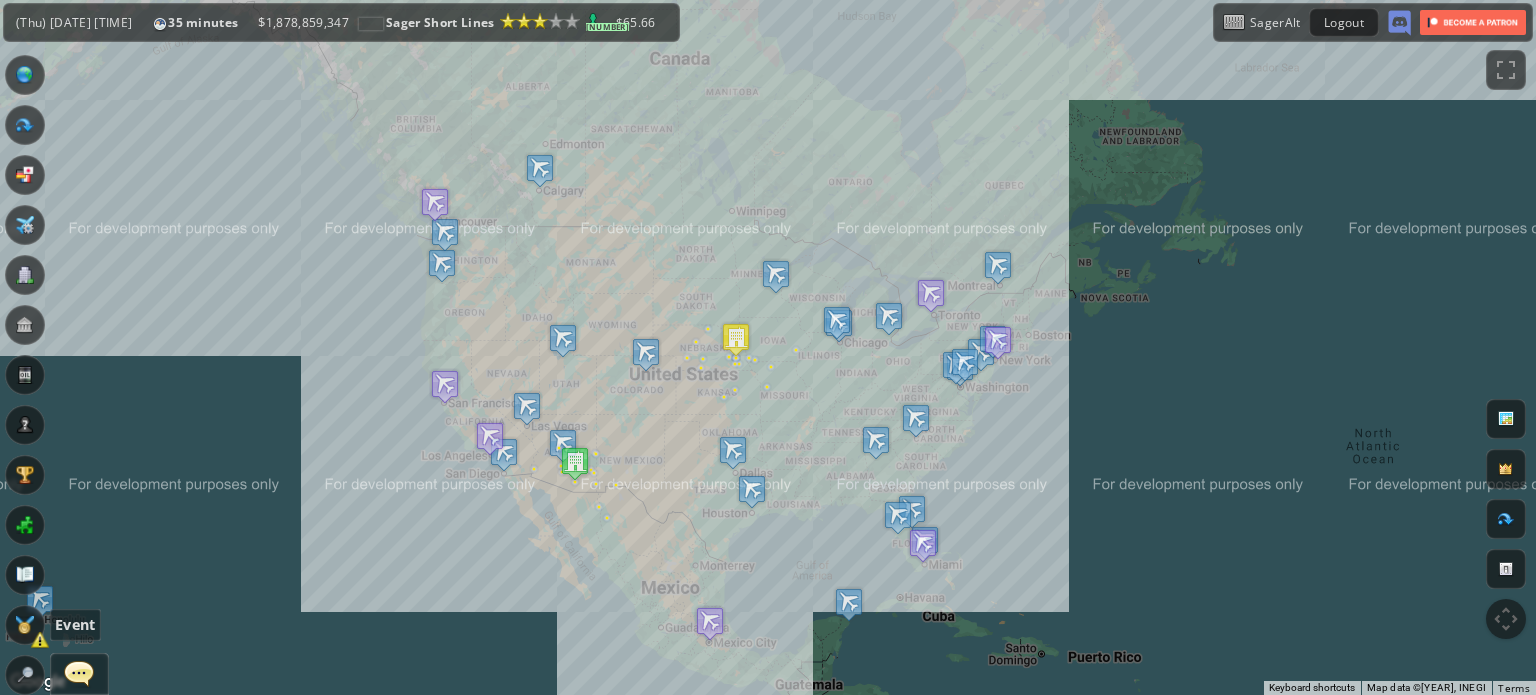 click at bounding box center [25, 625] 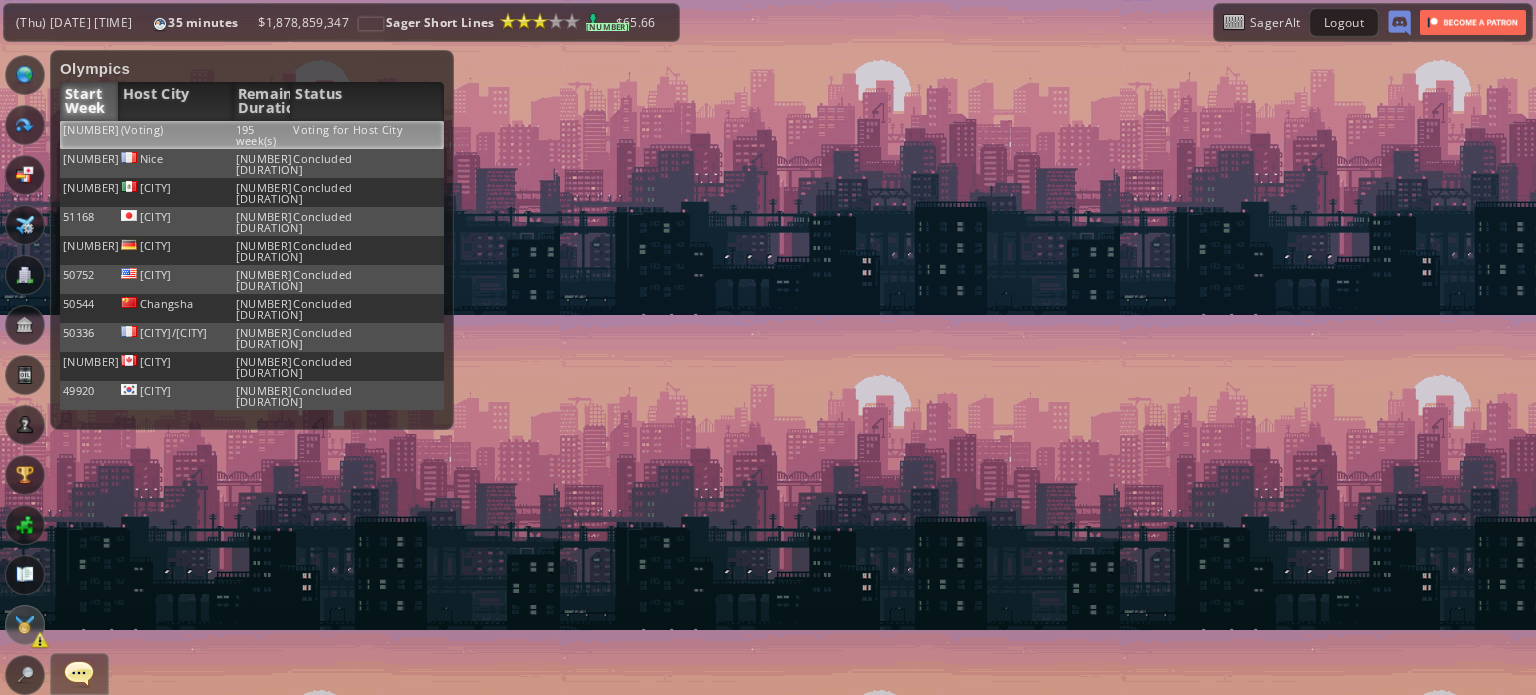 click on "195 week(s)" at bounding box center (262, 135) 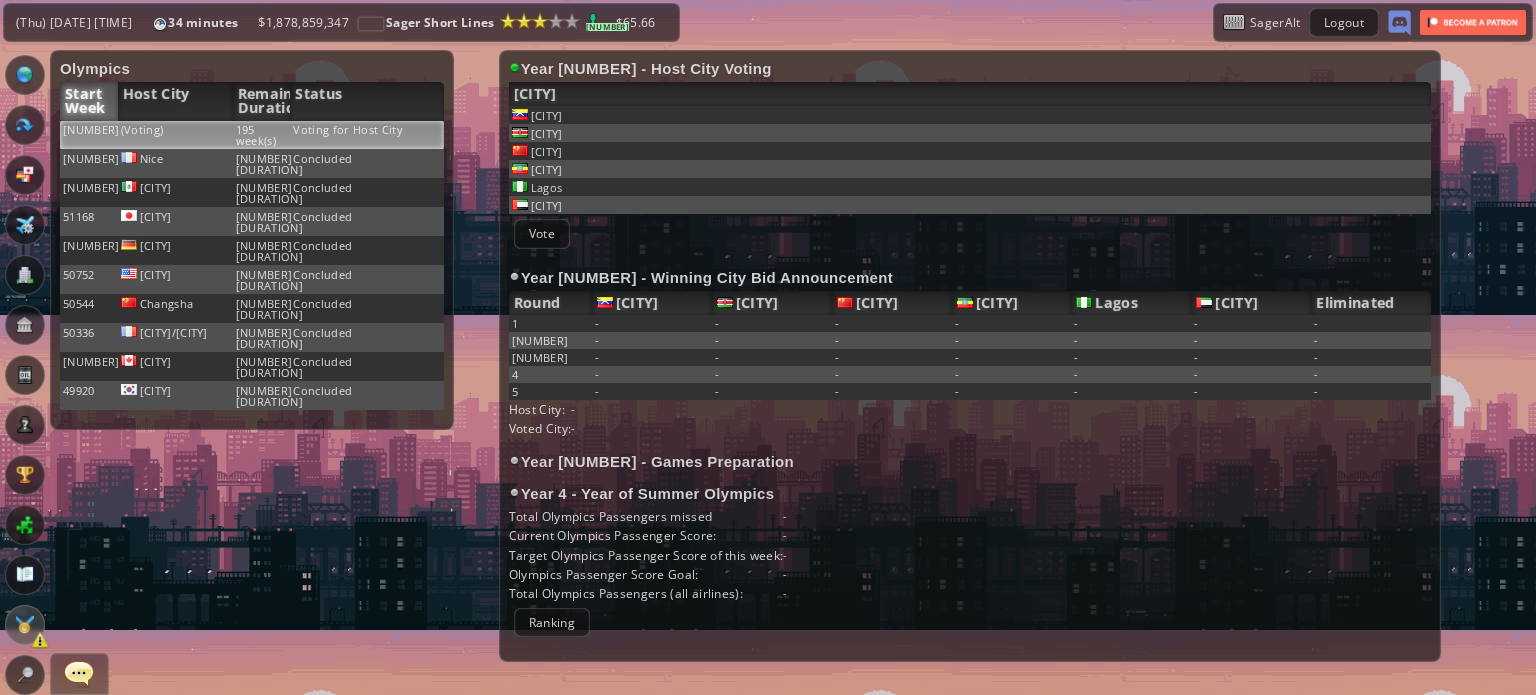 drag, startPoint x: 561, startPoint y: 242, endPoint x: 588, endPoint y: 248, distance: 27.658634 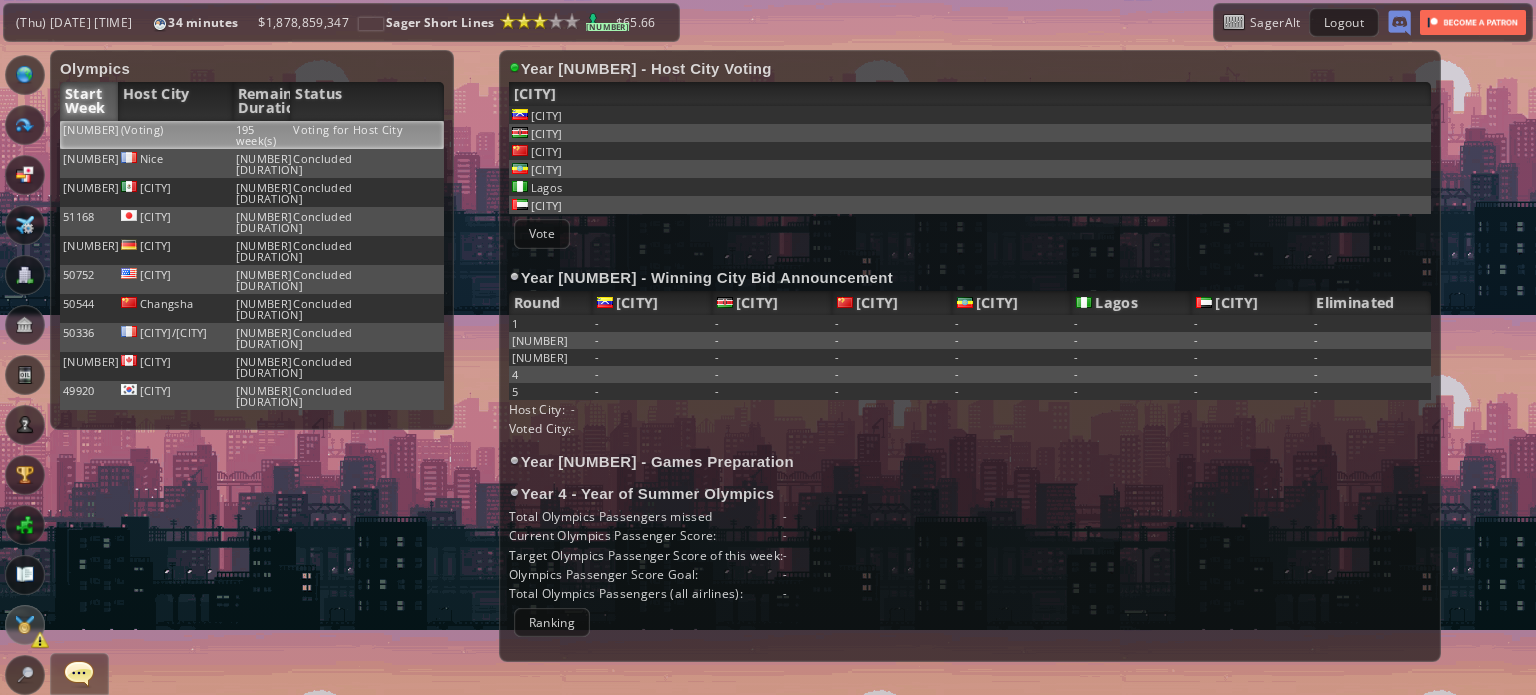 click on "Vote" at bounding box center [542, 233] 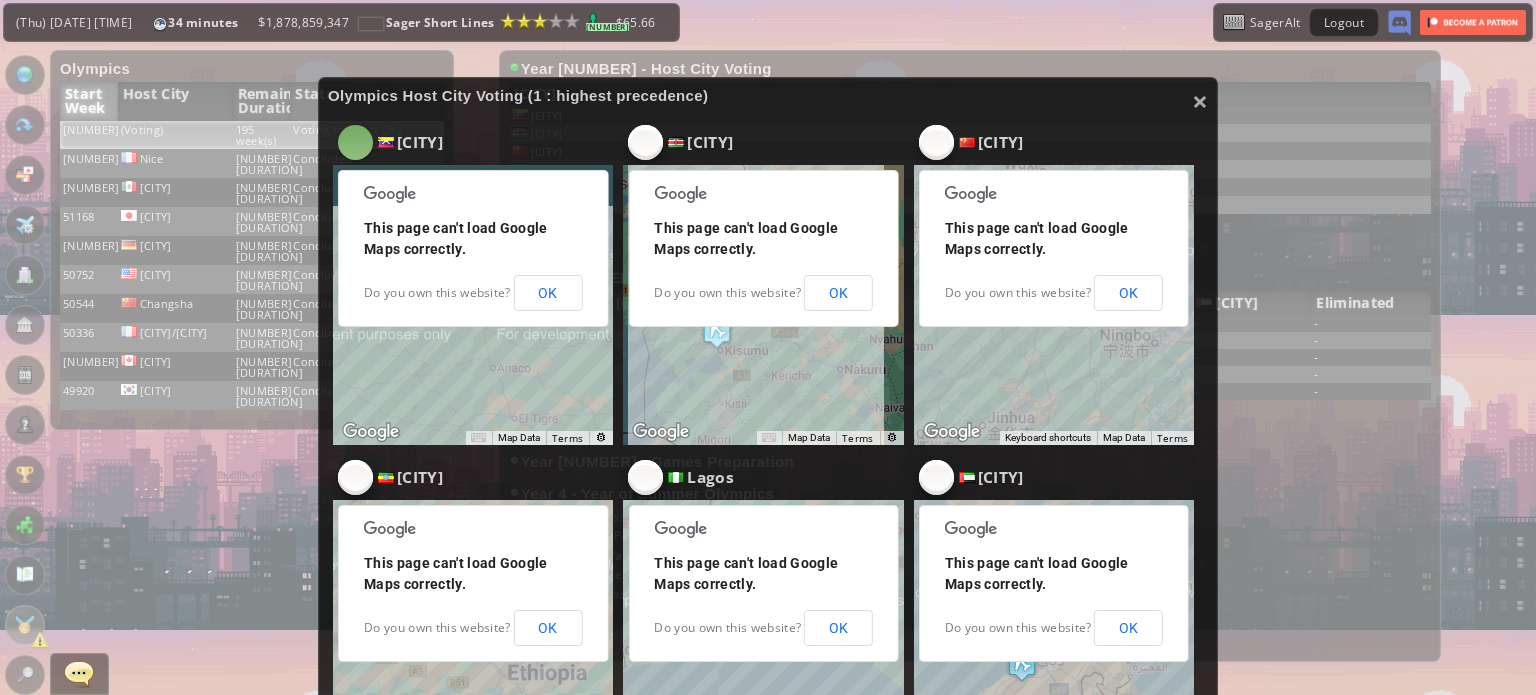 drag, startPoint x: 327, startPoint y: 149, endPoint x: 342, endPoint y: 143, distance: 16.155495 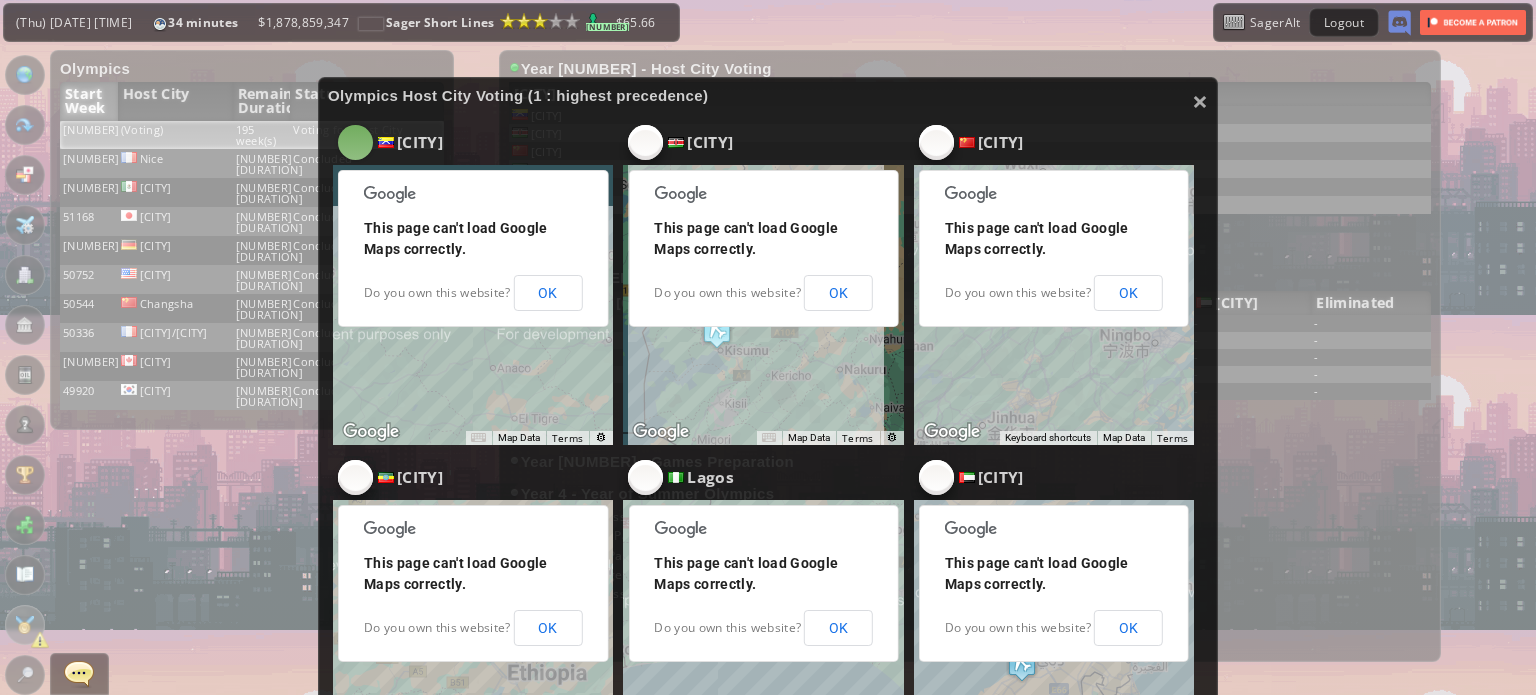 click on "Map Data Map data ©[YEAR] Google Map data ©[YEAR] Google 50 km  Click to toggle between metric and imperial units Terms This page can't load Google Maps correctly. Do you own this website? OK" at bounding box center (473, 282) 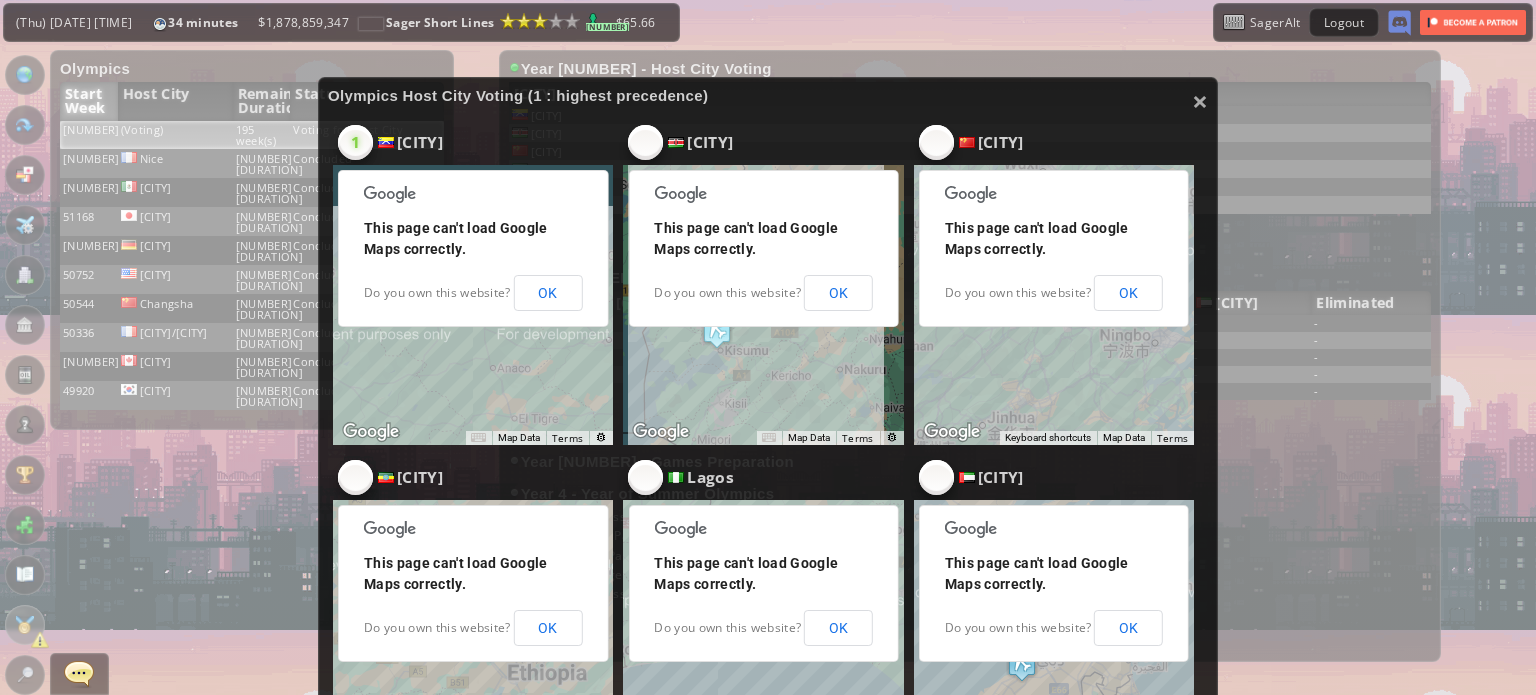 drag, startPoint x: 344, startPoint y: 142, endPoint x: 556, endPoint y: 135, distance: 212.11554 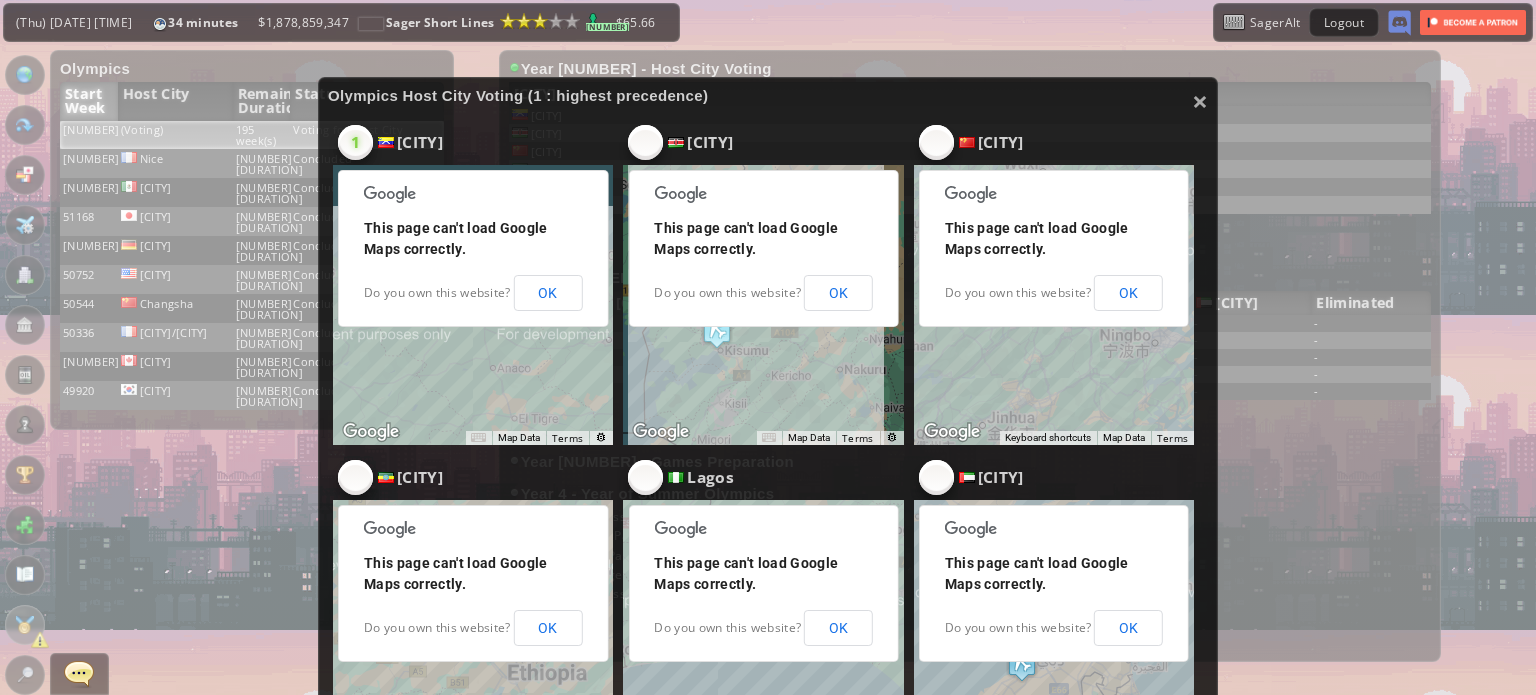 click on "1" at bounding box center [355, 142] 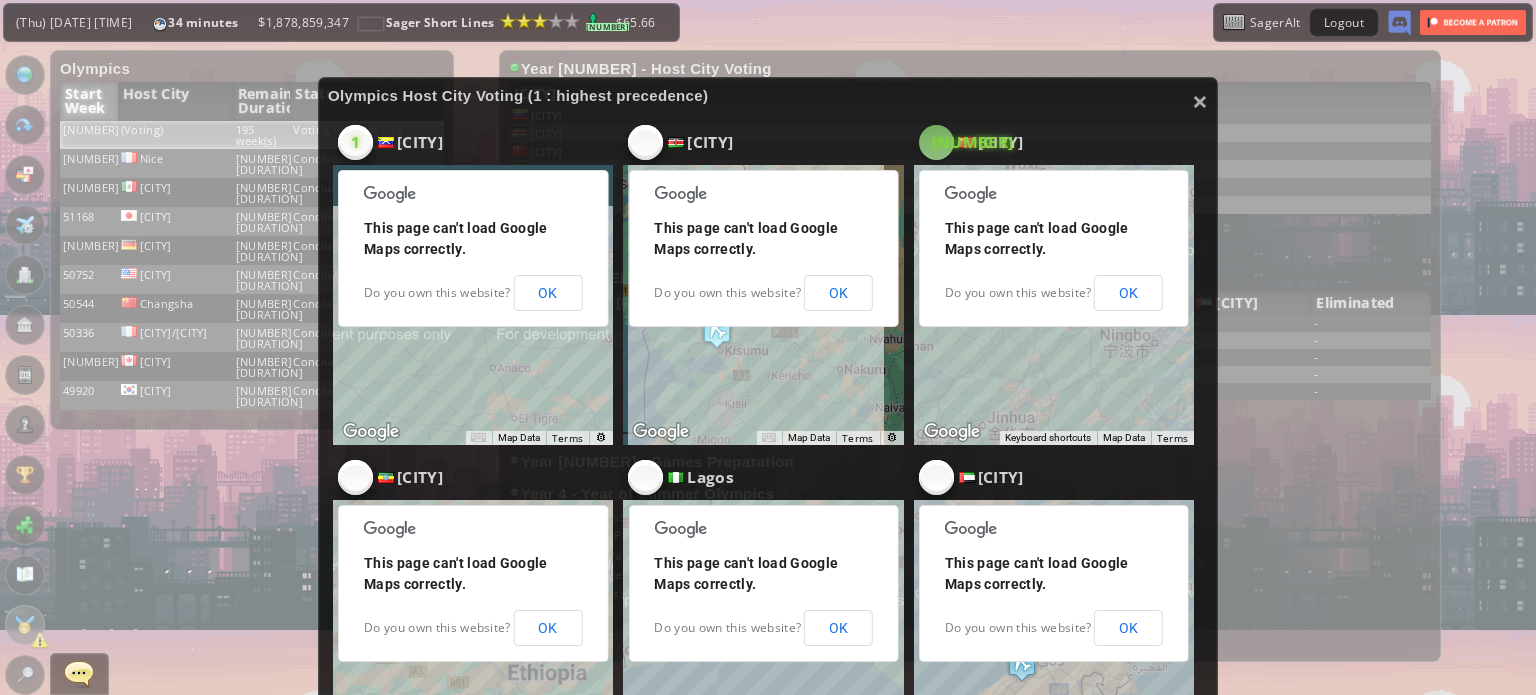 click on "[NUMBER]" at bounding box center [355, 143] 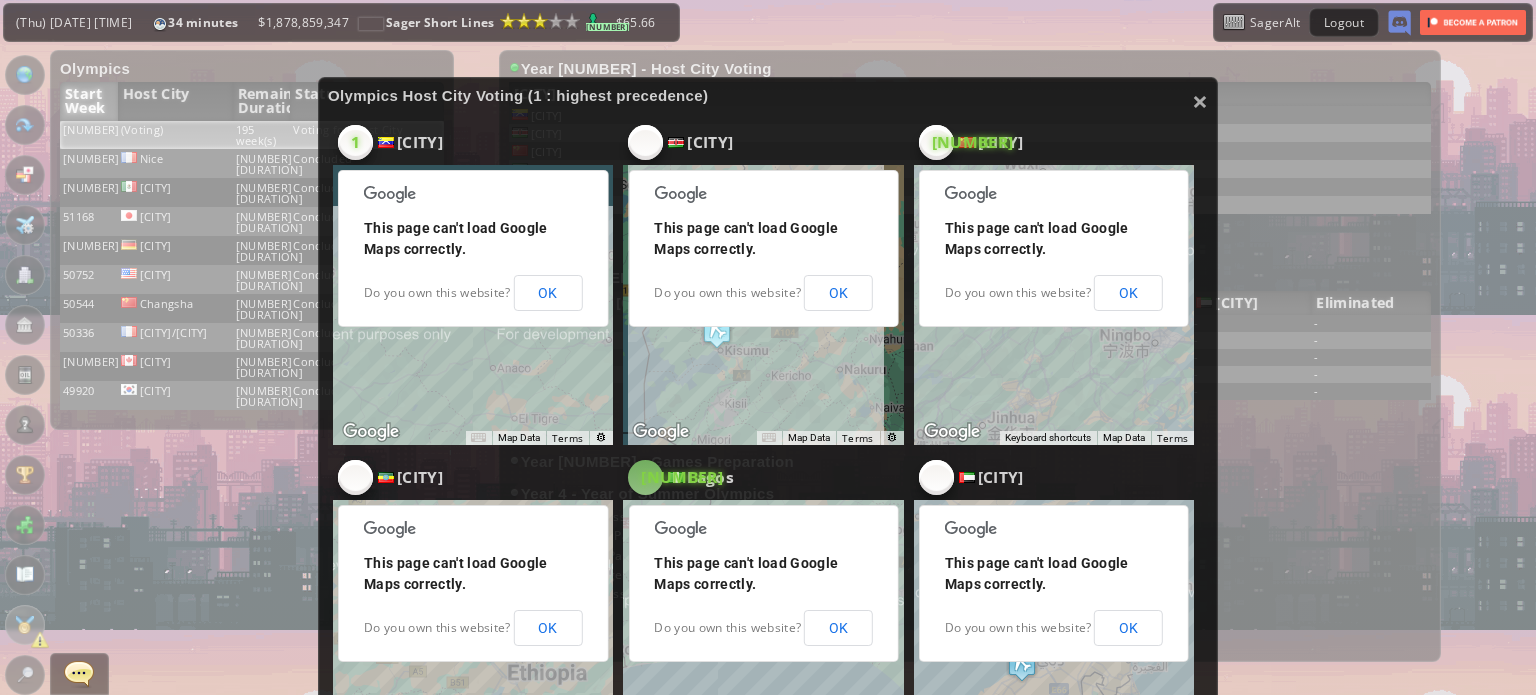 click on "[NUMBER]" at bounding box center (355, 142) 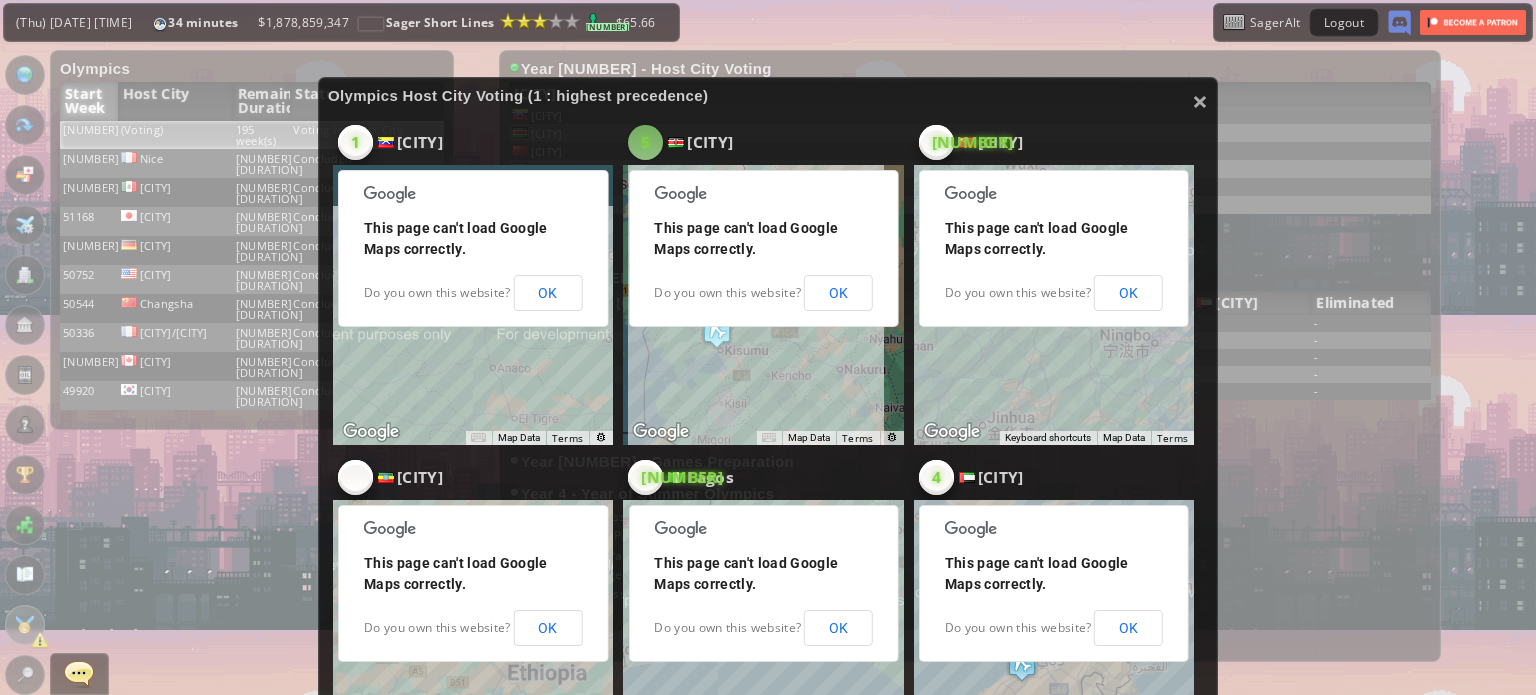 drag, startPoint x: 636, startPoint y: 135, endPoint x: 632, endPoint y: 145, distance: 10.770329 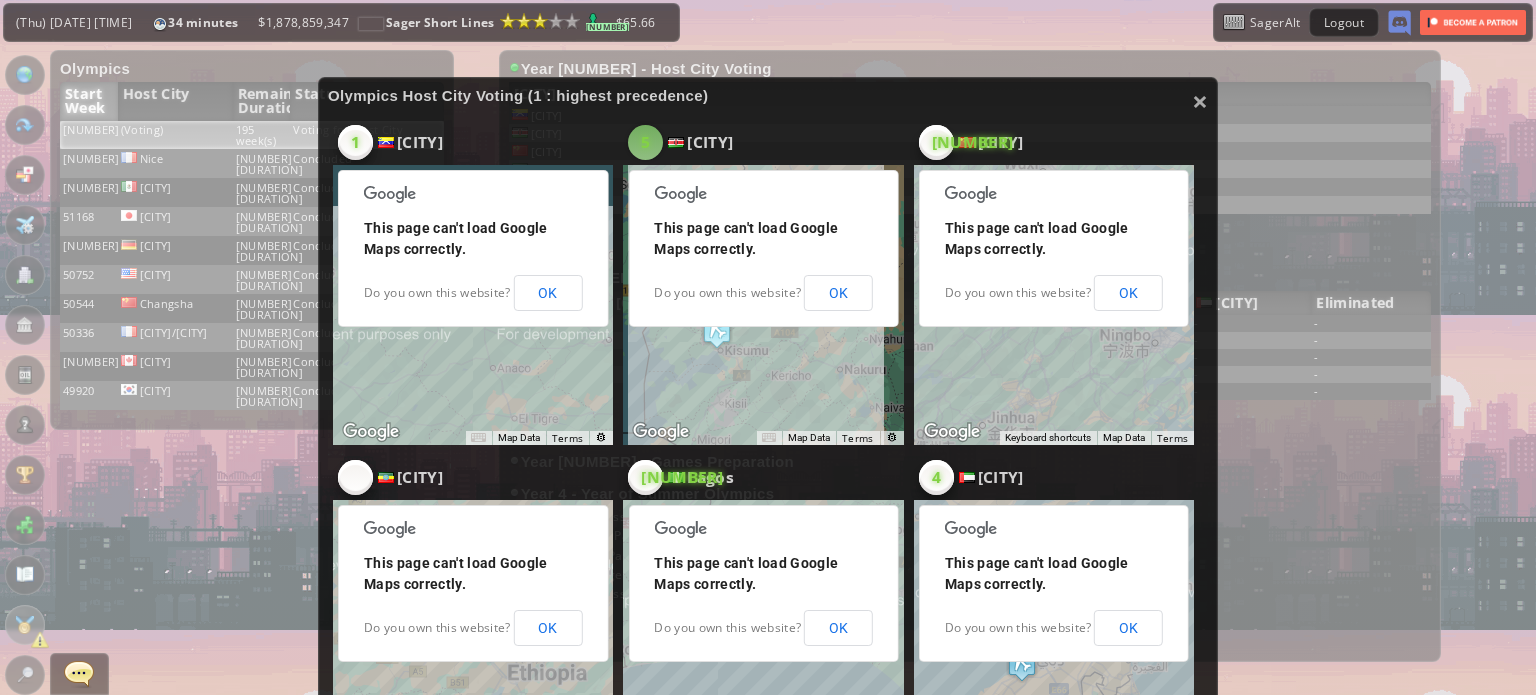 click on "5" at bounding box center [355, 143] 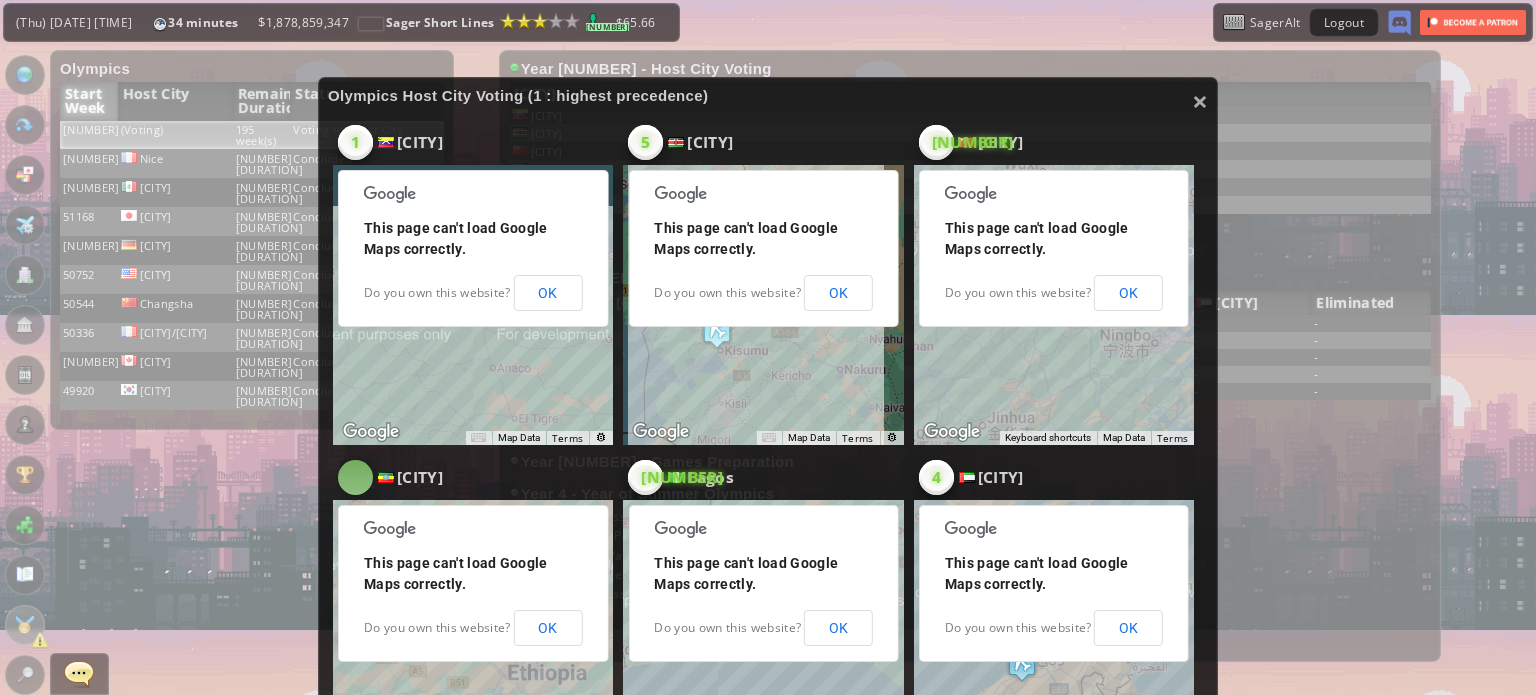 click at bounding box center (355, 142) 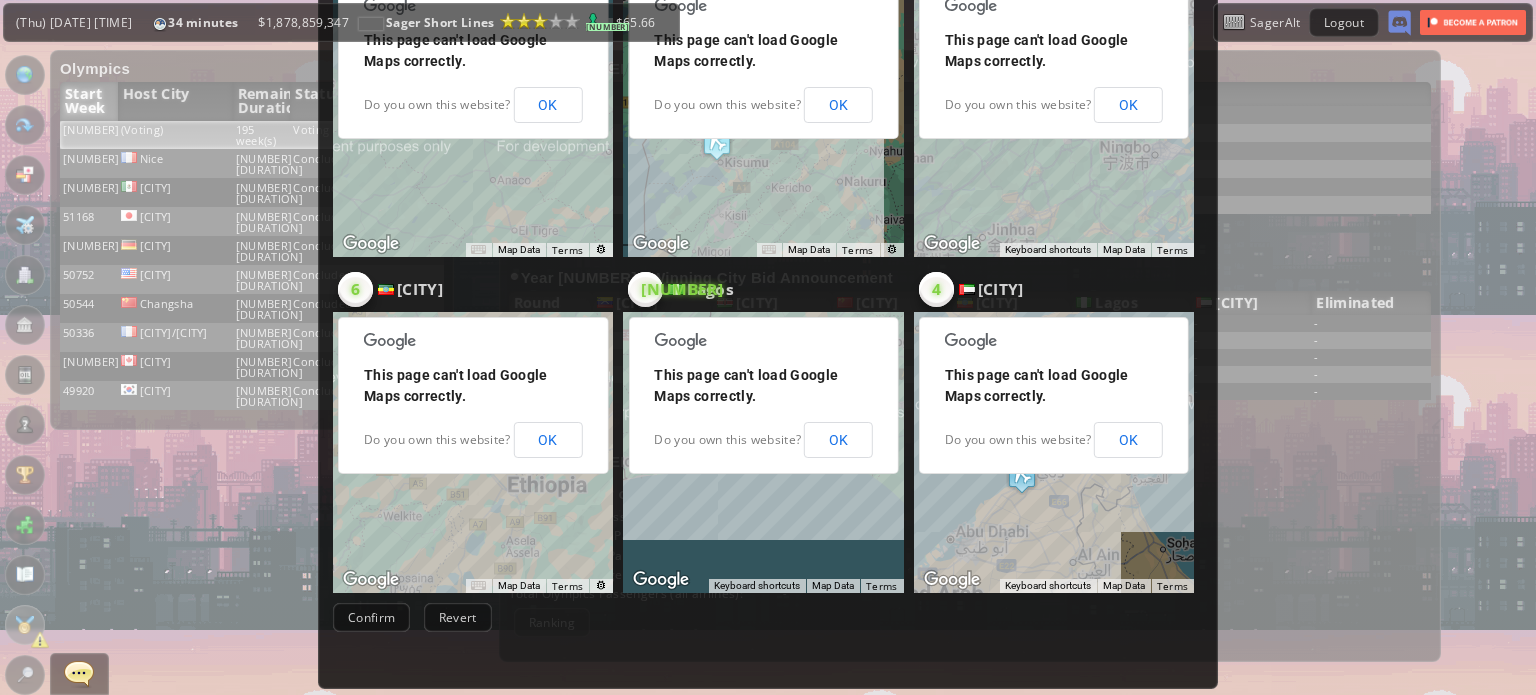 scroll, scrollTop: 200, scrollLeft: 0, axis: vertical 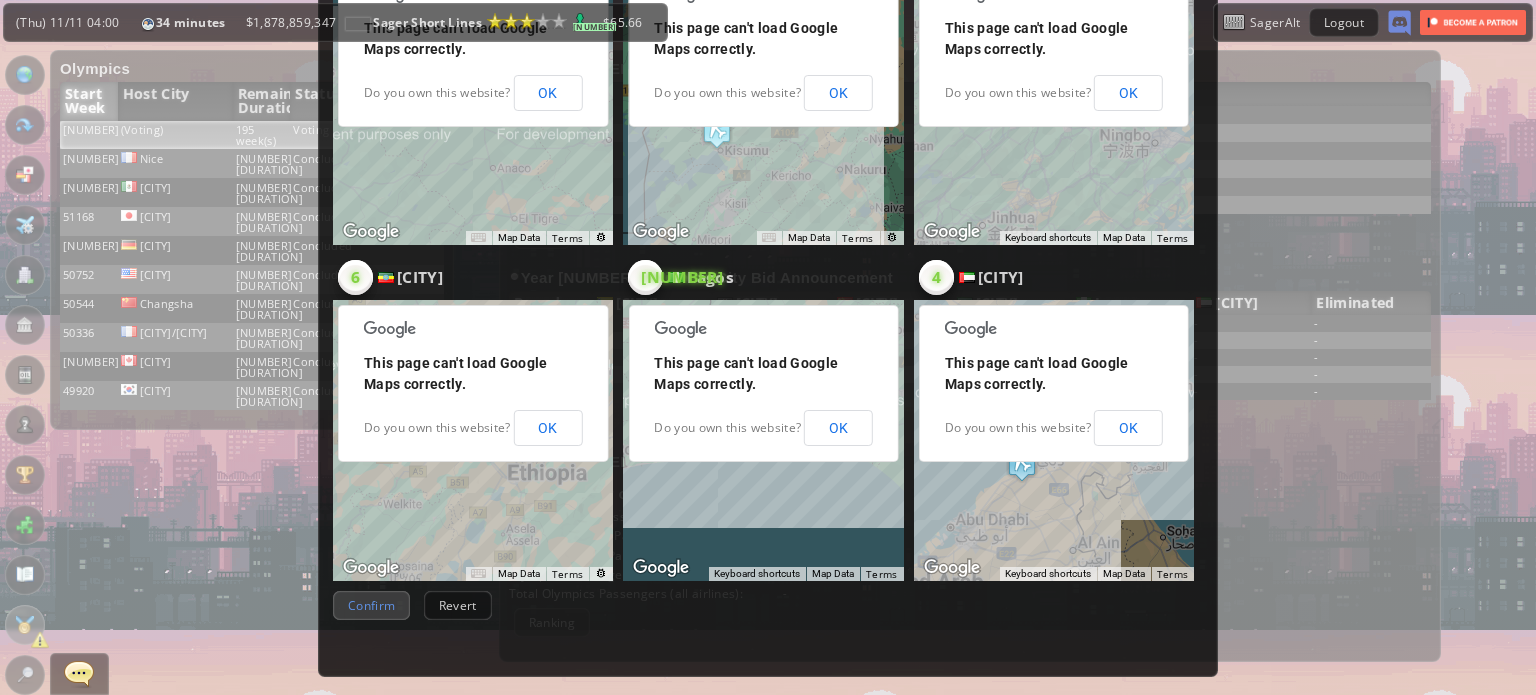 click on "Confirm" at bounding box center (371, 605) 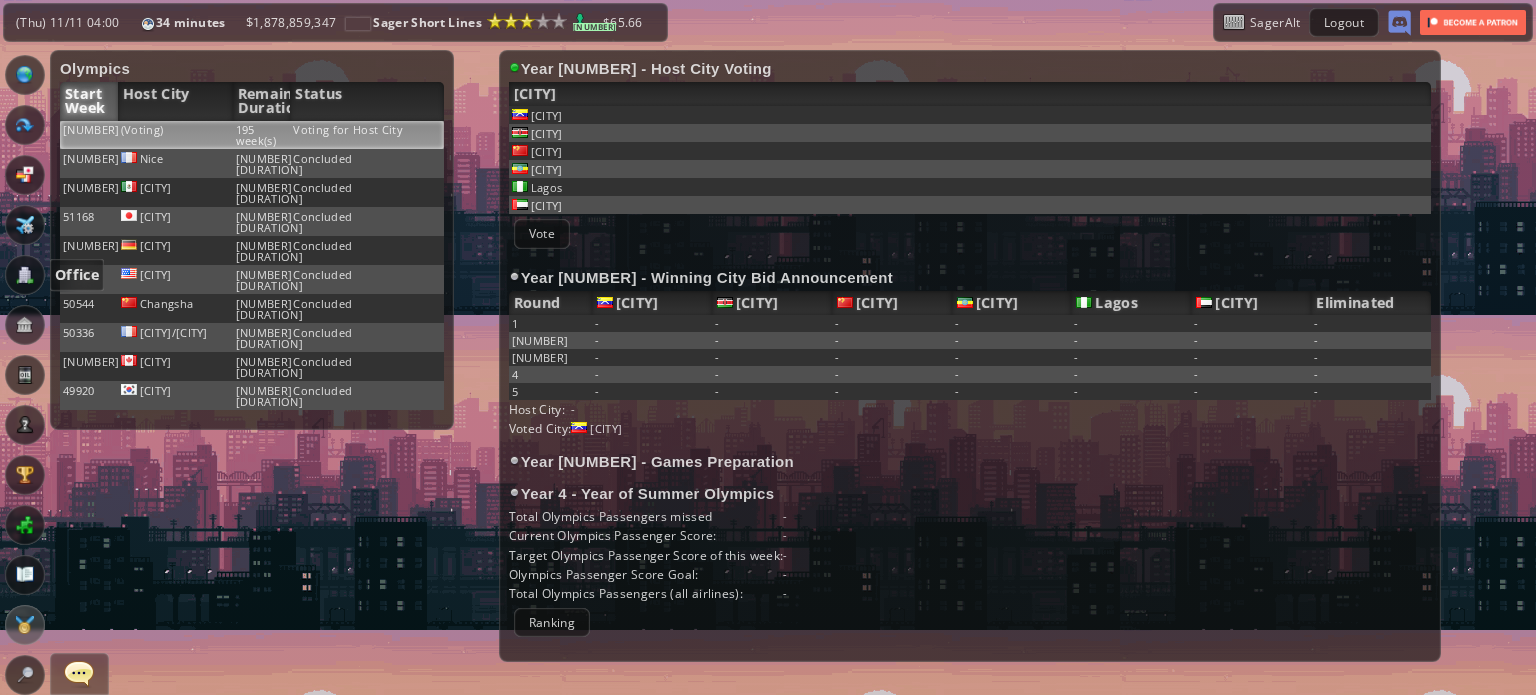 click at bounding box center [25, 275] 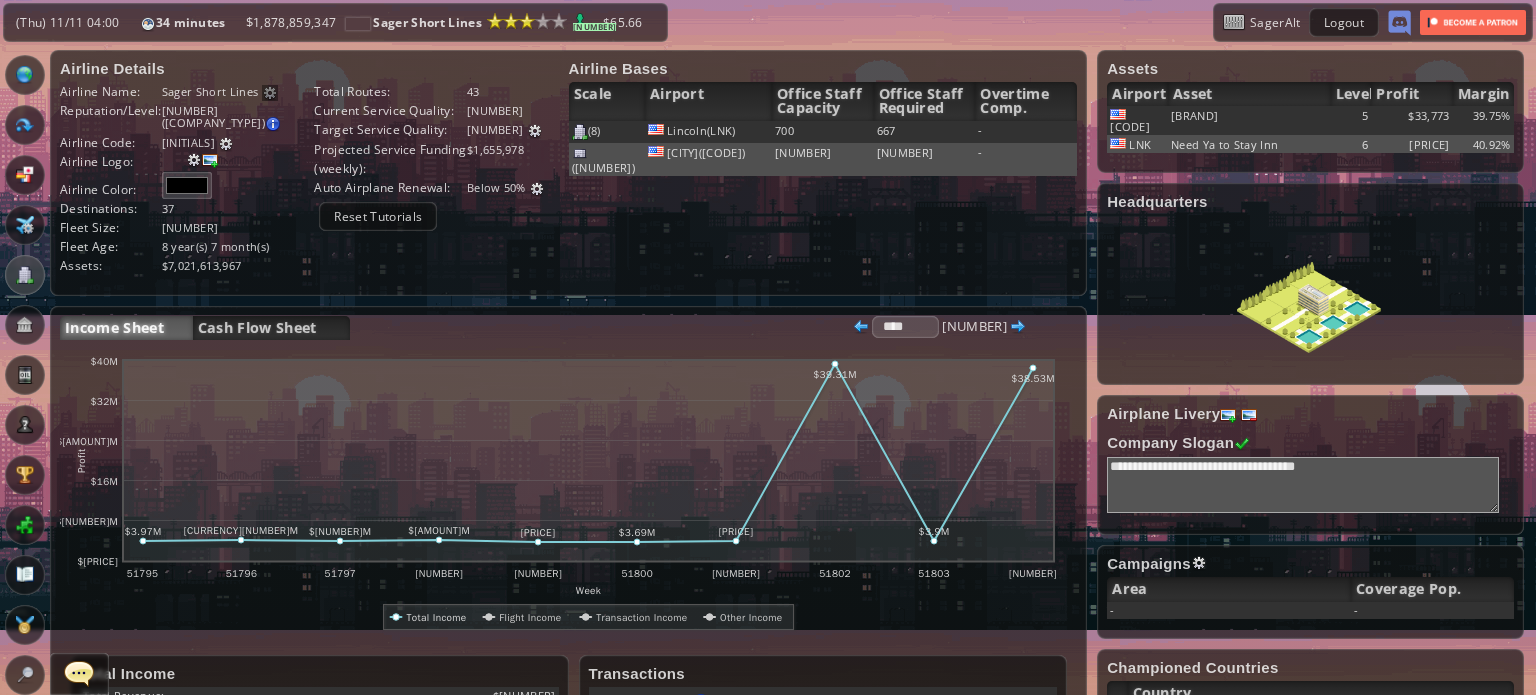 click at bounding box center (25, 375) 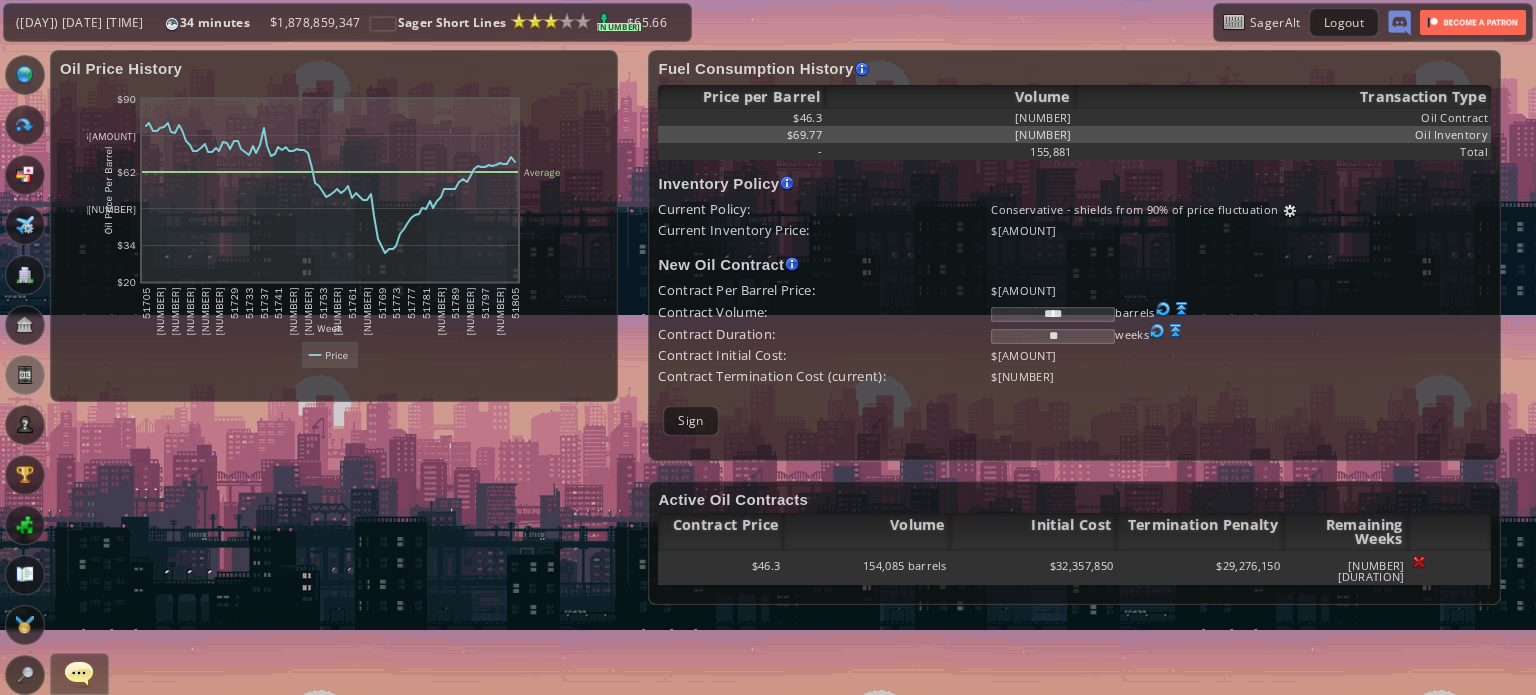 click at bounding box center (25, 275) 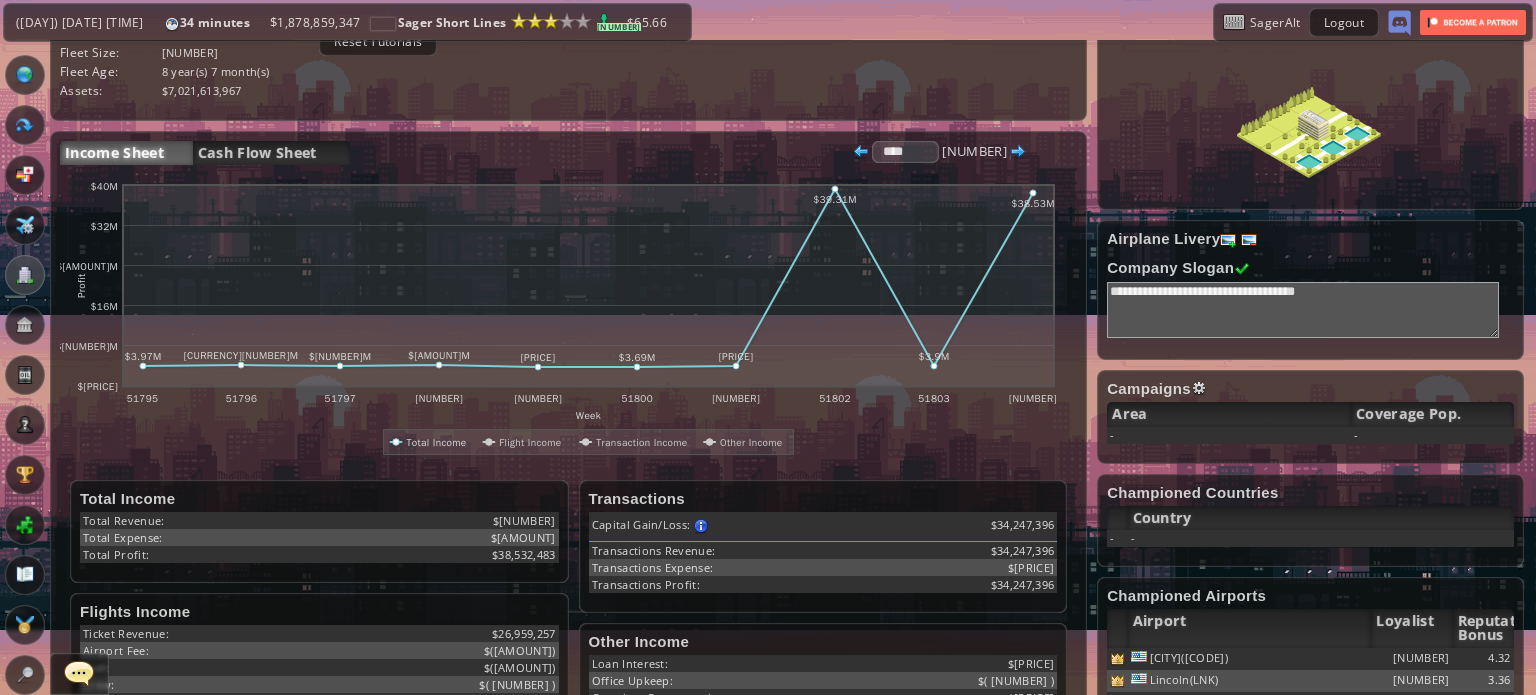scroll, scrollTop: 0, scrollLeft: 0, axis: both 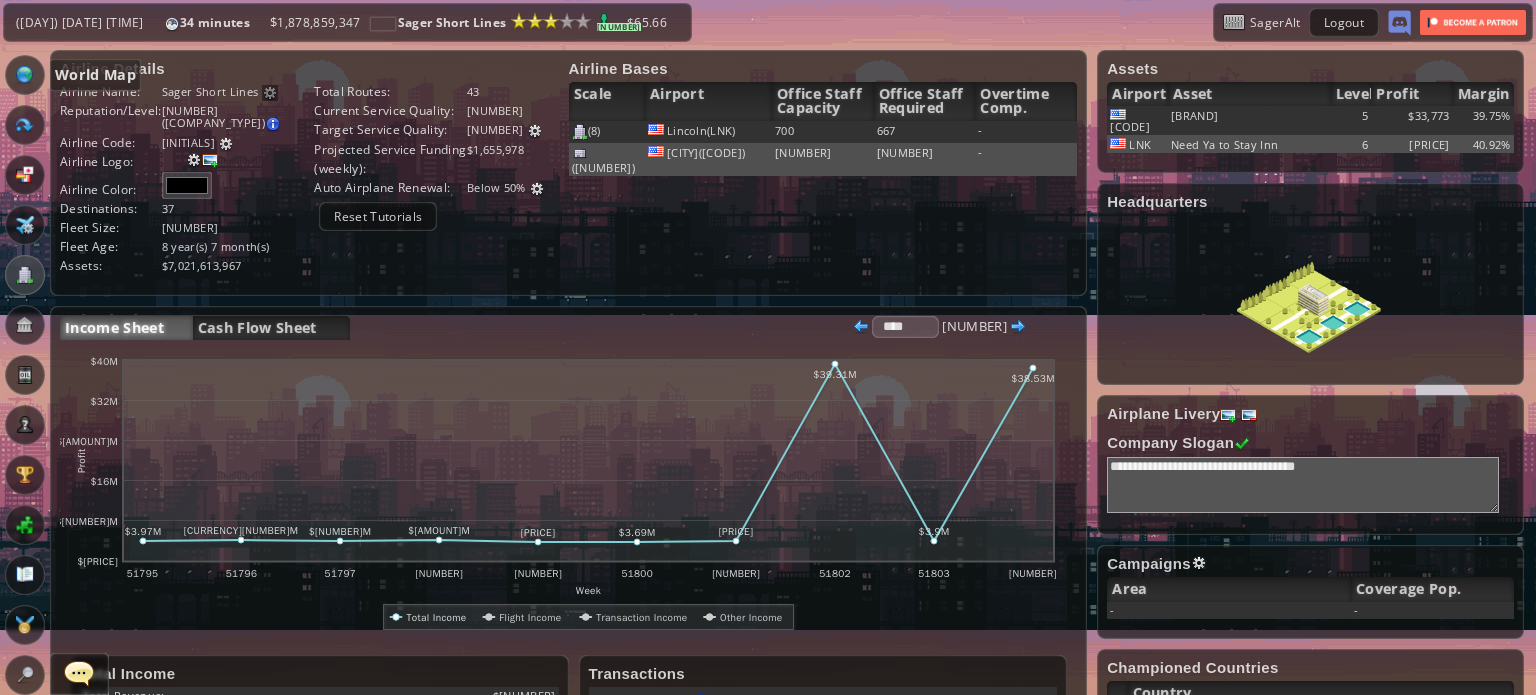 click at bounding box center [25, 75] 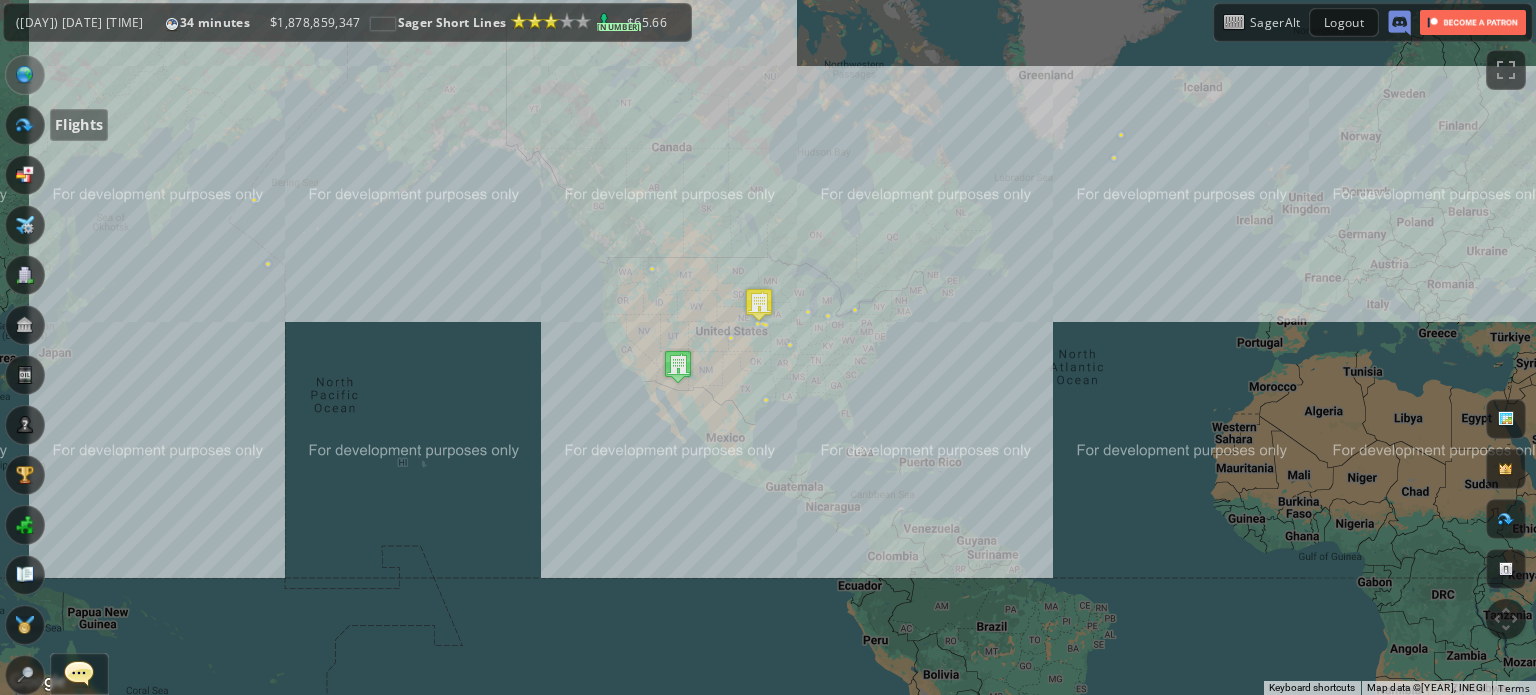 click at bounding box center [25, 125] 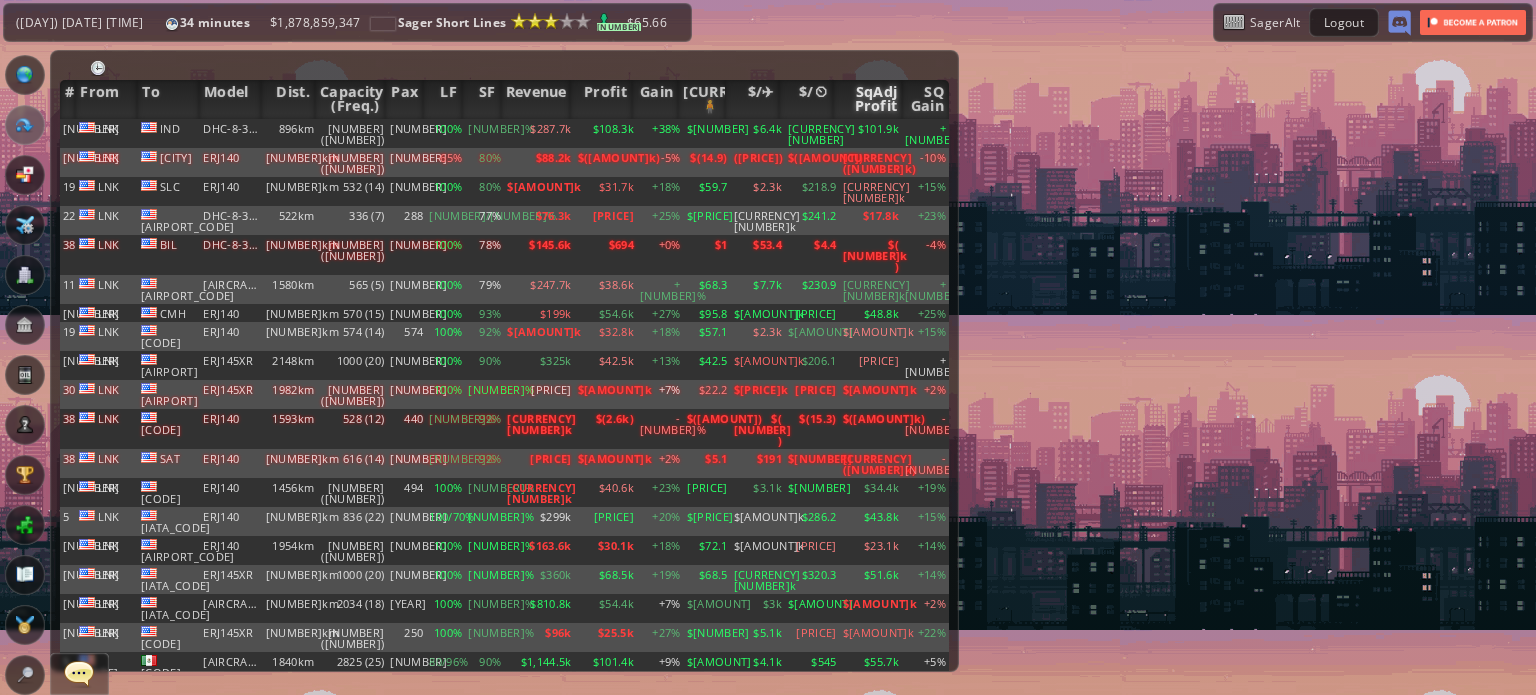 click on "SqAdj Profit" at bounding box center [868, 99] 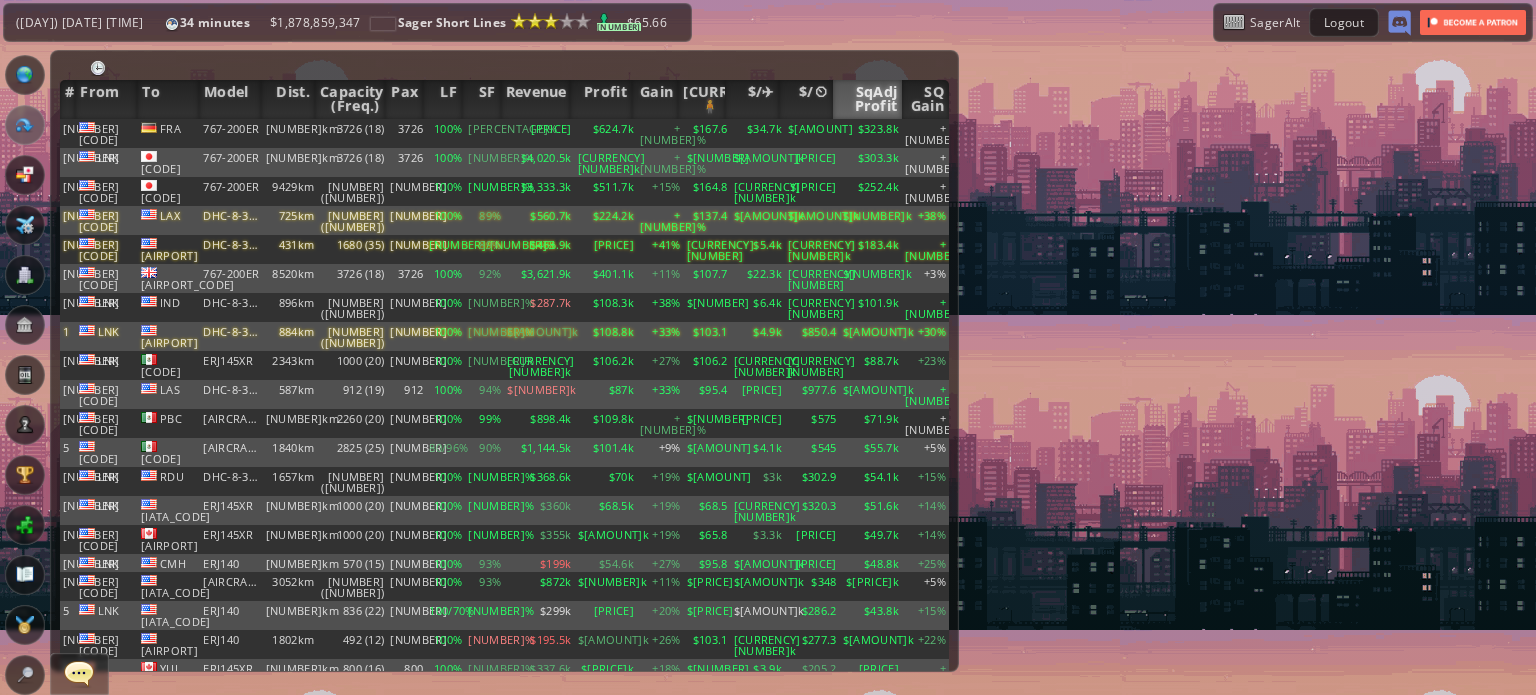 click on "SqAdj Profit" at bounding box center (868, 99) 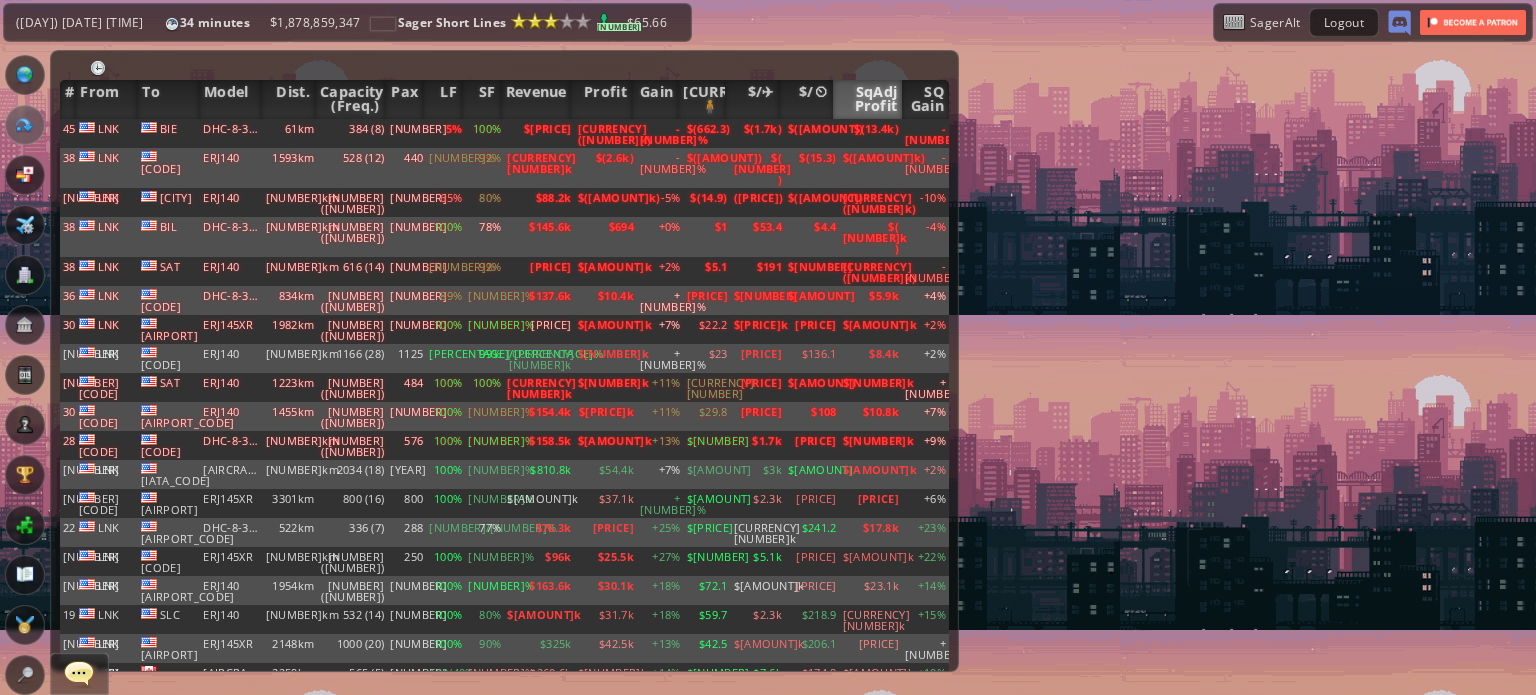 click on "SqAdj Profit" at bounding box center (868, 99) 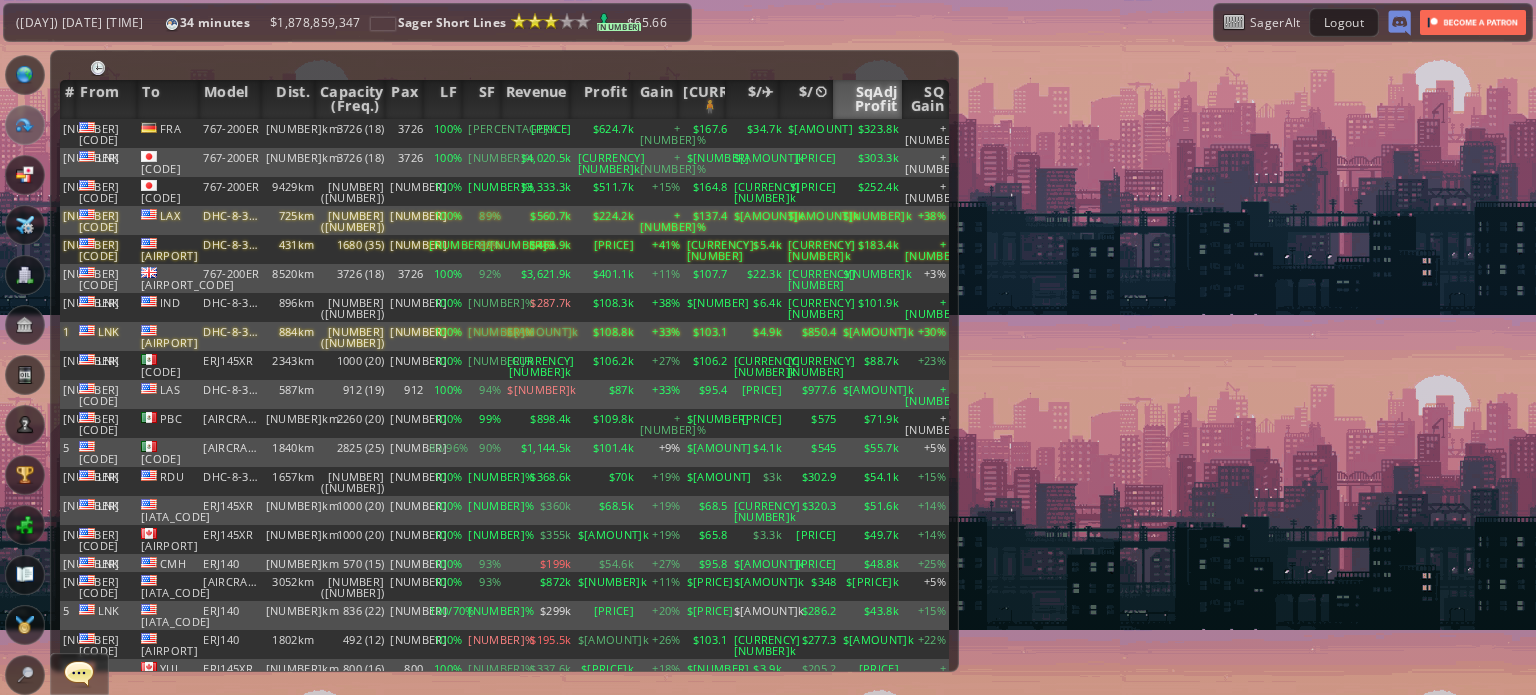 click on "SqAdj Profit" at bounding box center (868, 99) 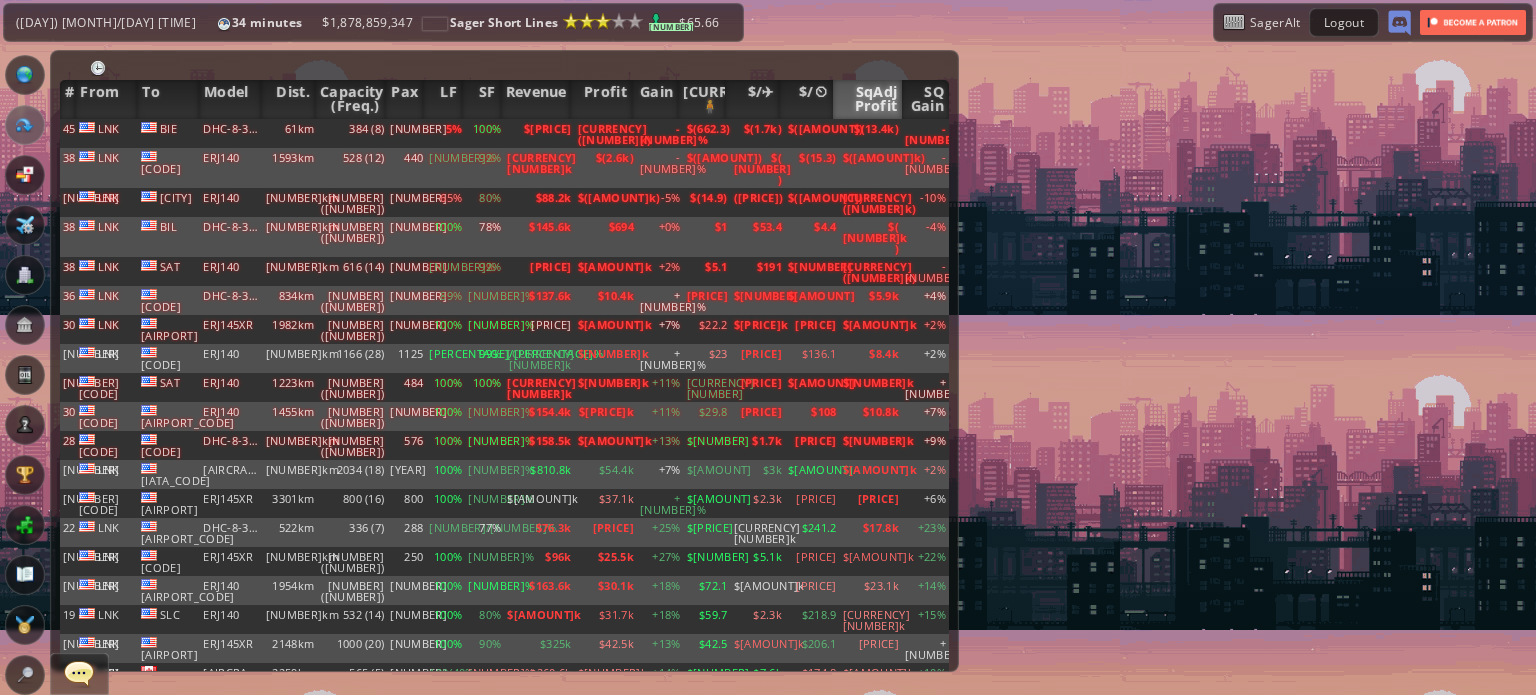 click on "SqAdj Profit" at bounding box center (868, 99) 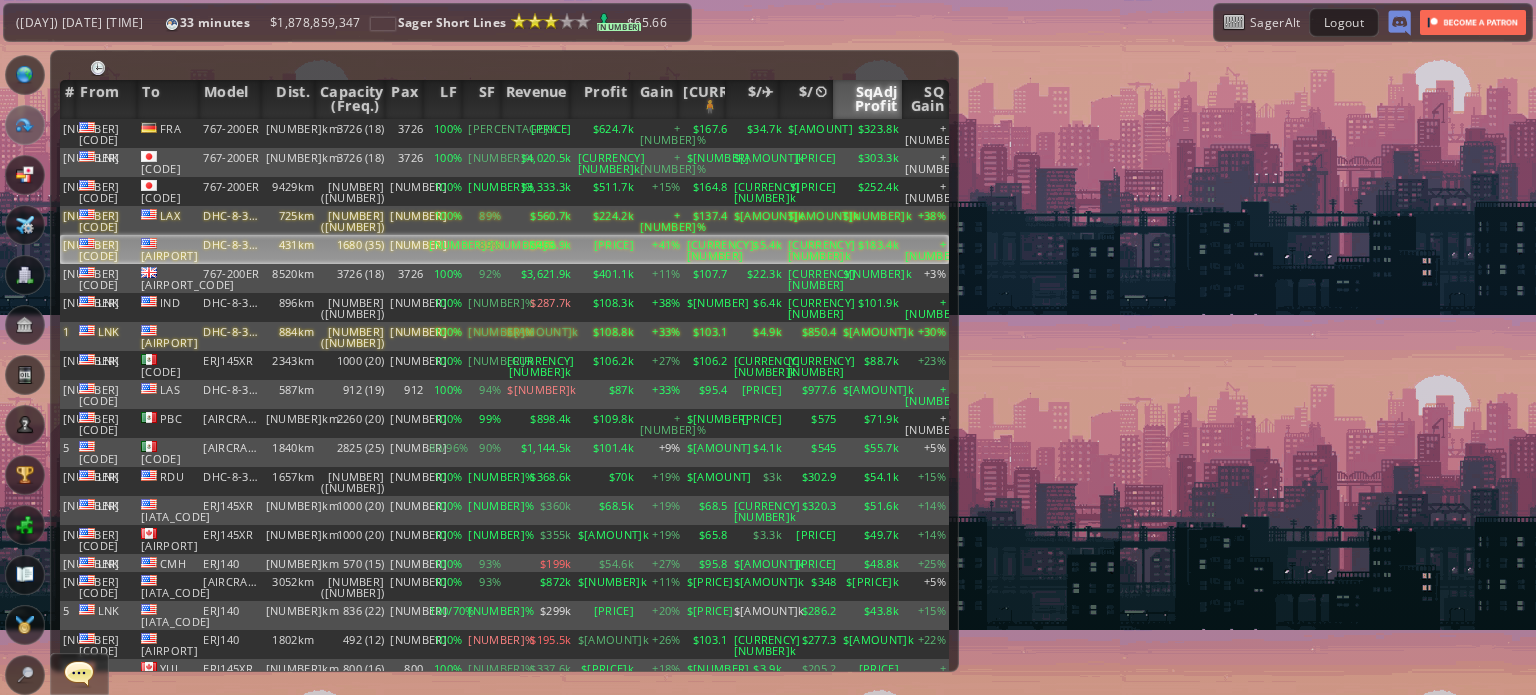 click on "+41%" at bounding box center [660, 133] 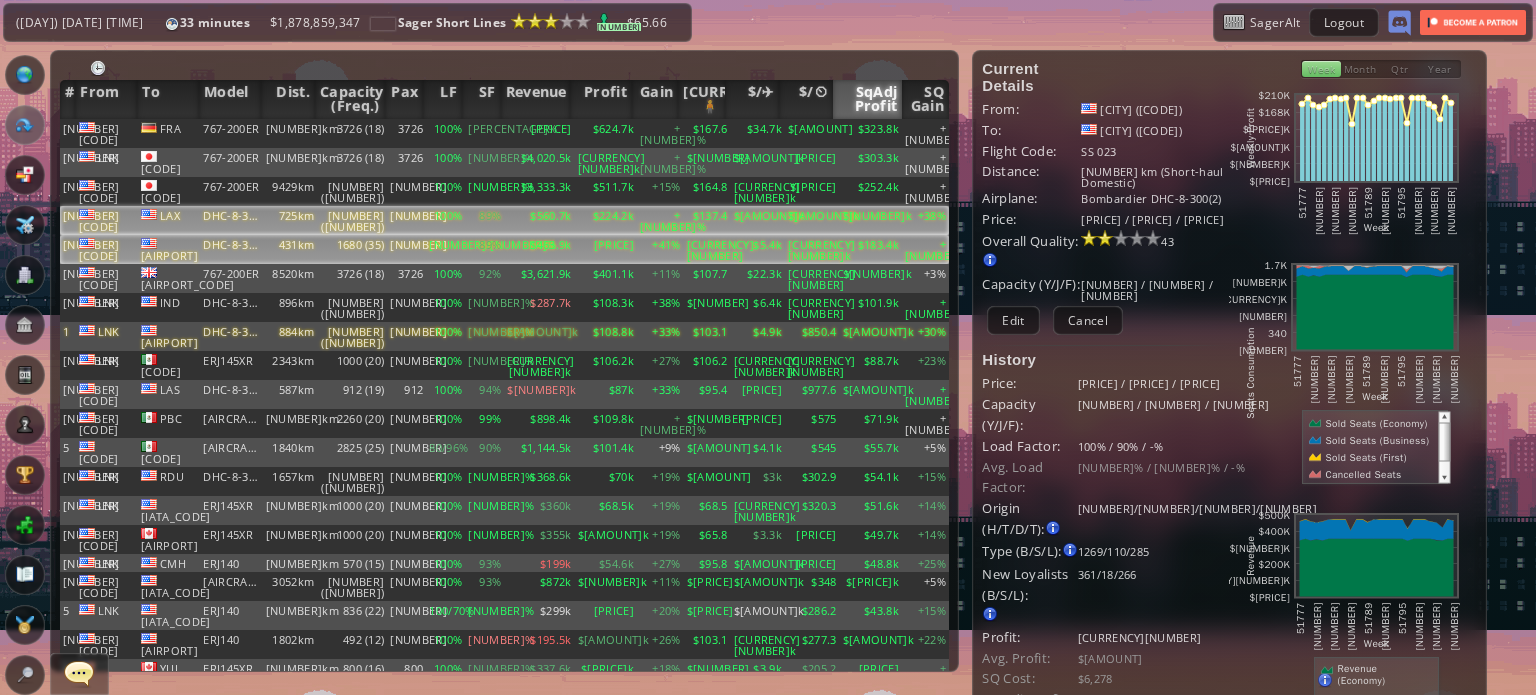 click on "+[NUMBER]%" at bounding box center [660, 133] 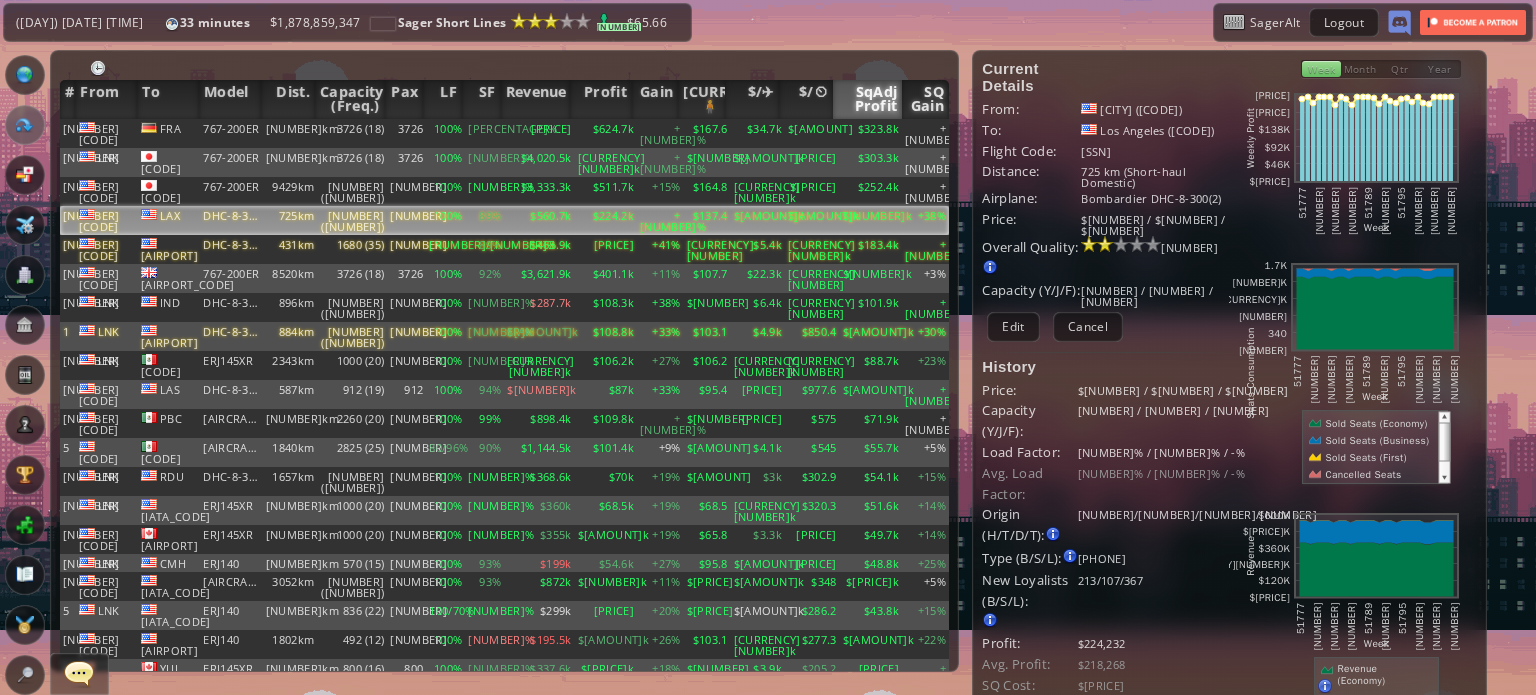 click on "SQ Gain" at bounding box center [925, 99] 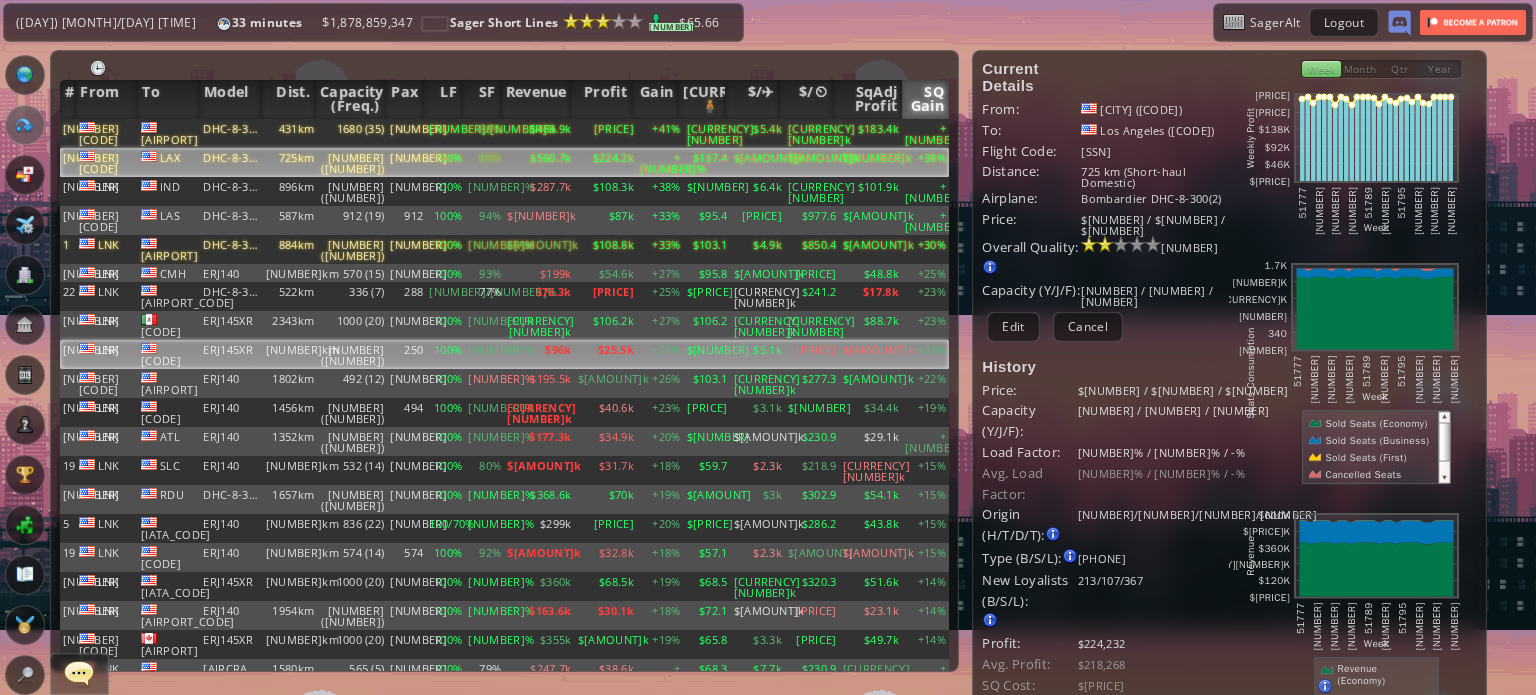 click on "100%" at bounding box center (445, 133) 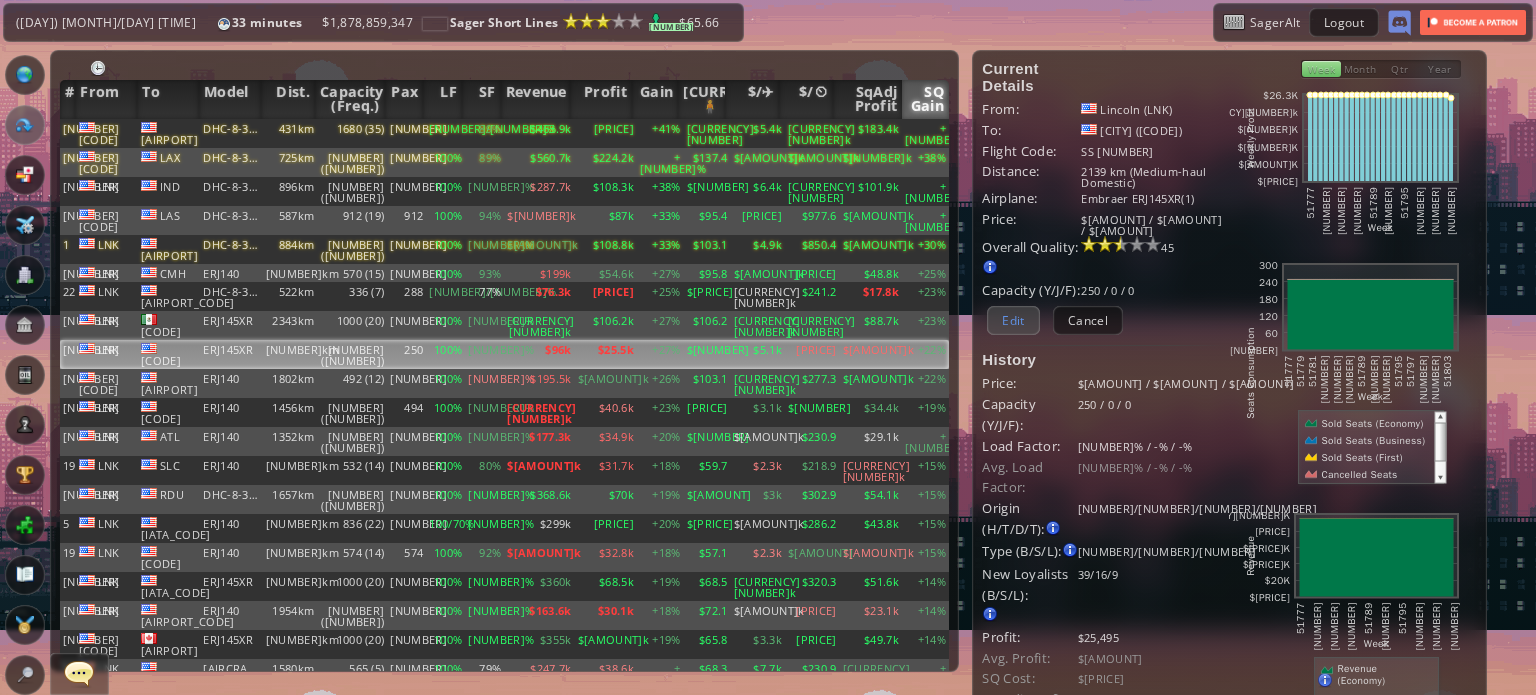 click on "Edit" at bounding box center (1013, 320) 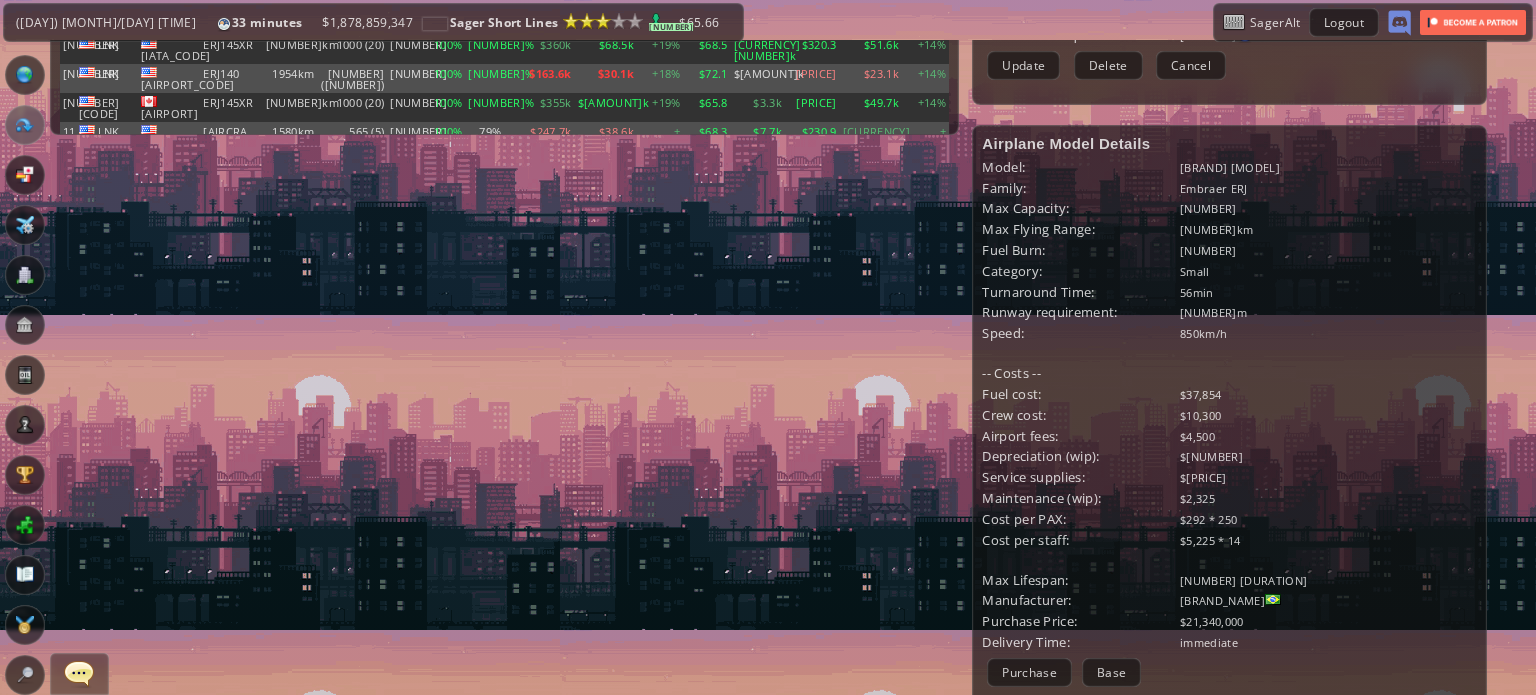 scroll, scrollTop: 615, scrollLeft: 0, axis: vertical 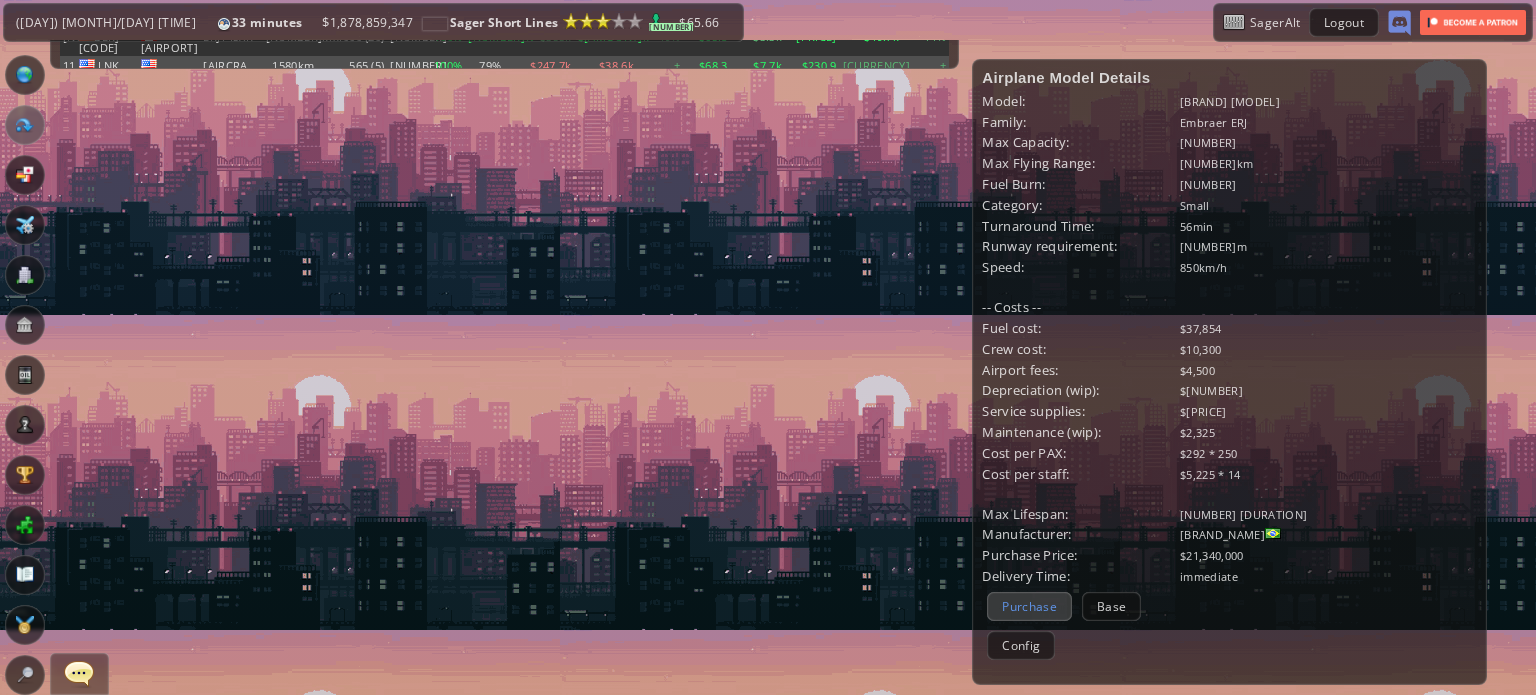 click on "Purchase" at bounding box center (1029, 606) 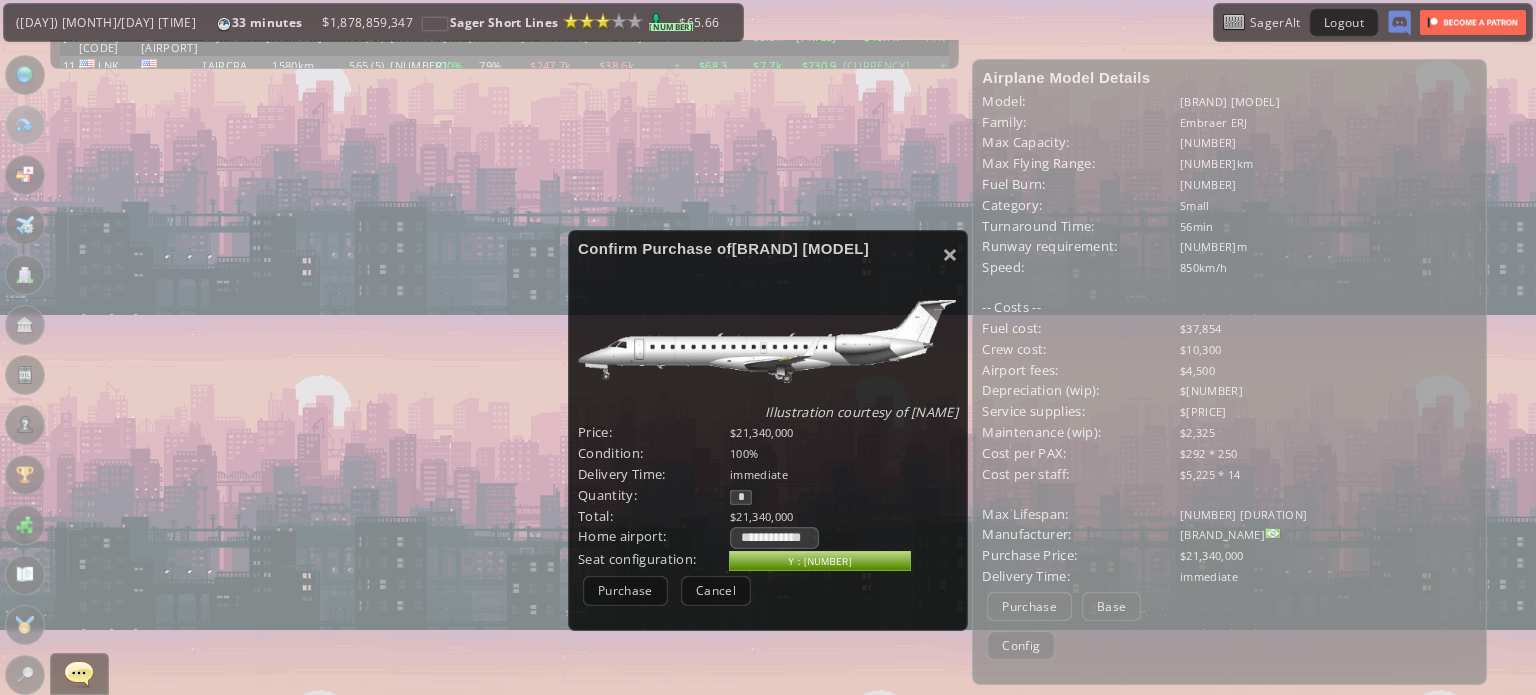 click on "*" at bounding box center [741, 497] 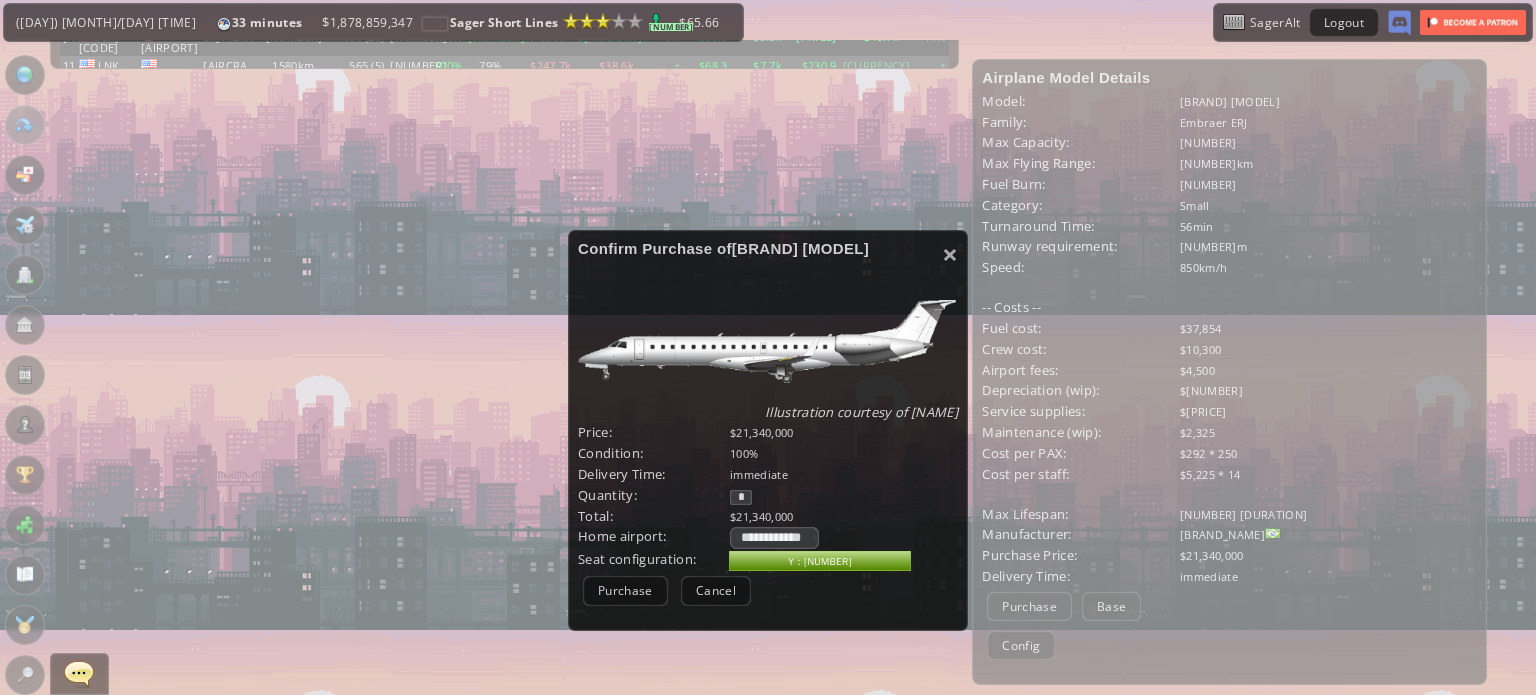 click on "*" at bounding box center [741, 497] 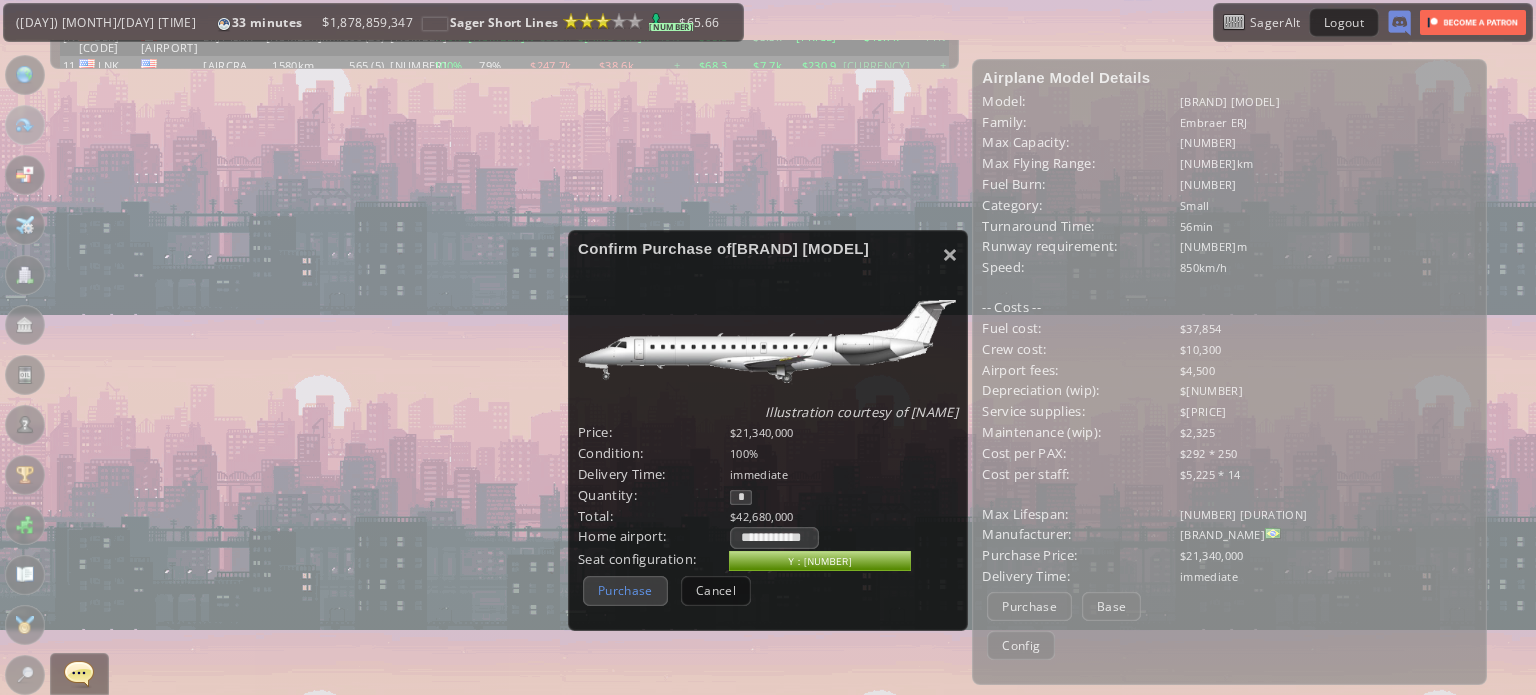 type on "*" 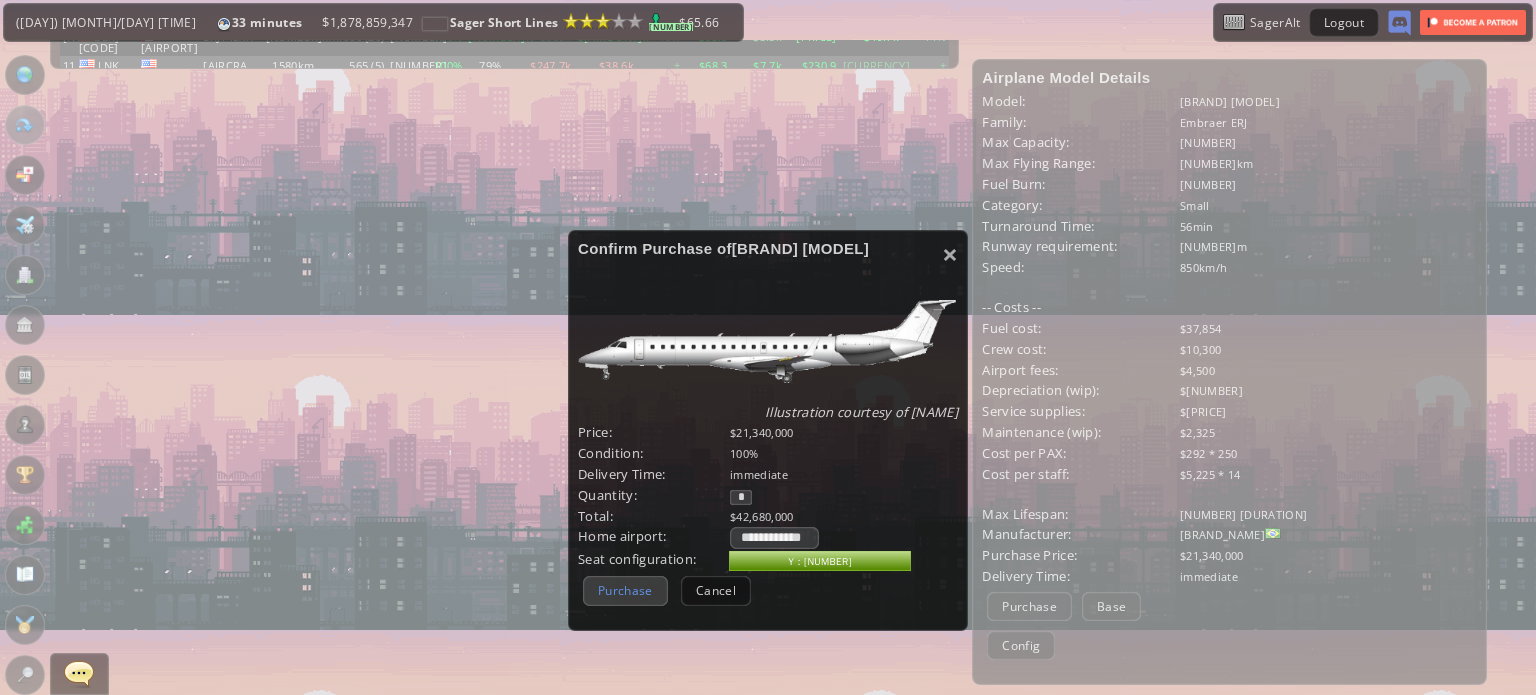 click on "Purchase" at bounding box center [625, 590] 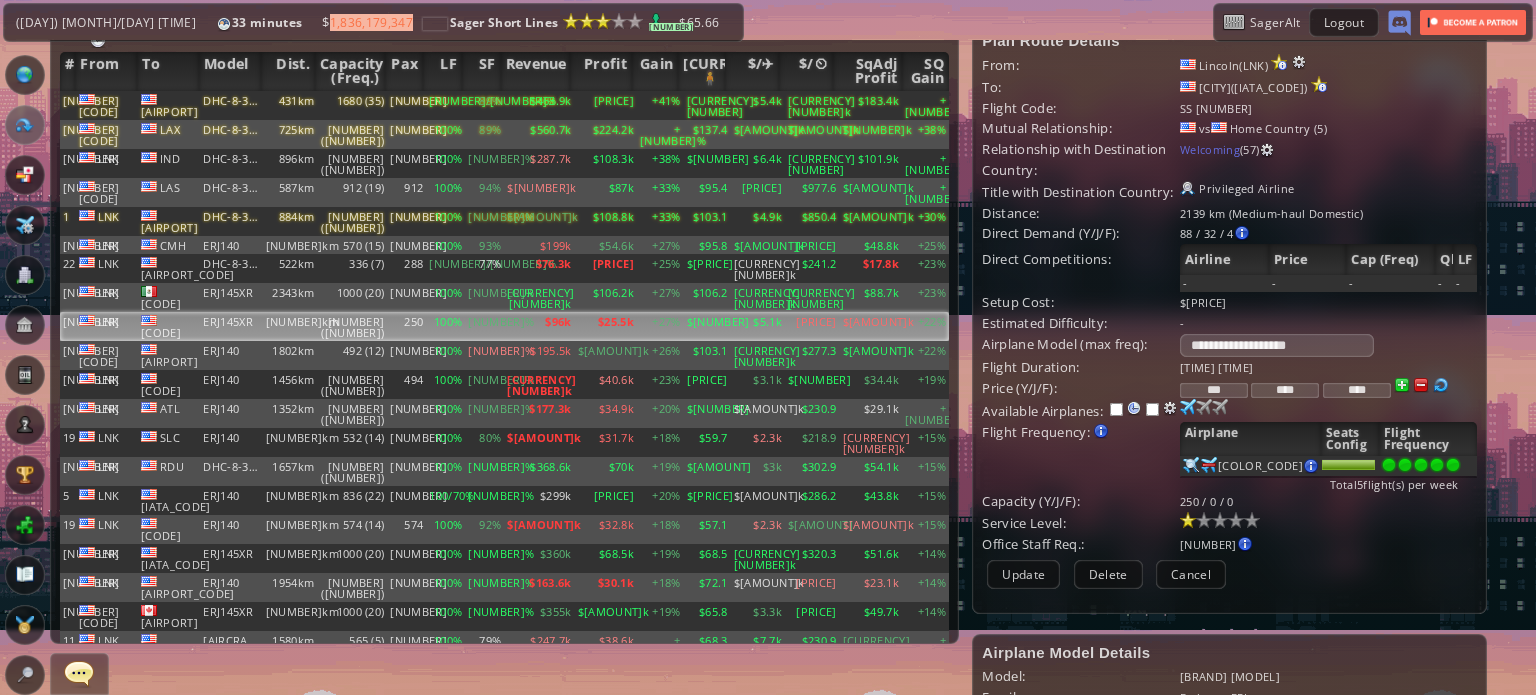 scroll, scrollTop: 0, scrollLeft: 0, axis: both 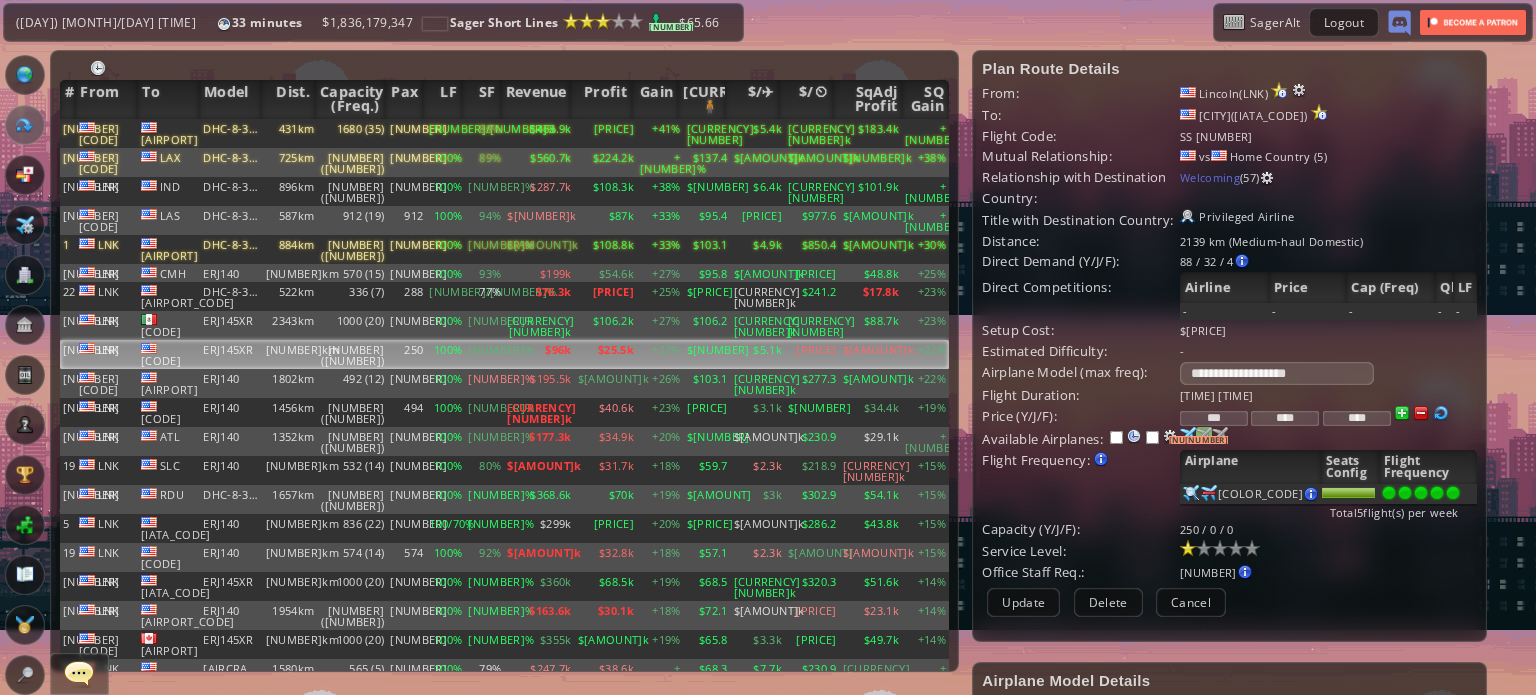 click at bounding box center (1188, 435) 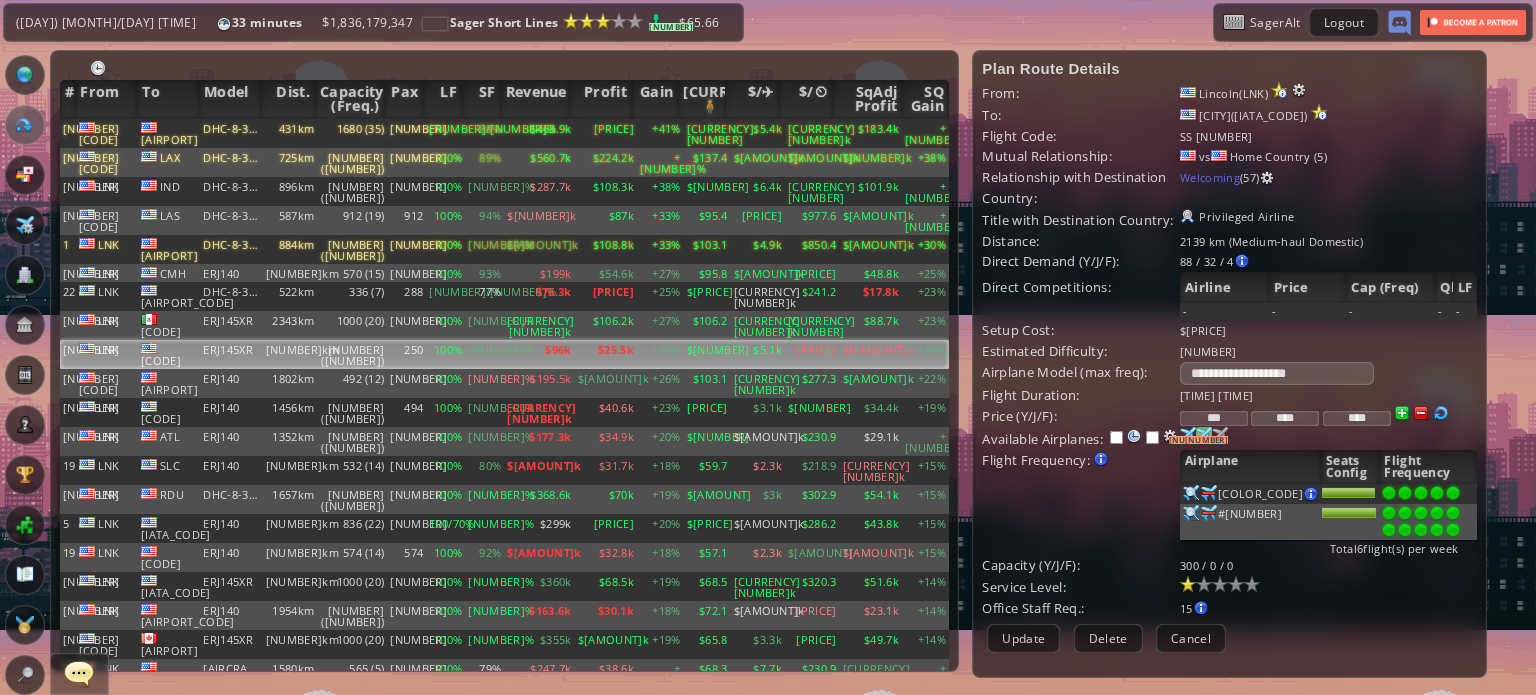 click at bounding box center [1453, 530] 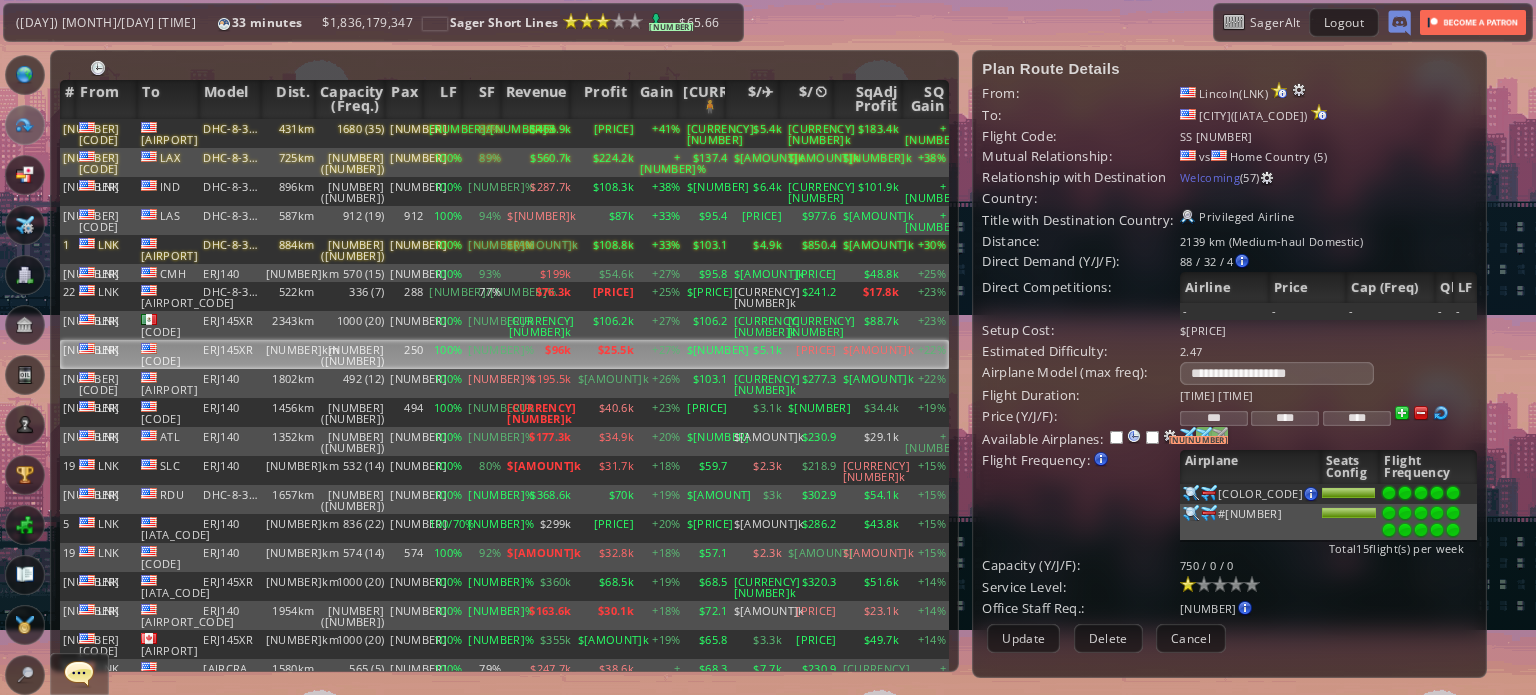 click at bounding box center (1188, 435) 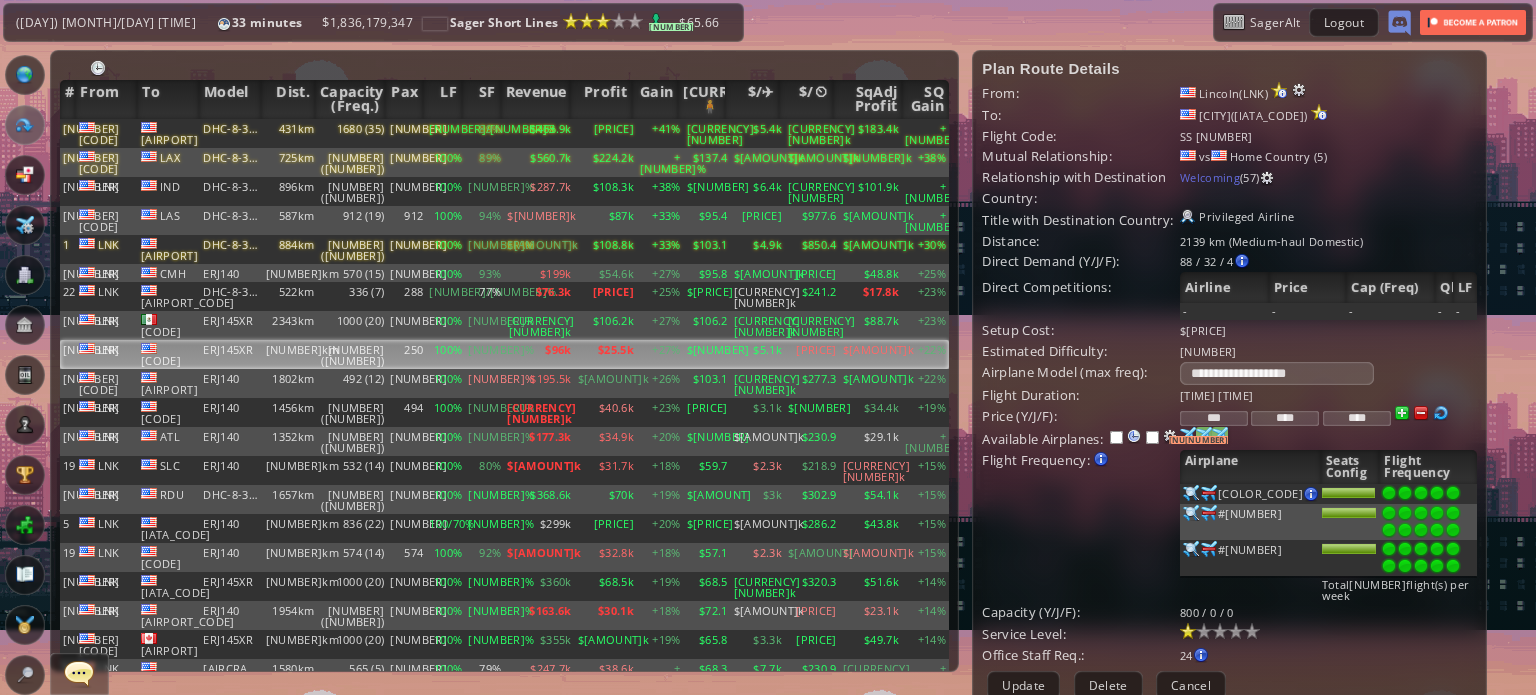 click at bounding box center [1453, 530] 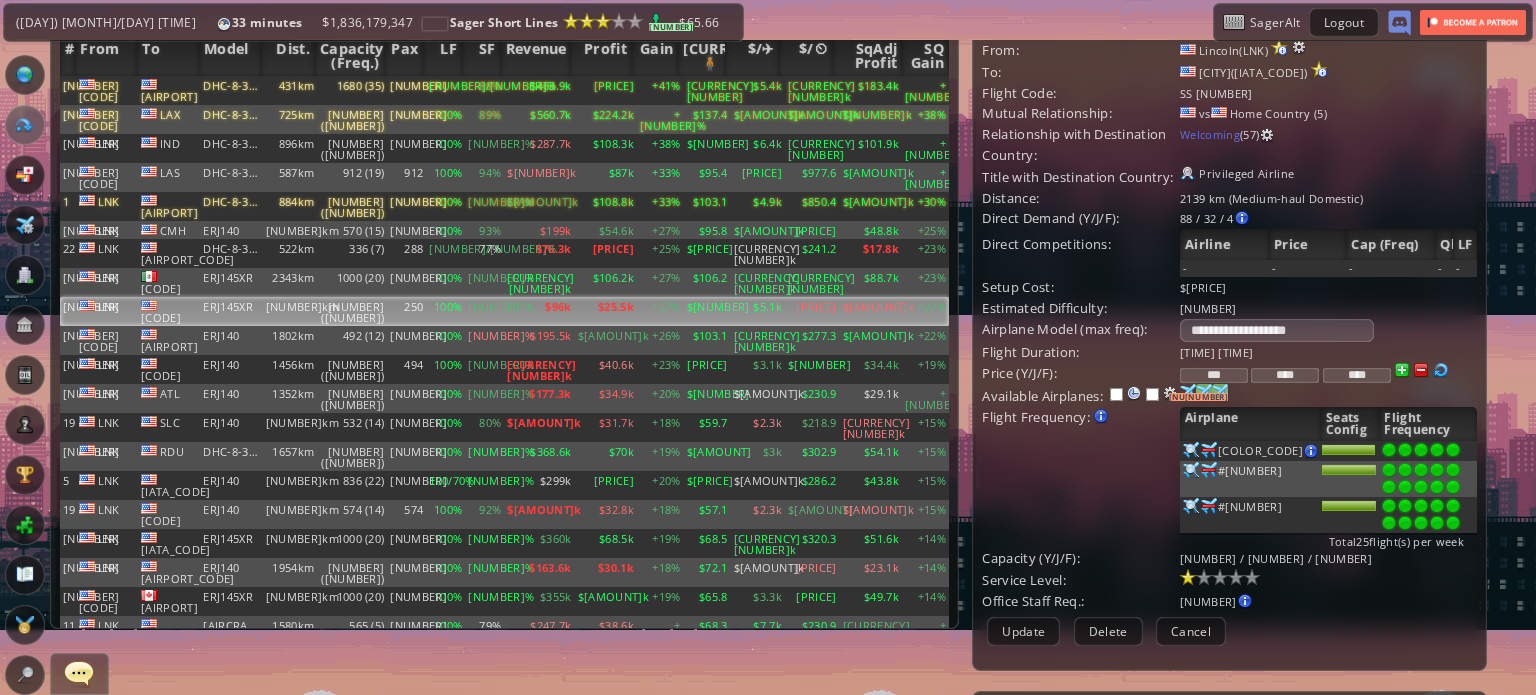 scroll, scrollTop: 100, scrollLeft: 0, axis: vertical 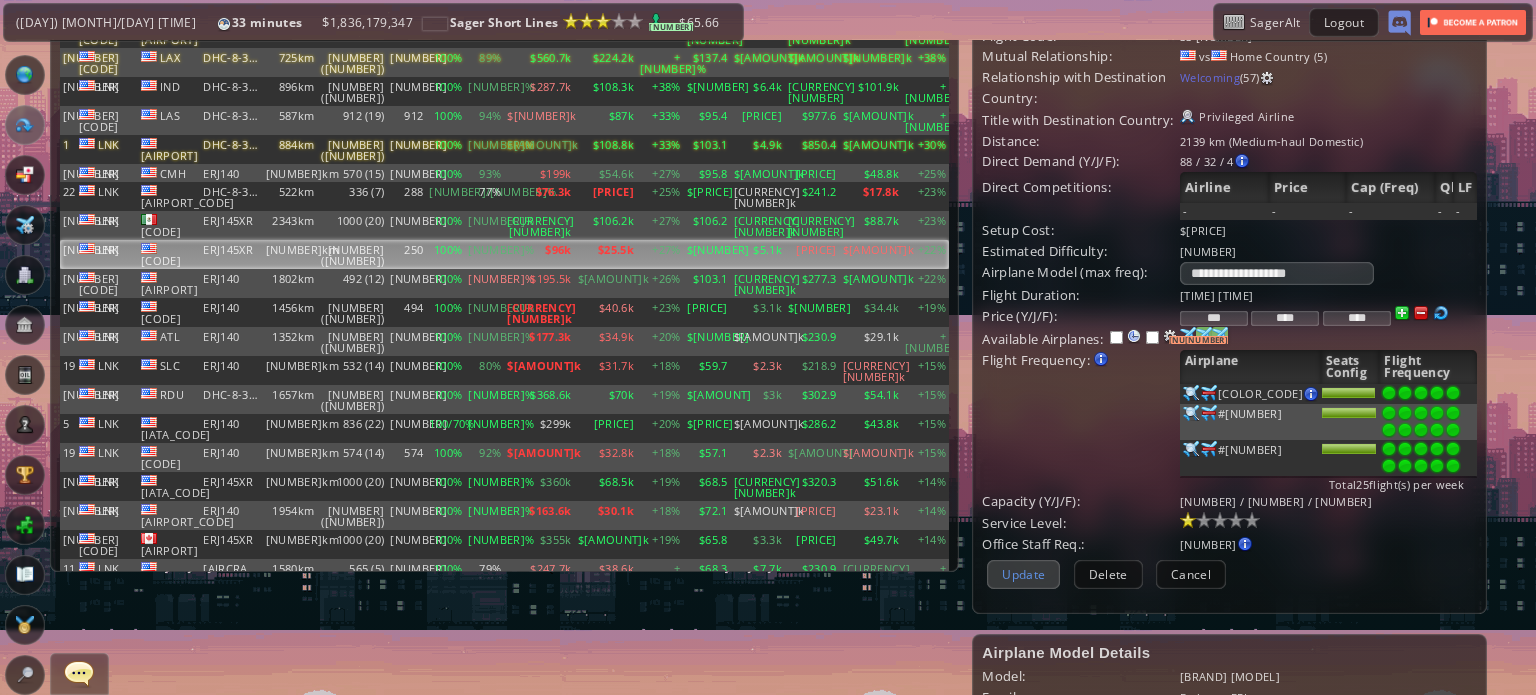 click on "Update" at bounding box center [1023, 574] 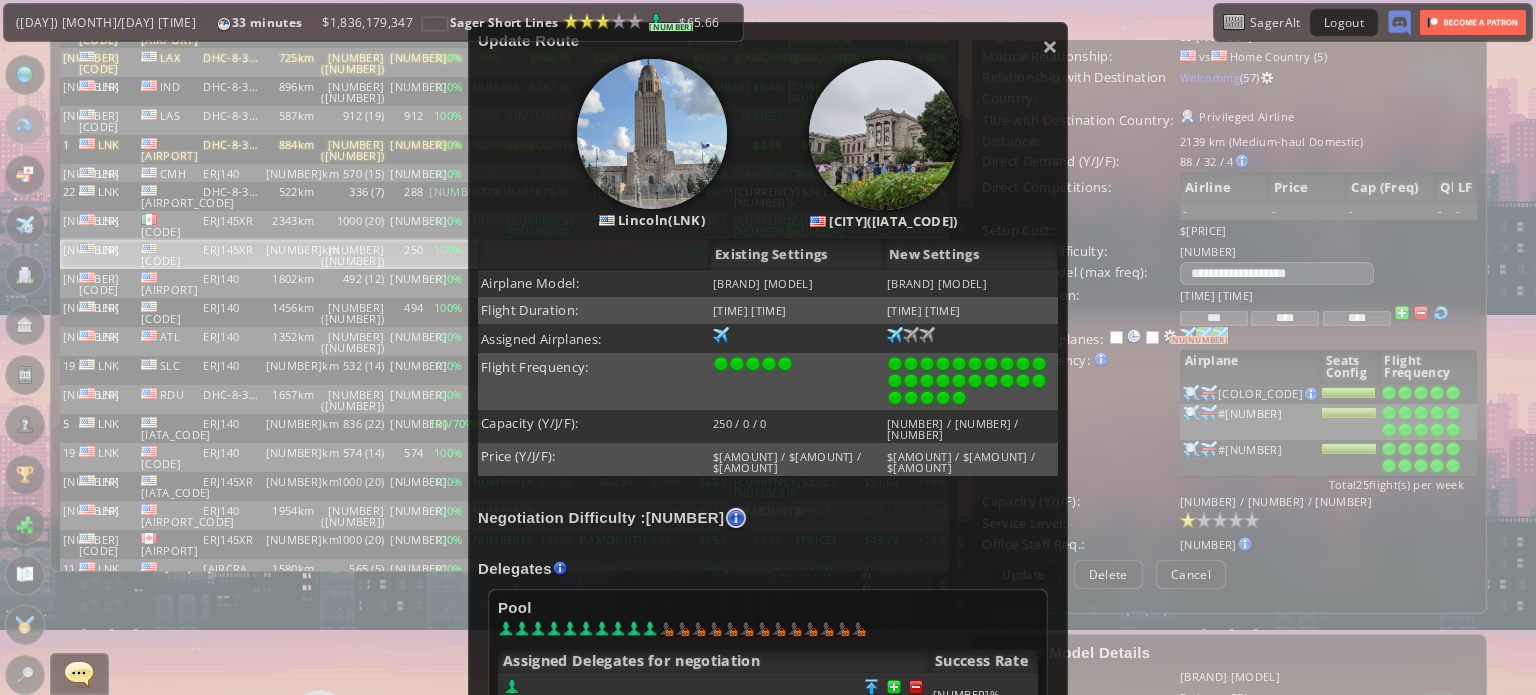 scroll, scrollTop: 200, scrollLeft: 0, axis: vertical 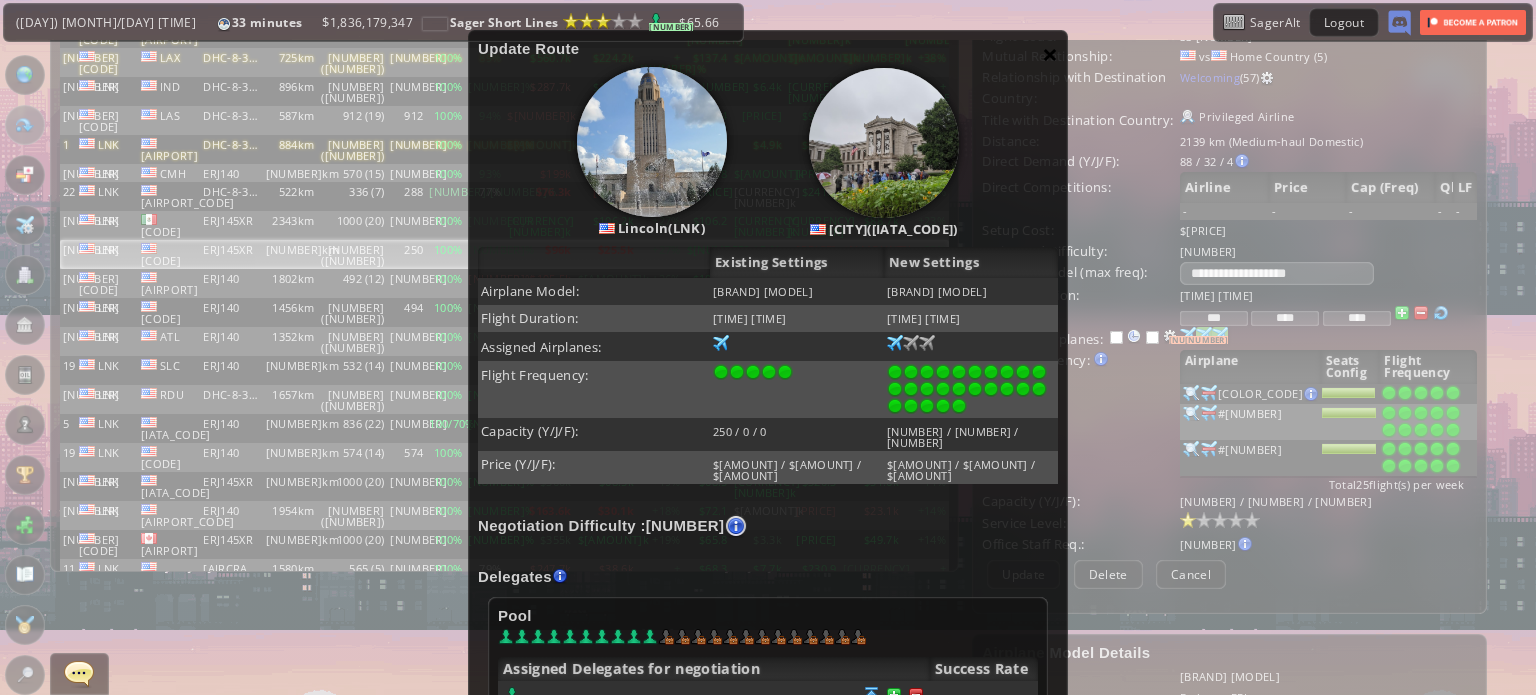 click on "×" at bounding box center [1050, 54] 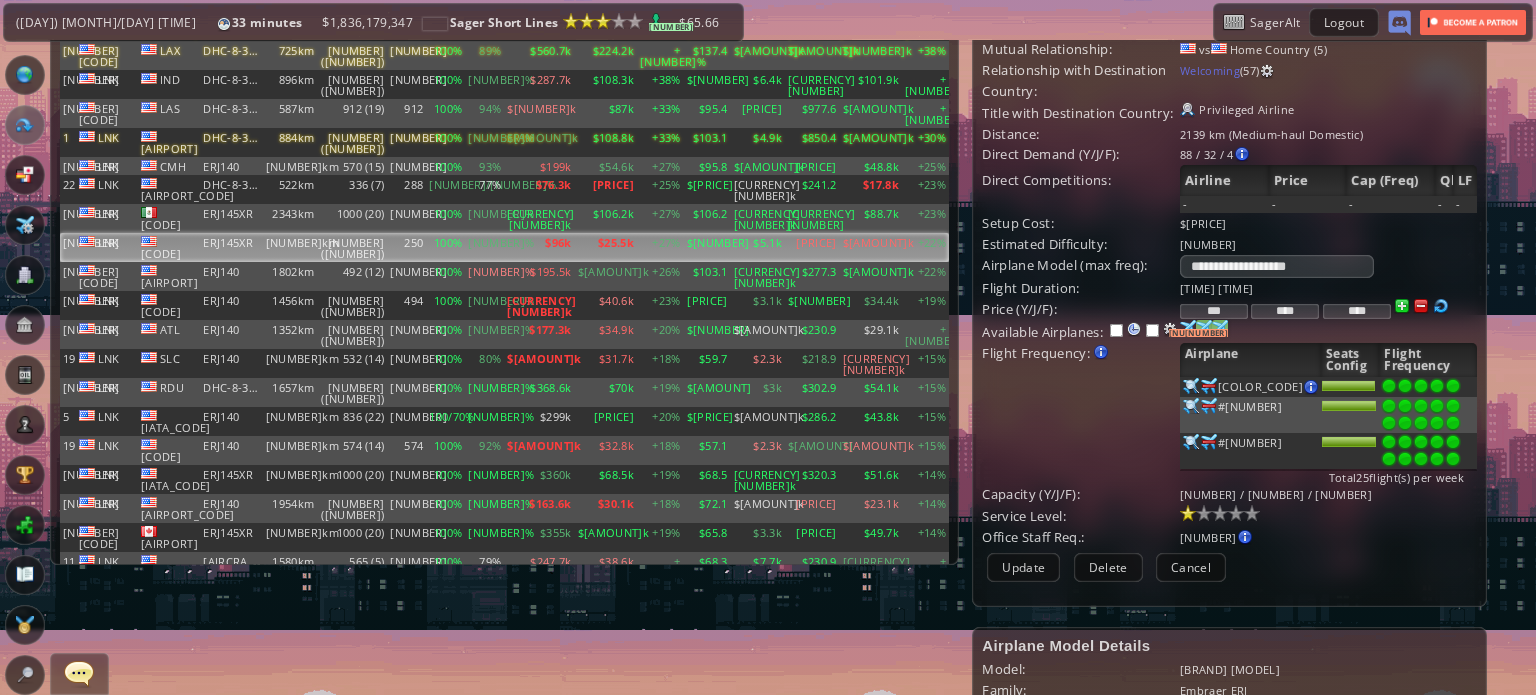 scroll, scrollTop: 88, scrollLeft: 0, axis: vertical 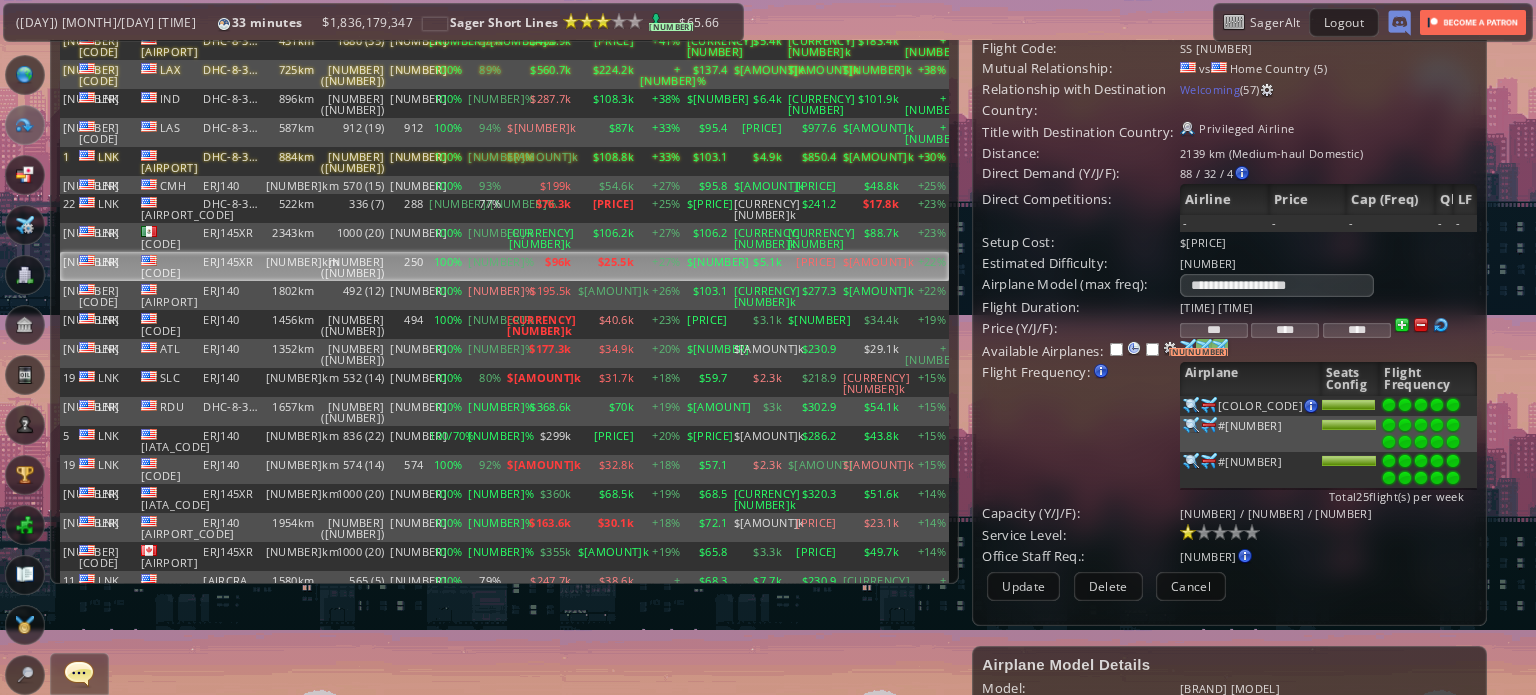 click on "***" at bounding box center (1214, 330) 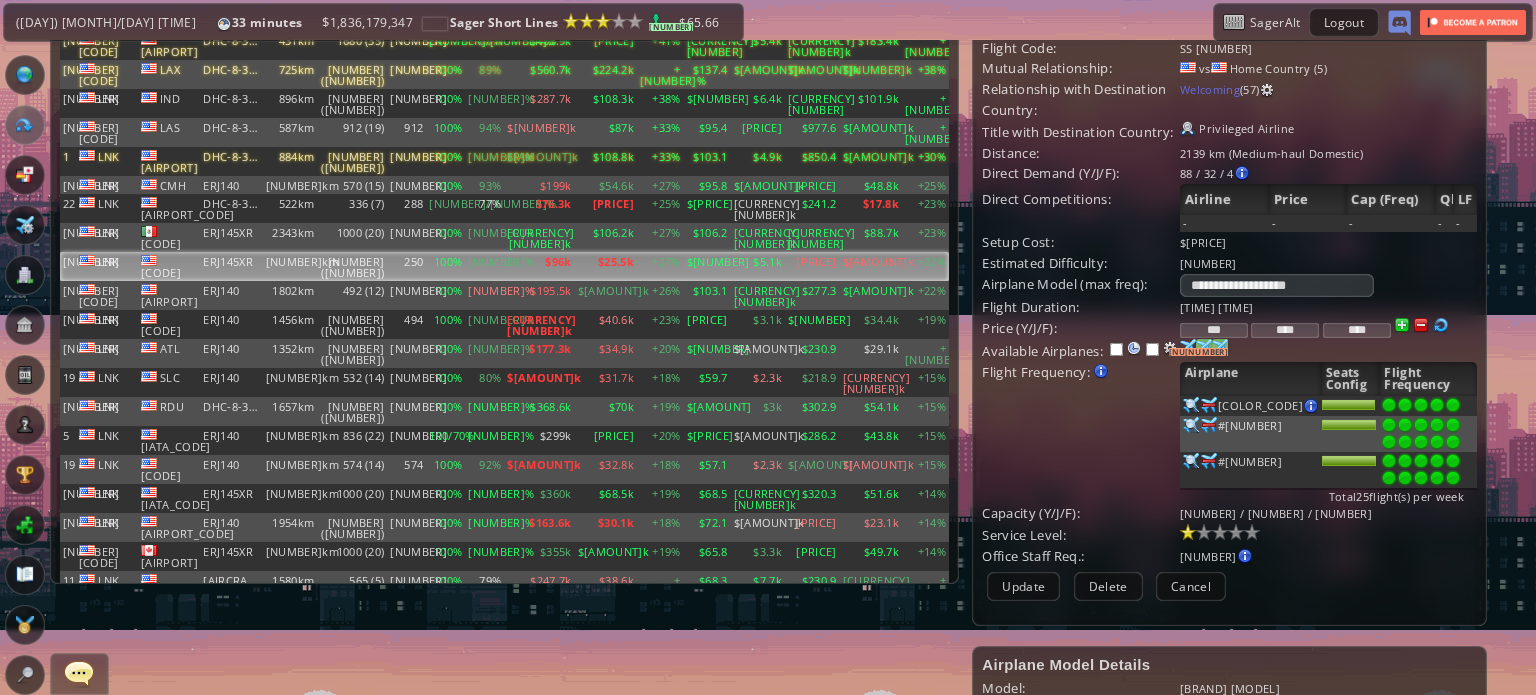 click on "***" at bounding box center (1214, 330) 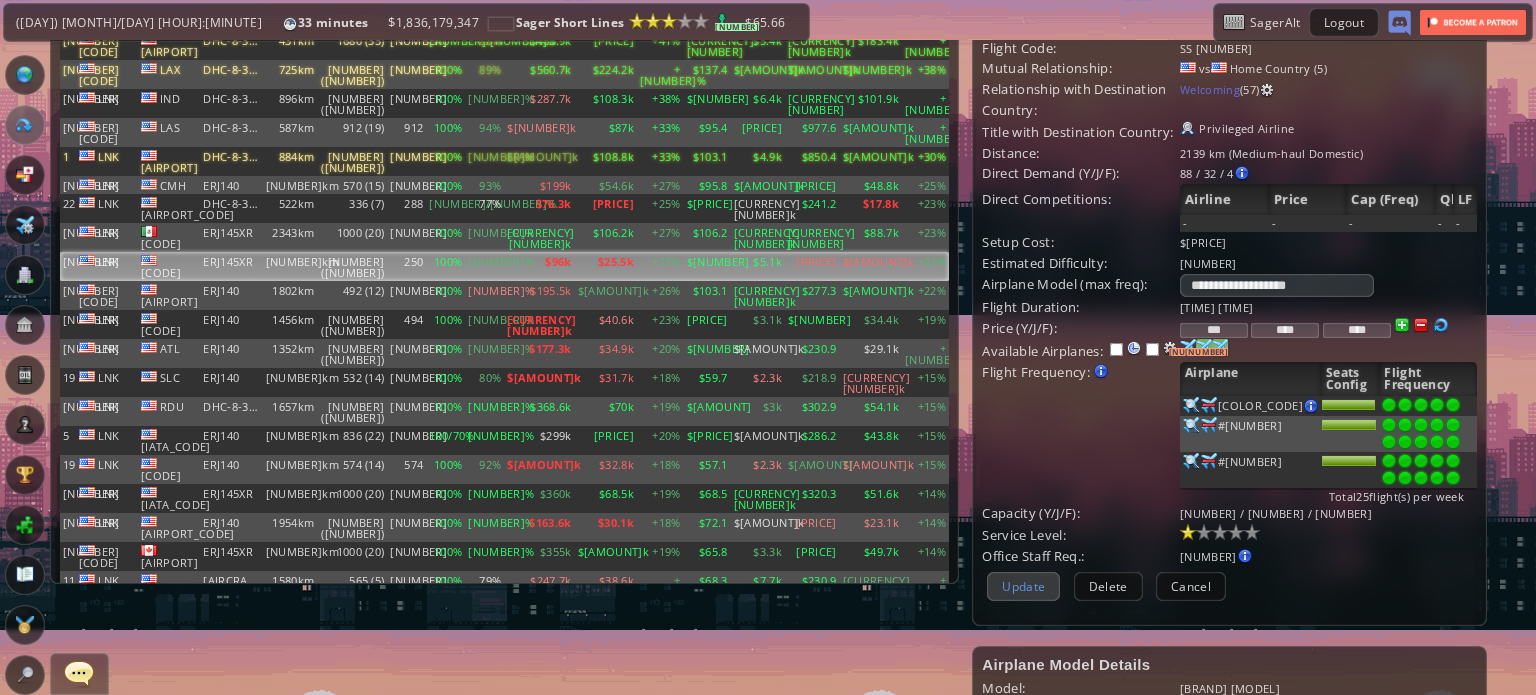 type on "***" 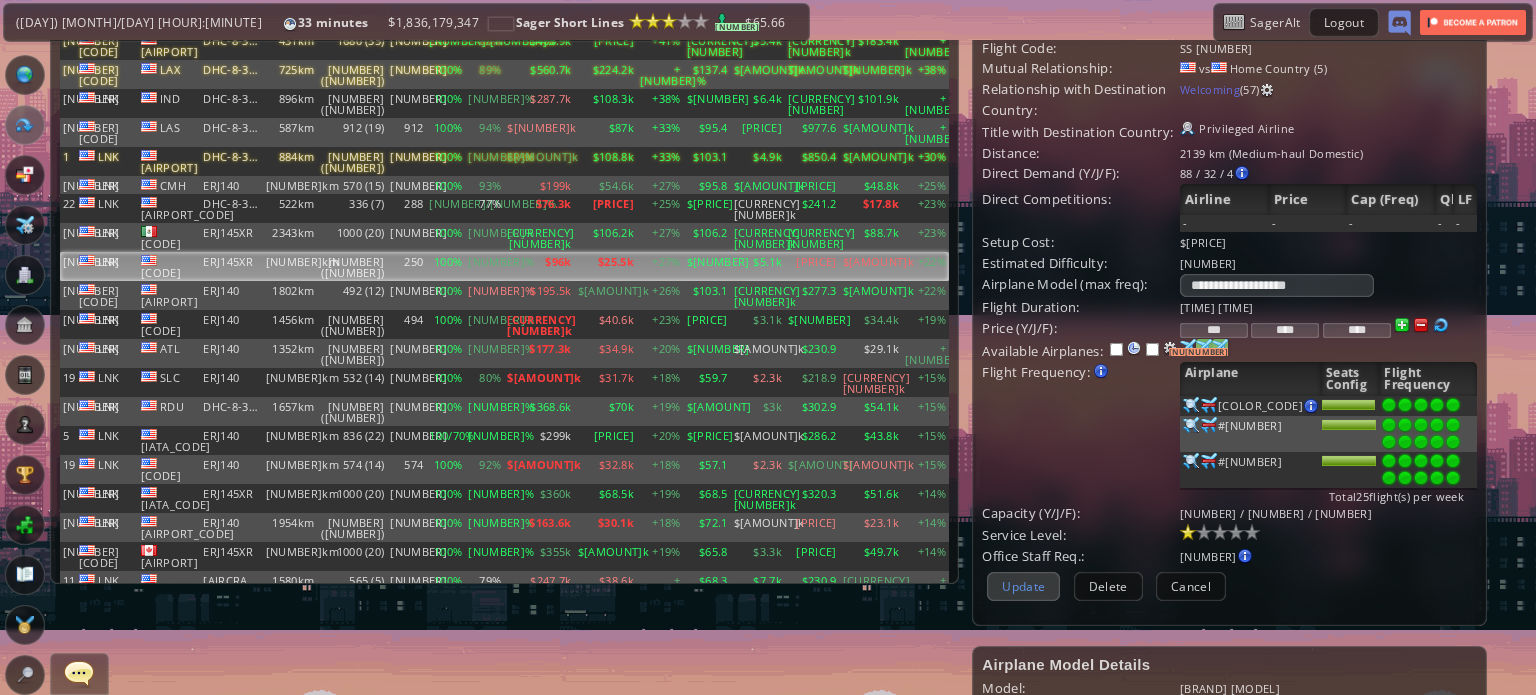 click on "Update" at bounding box center (1023, 586) 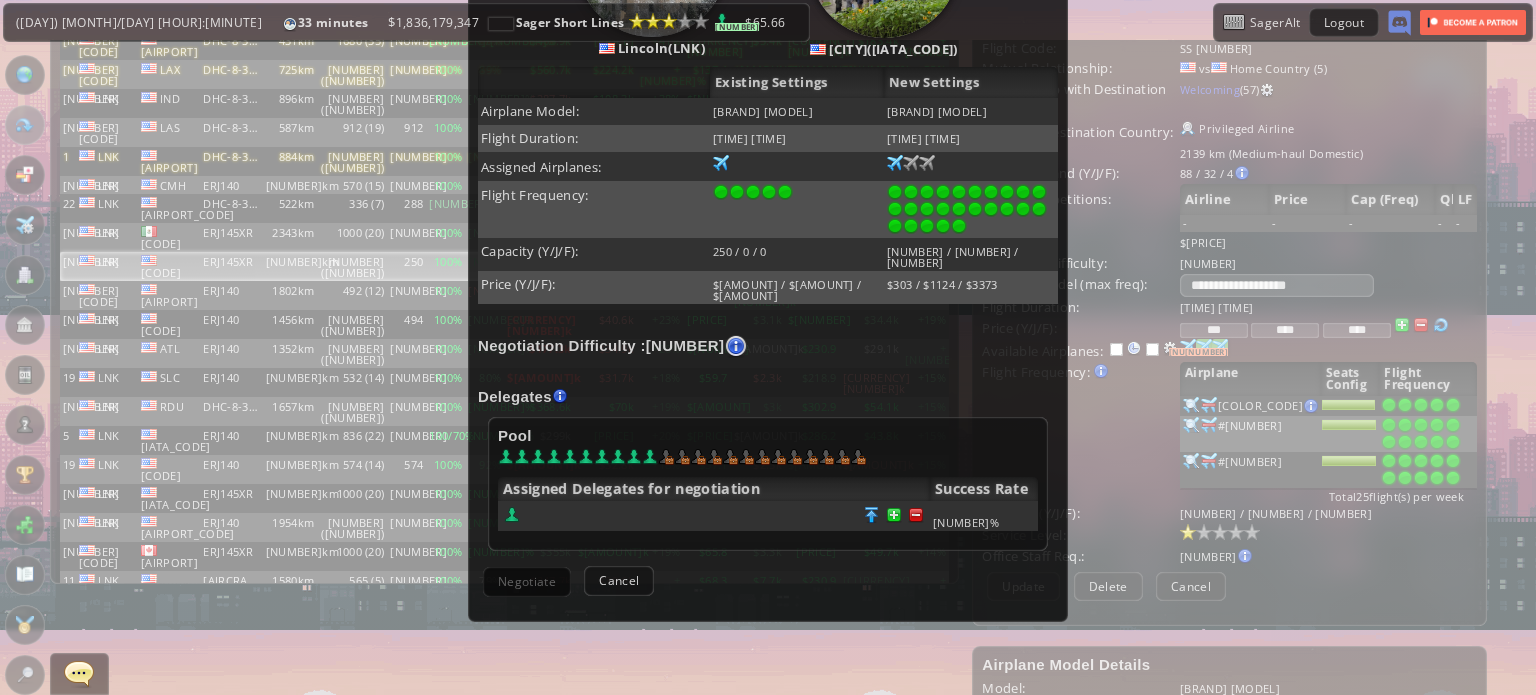 scroll, scrollTop: 400, scrollLeft: 0, axis: vertical 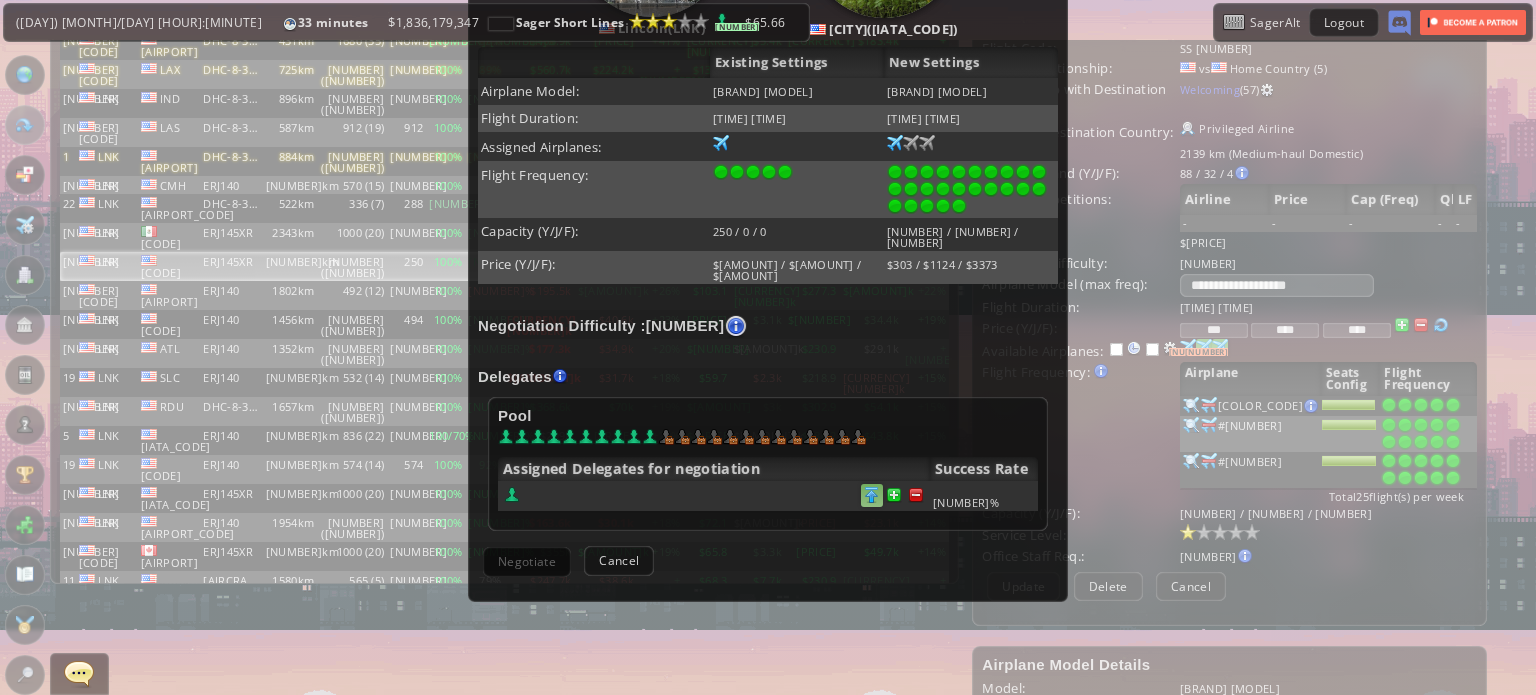 click at bounding box center [916, 495] 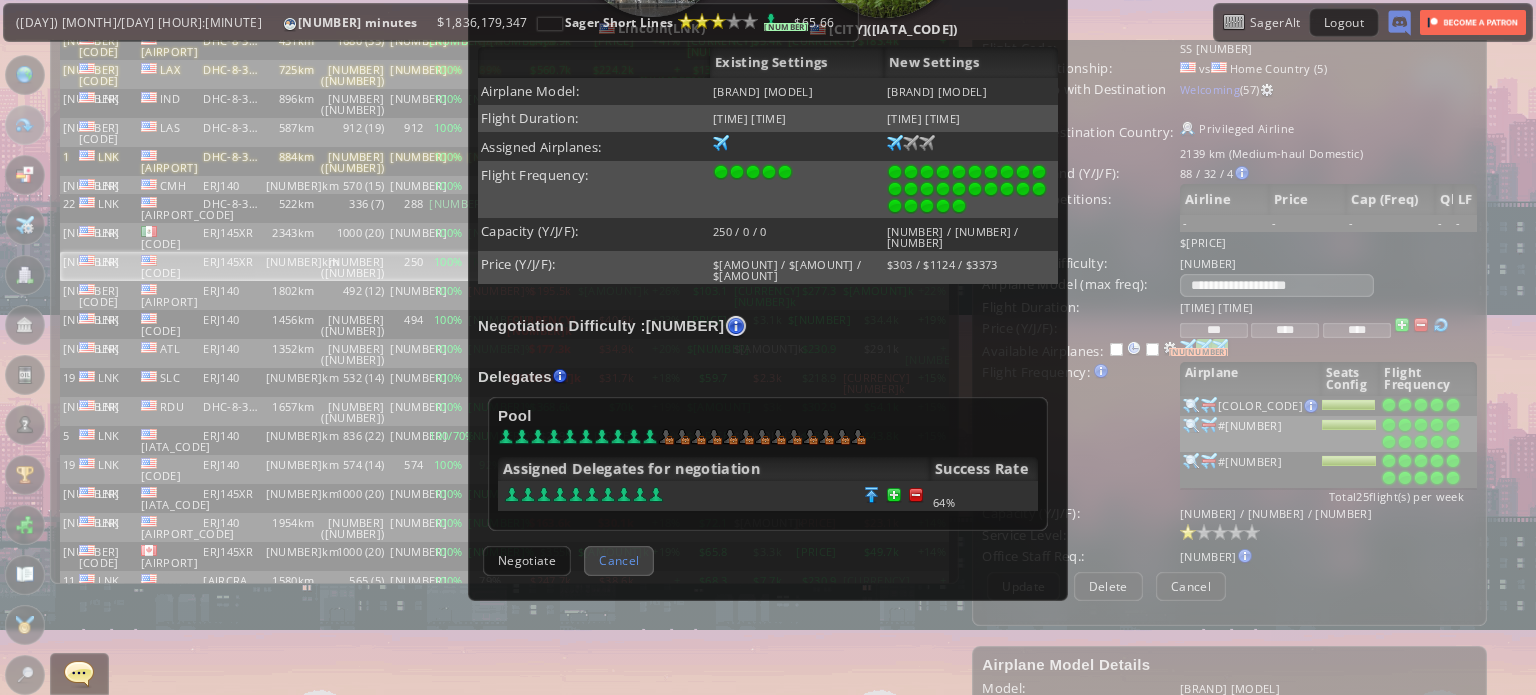 click on "Cancel" at bounding box center (619, 560) 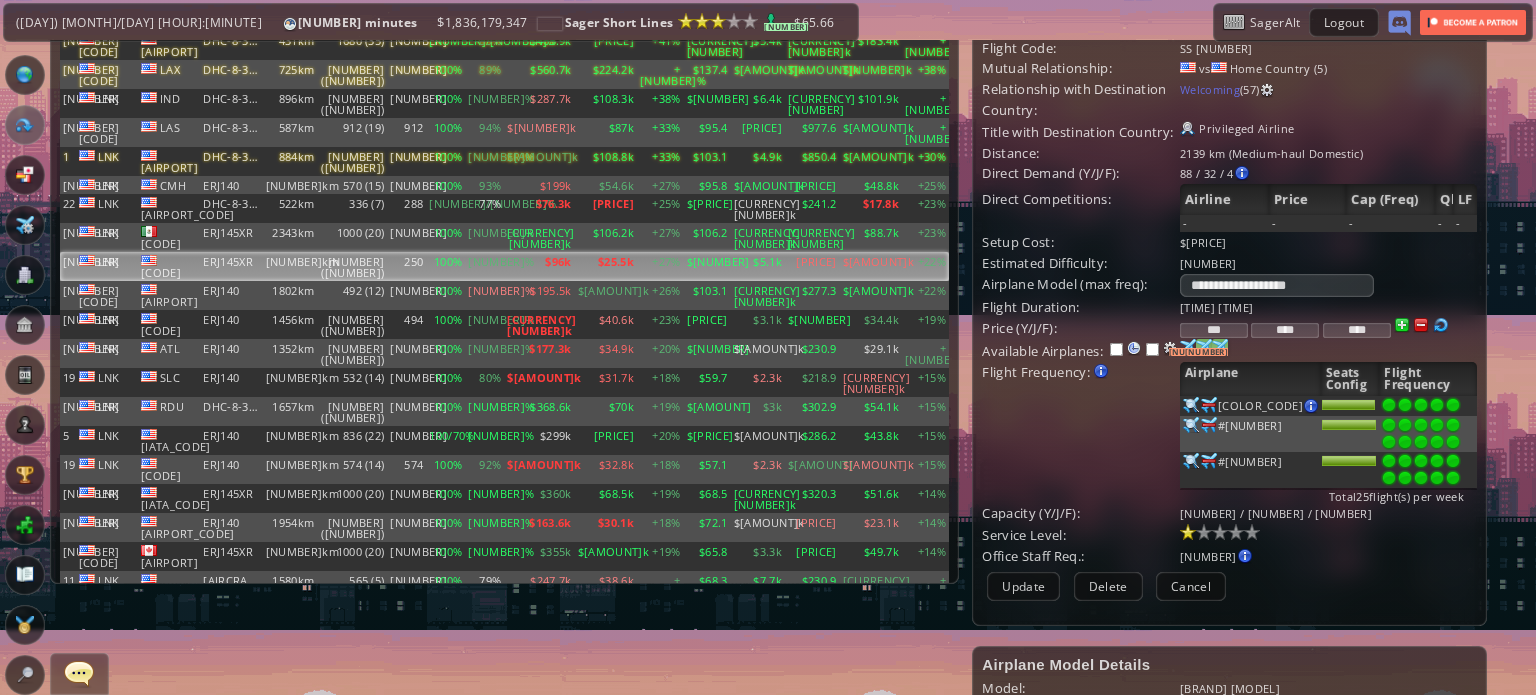 click at bounding box center (1191, 405) 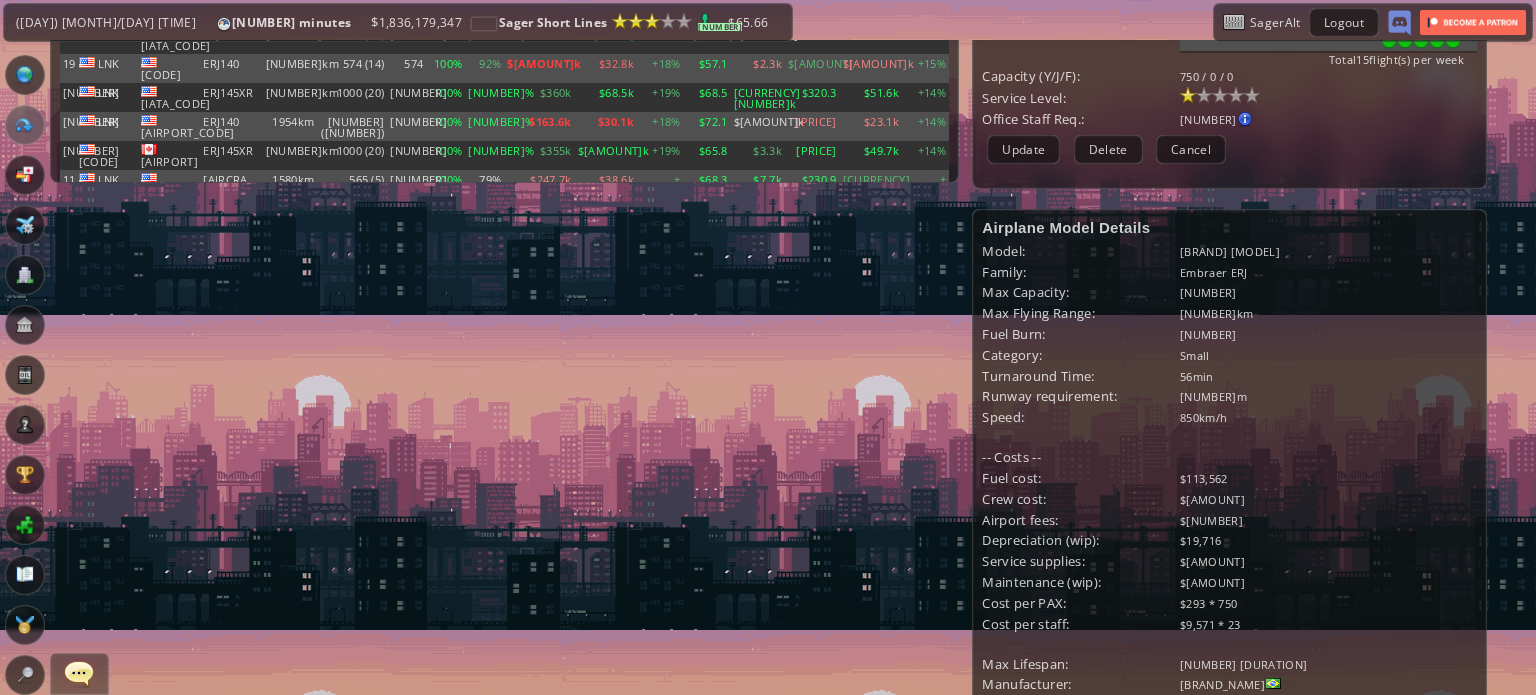 scroll, scrollTop: 188, scrollLeft: 0, axis: vertical 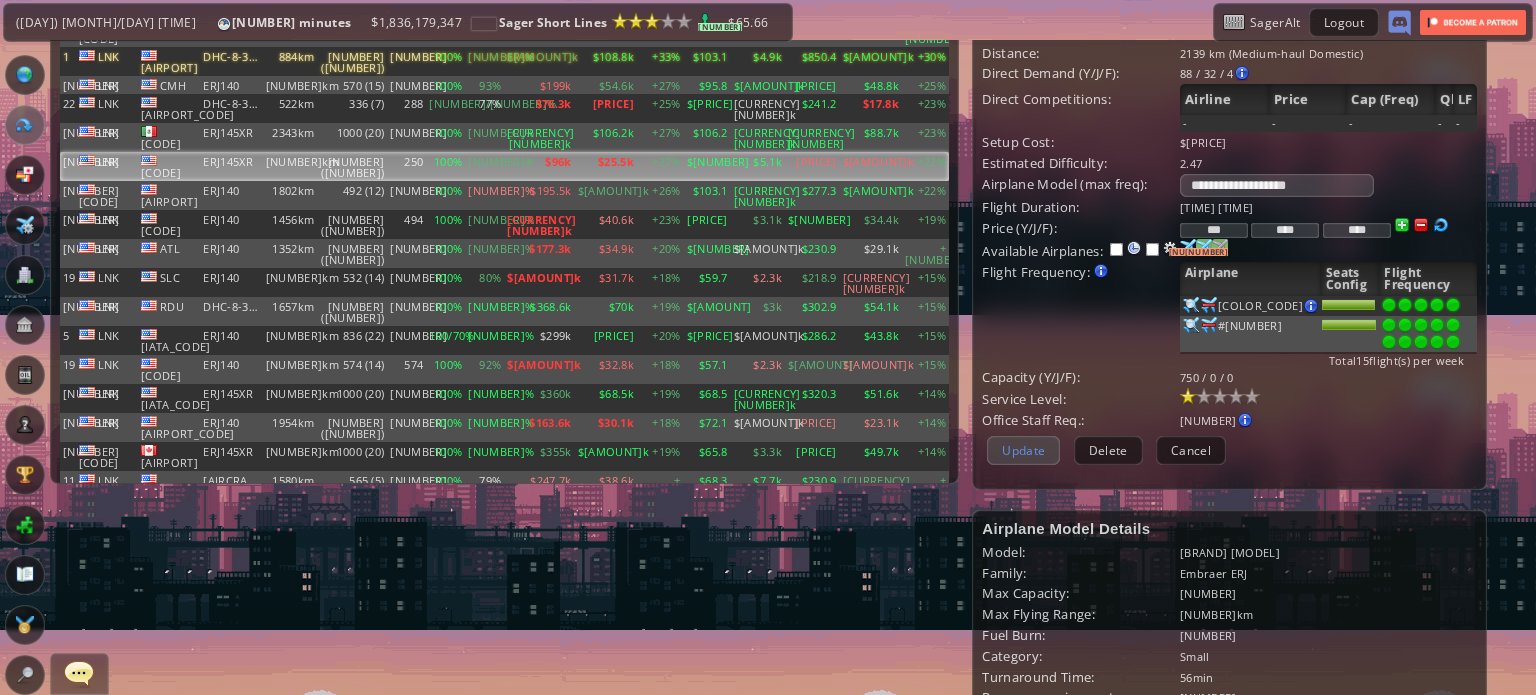 click on "Update" at bounding box center [1023, 450] 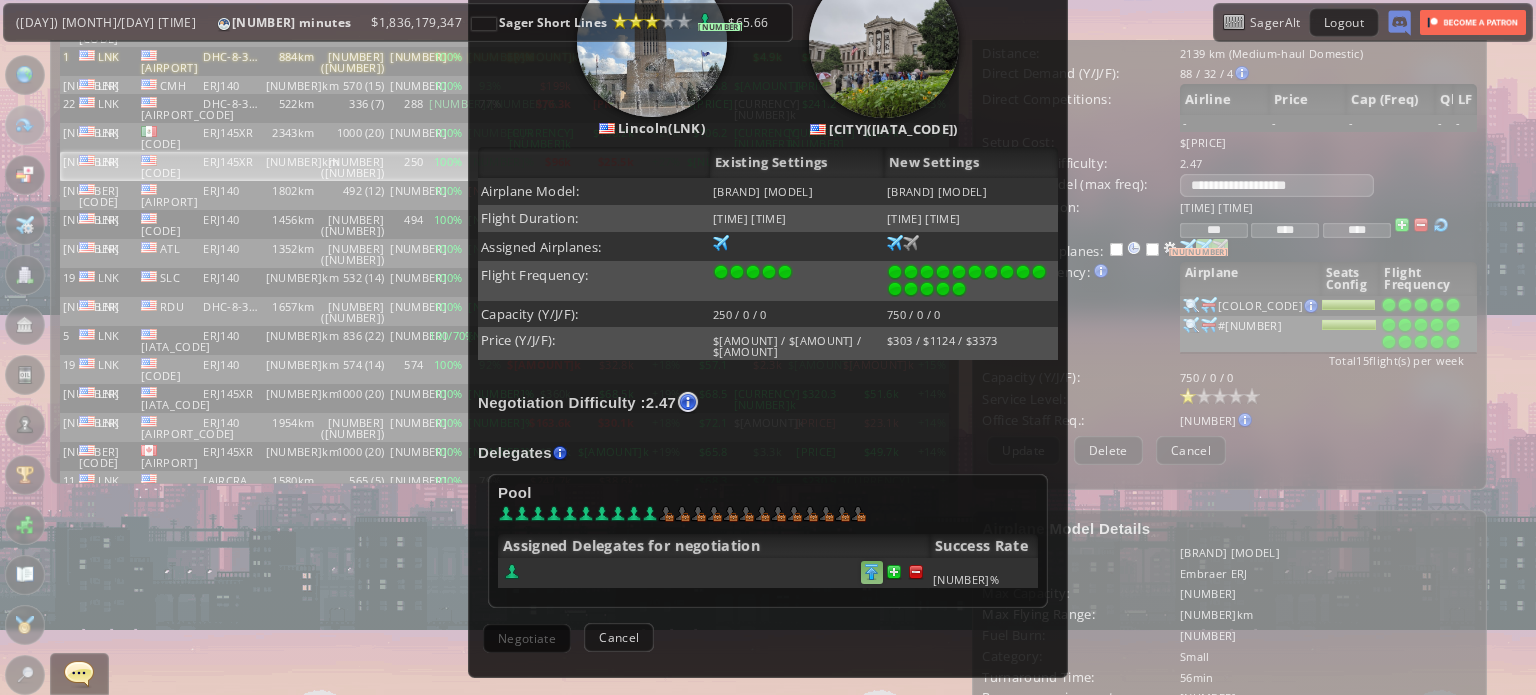 scroll, scrollTop: 308, scrollLeft: 0, axis: vertical 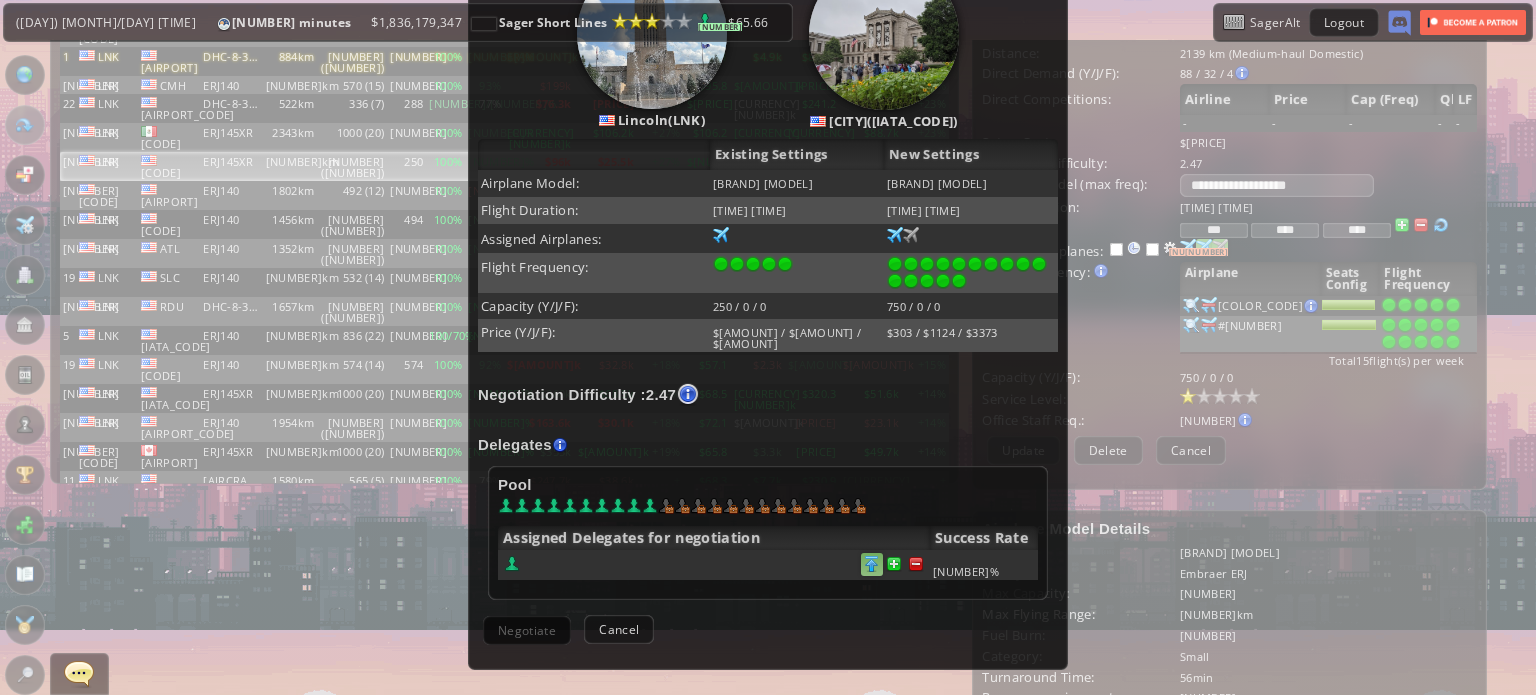 click at bounding box center [872, 564] 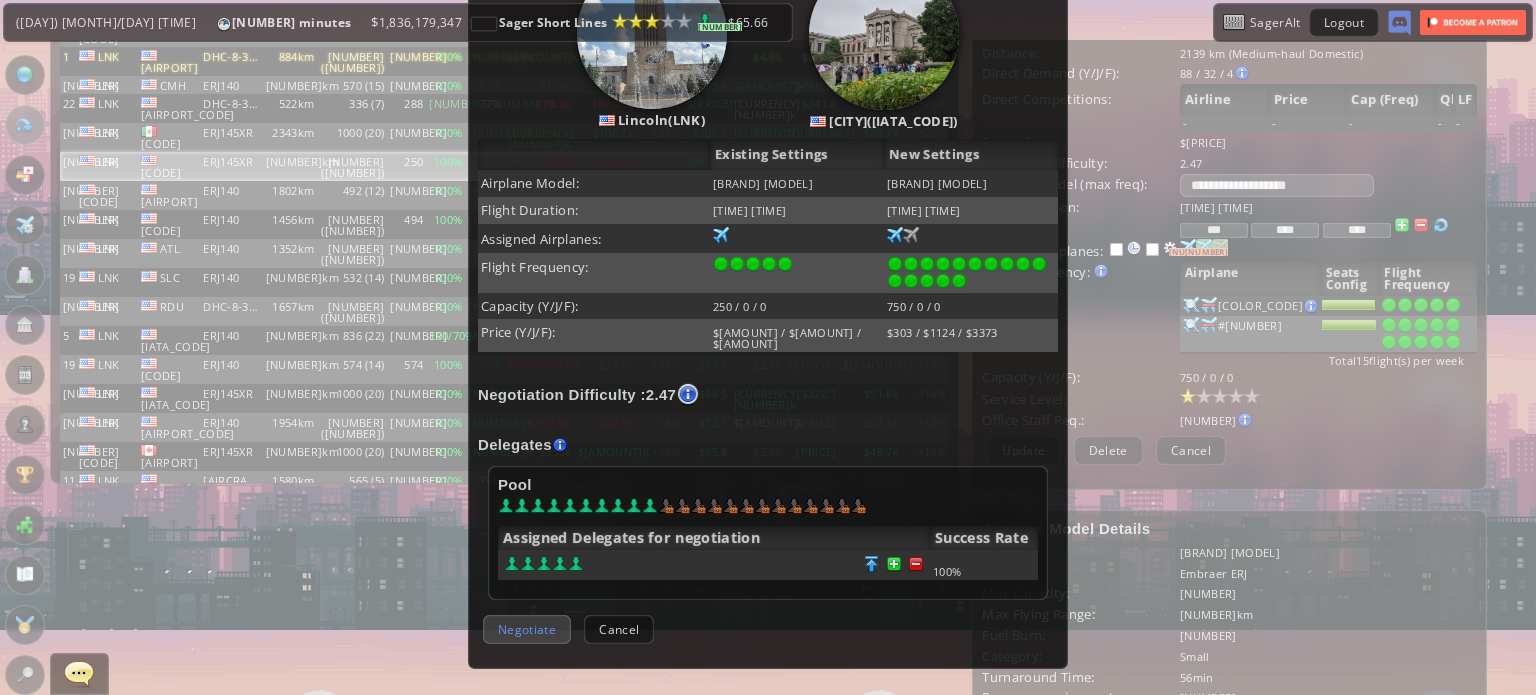 click on "Negotiate" at bounding box center (527, 629) 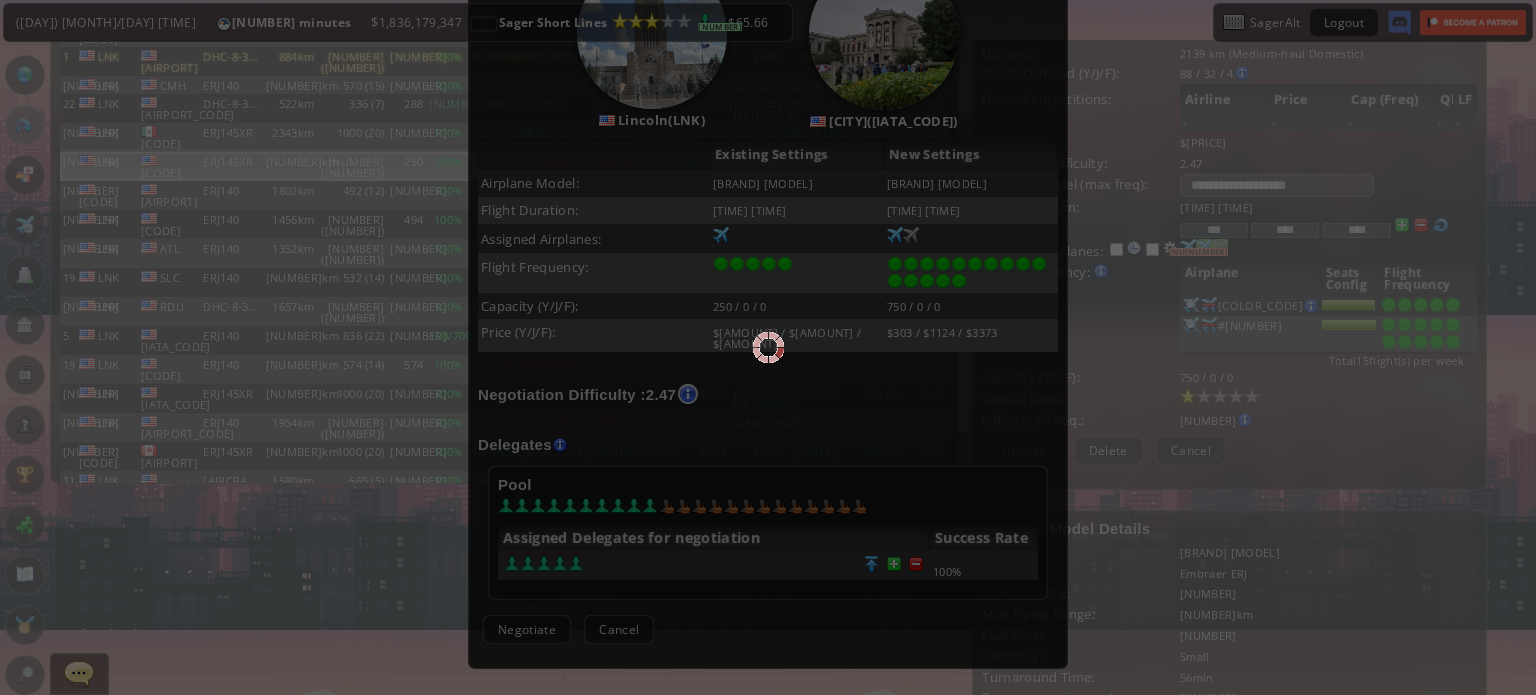 click at bounding box center [768, 347] 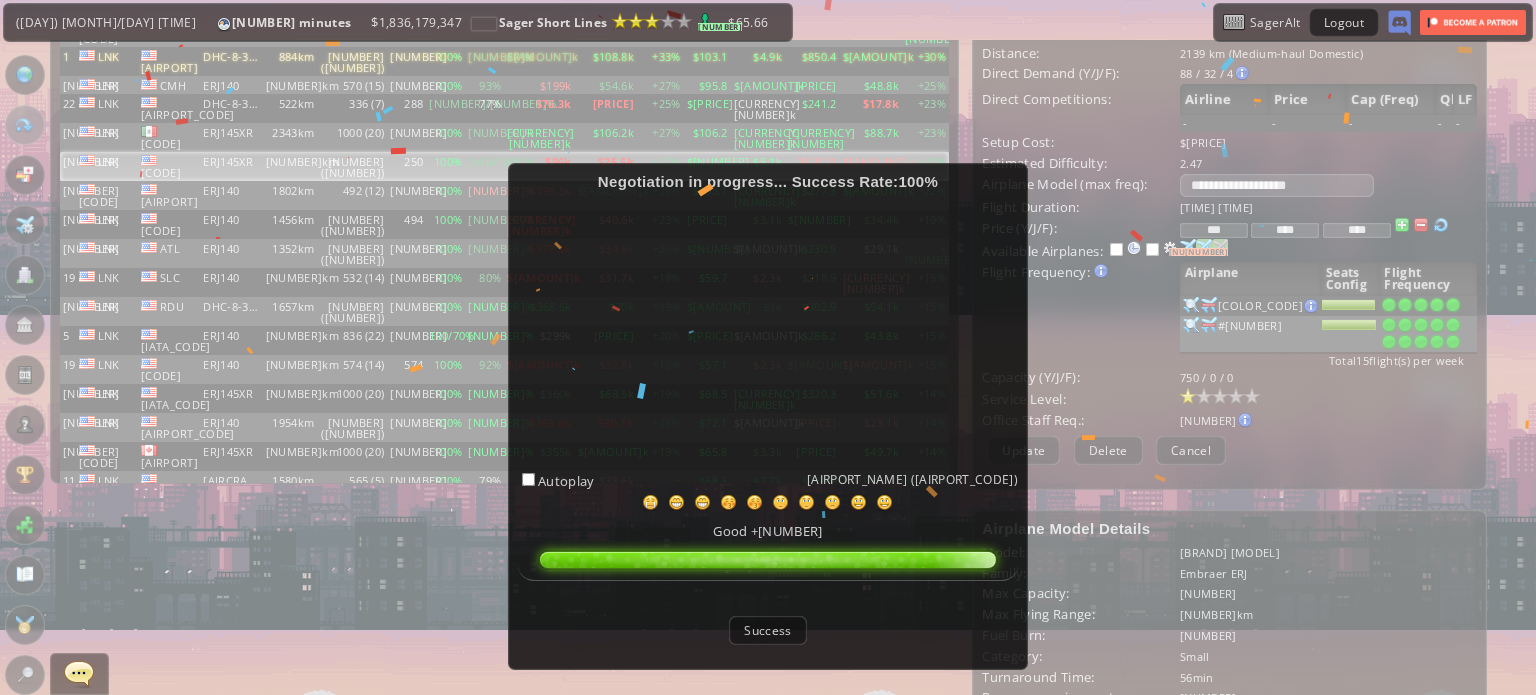 scroll, scrollTop: 100, scrollLeft: 0, axis: vertical 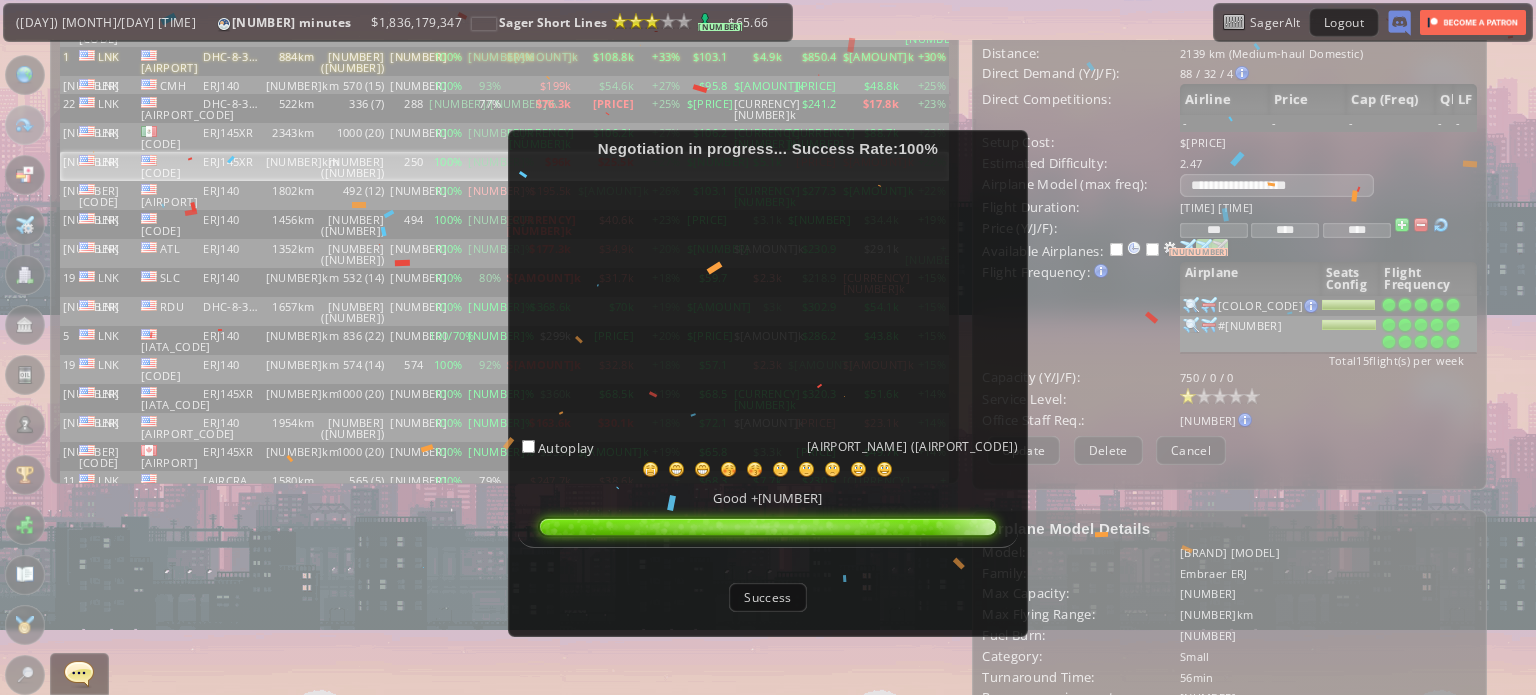 click on "Success" at bounding box center [767, 597] 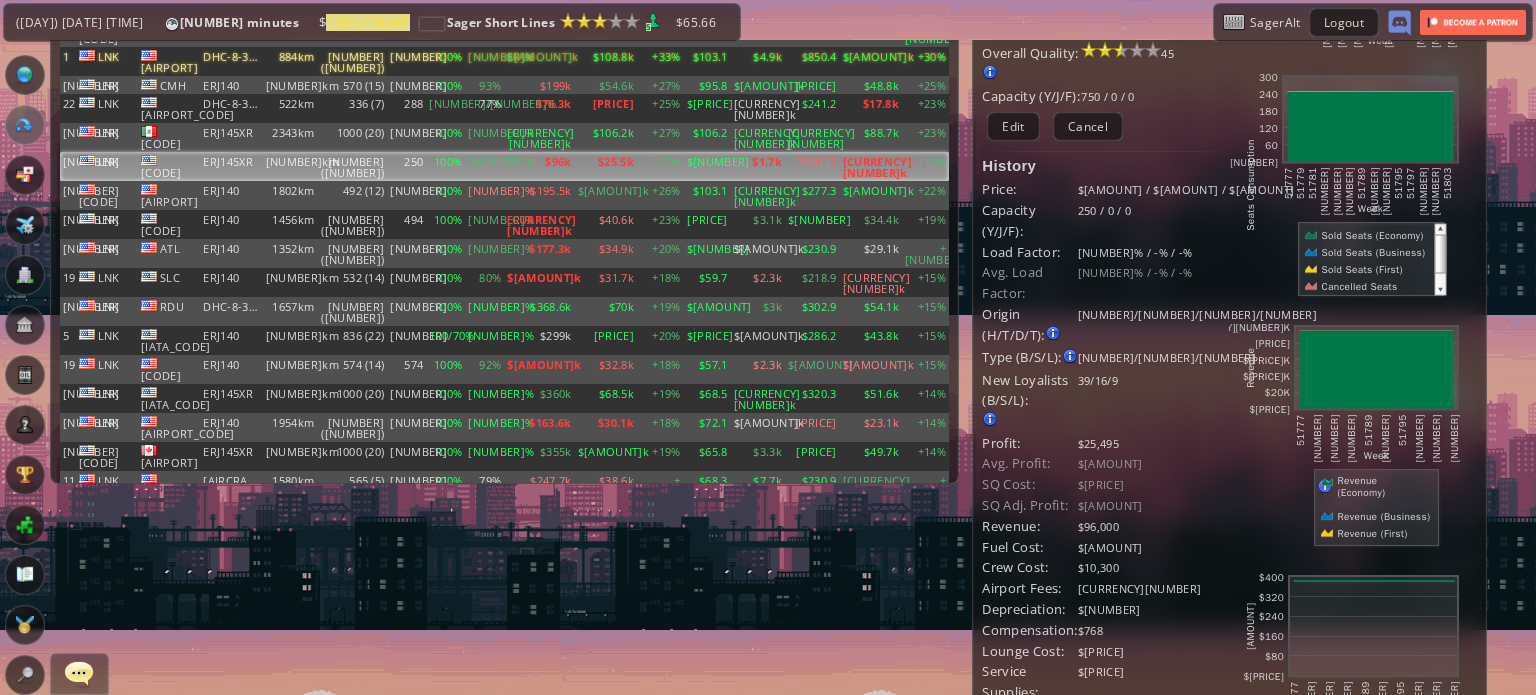scroll, scrollTop: 88, scrollLeft: 0, axis: vertical 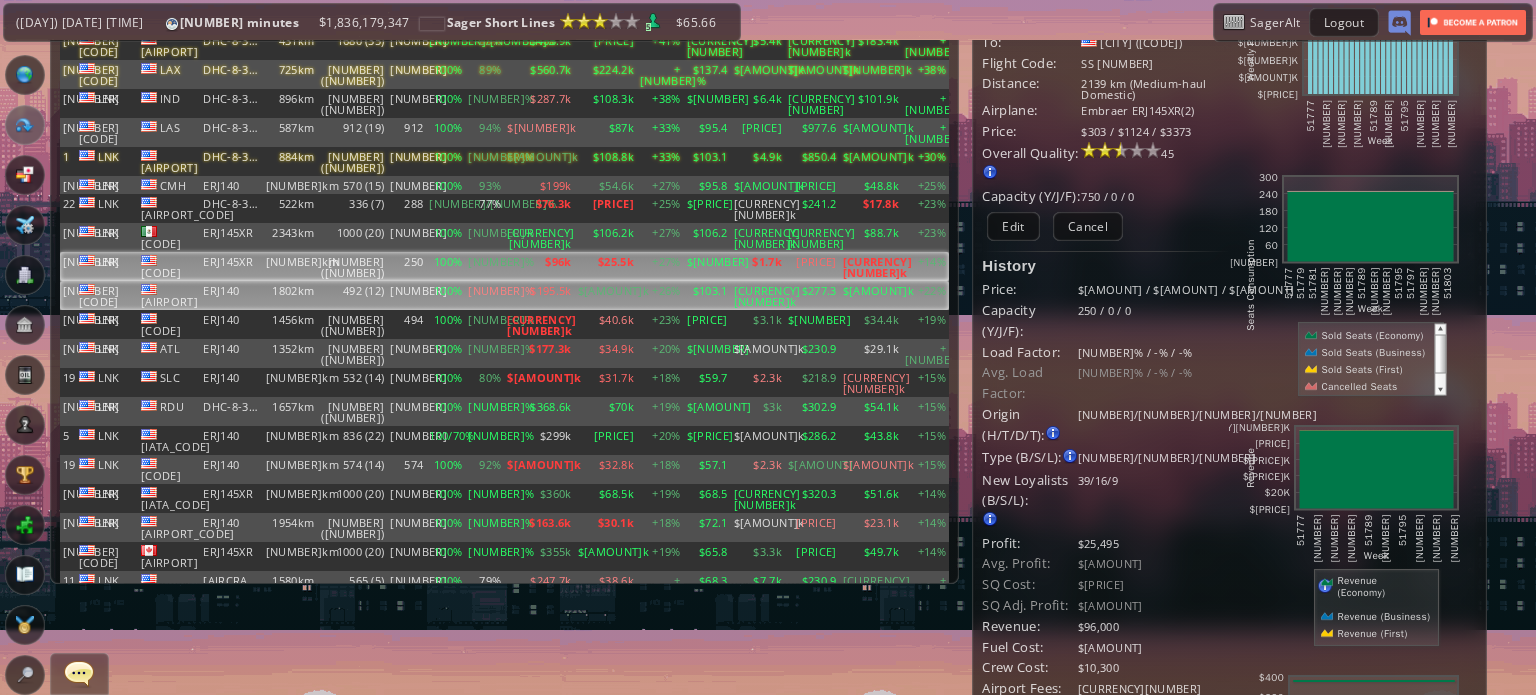 click on "[NUMBER]" at bounding box center [406, 45] 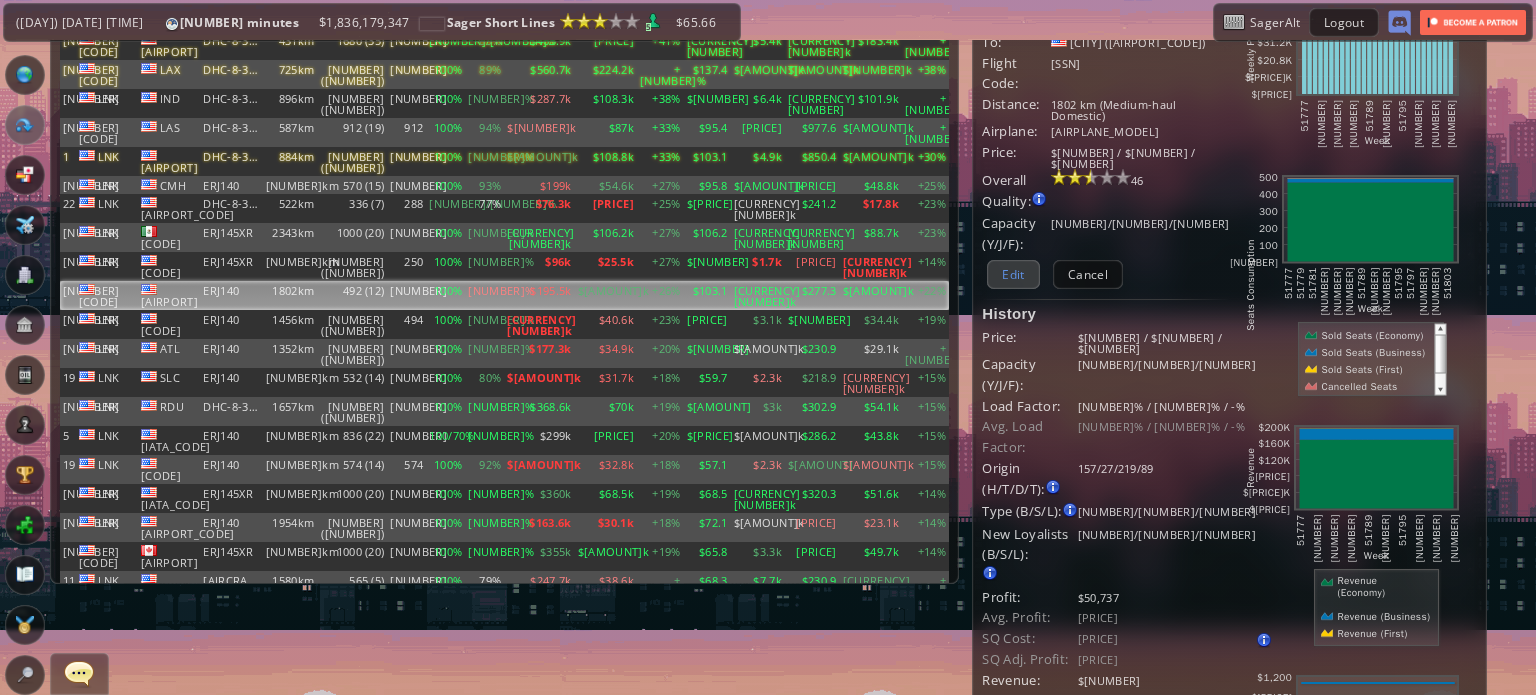 click on "Edit" at bounding box center [1013, 274] 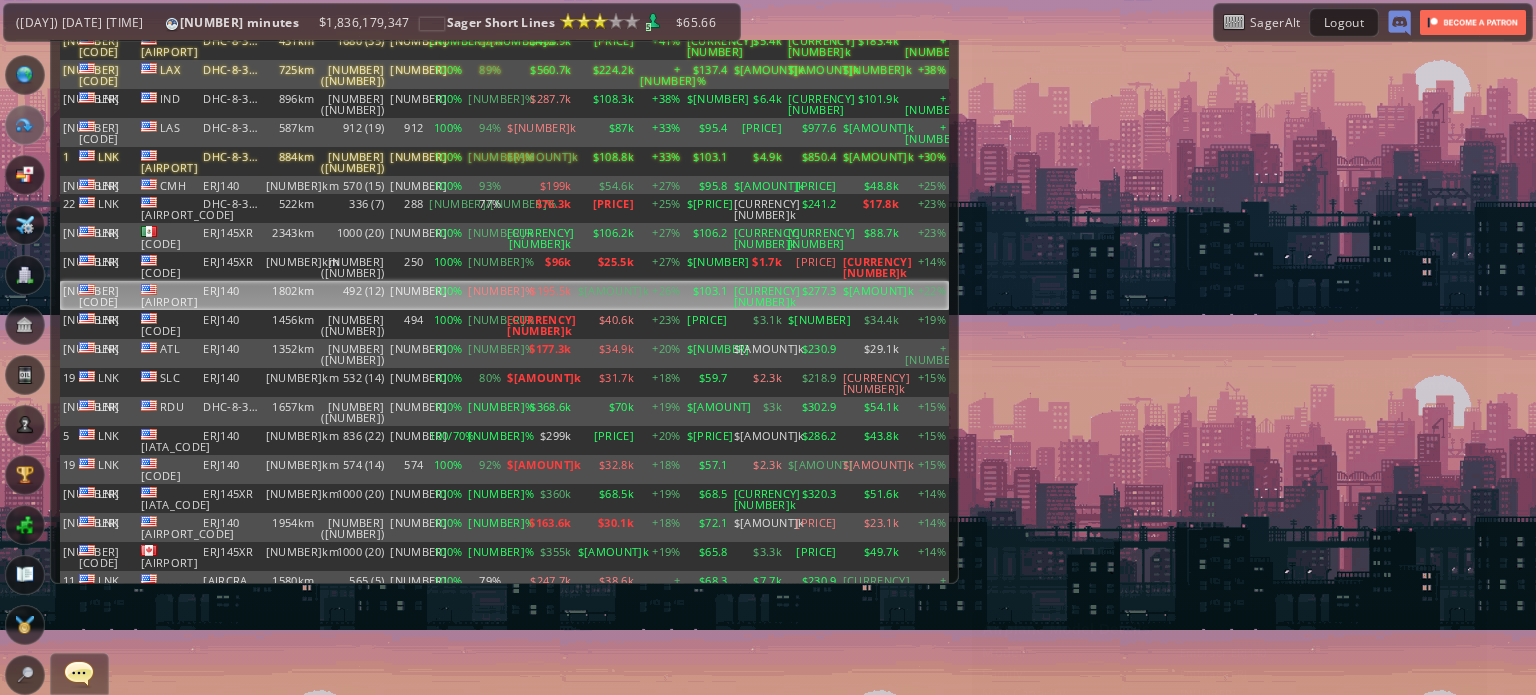 scroll, scrollTop: 0, scrollLeft: 0, axis: both 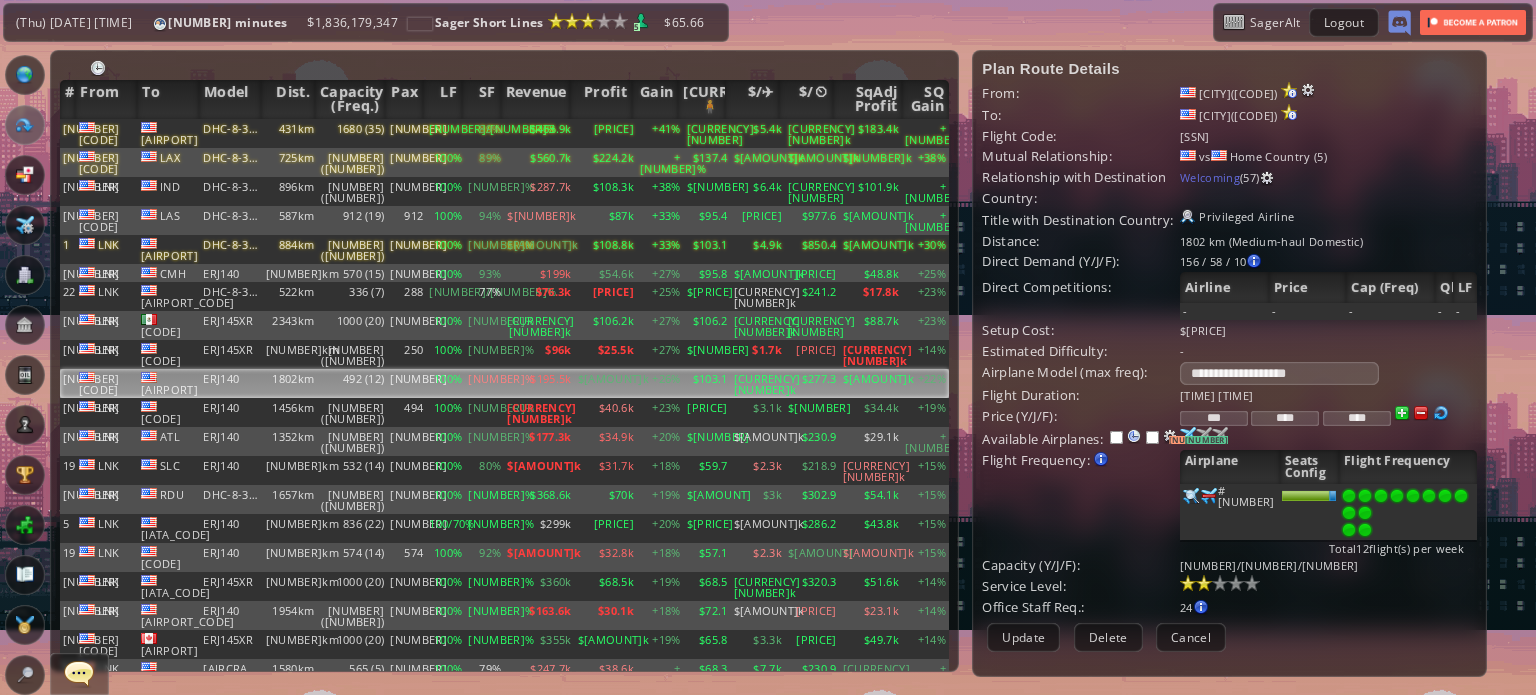 click on "[TIME] [TIME]" at bounding box center (1328, 395) 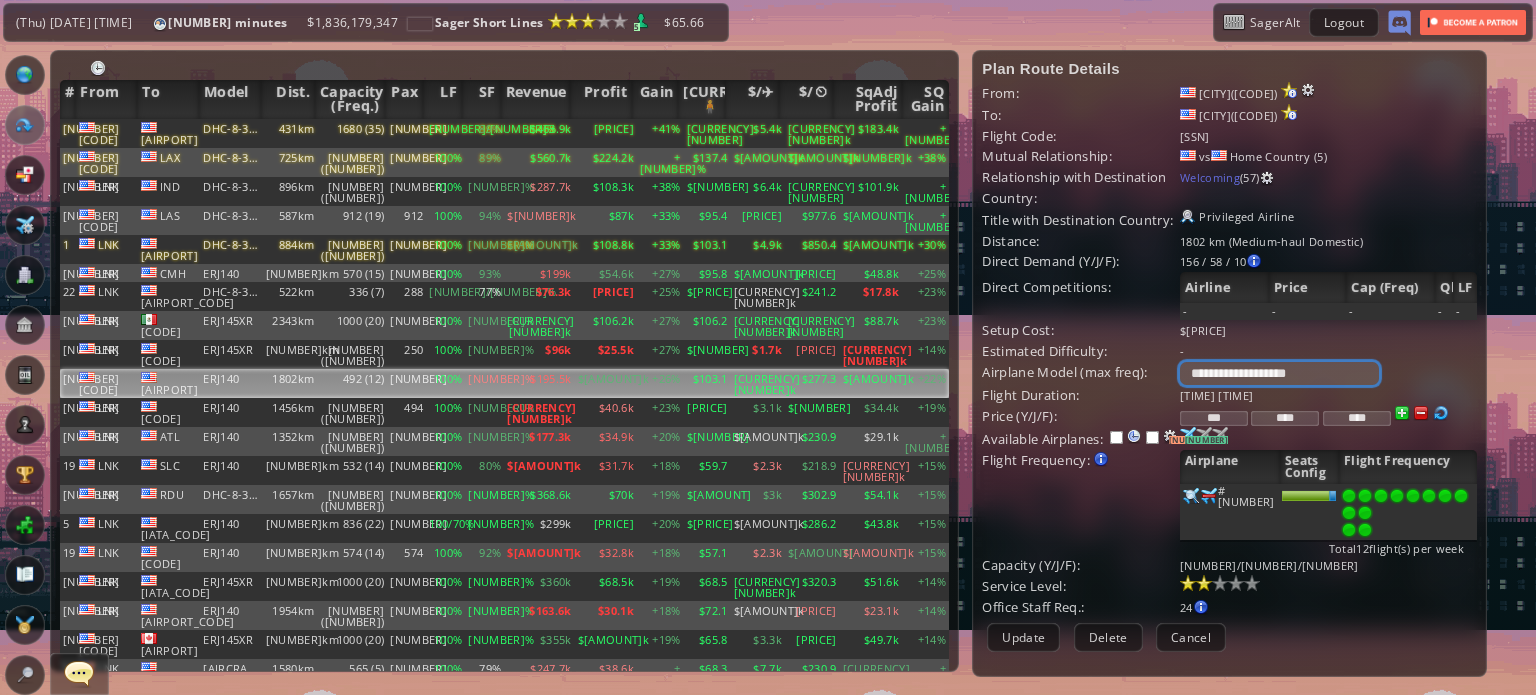 click on "**********" at bounding box center [1279, 373] 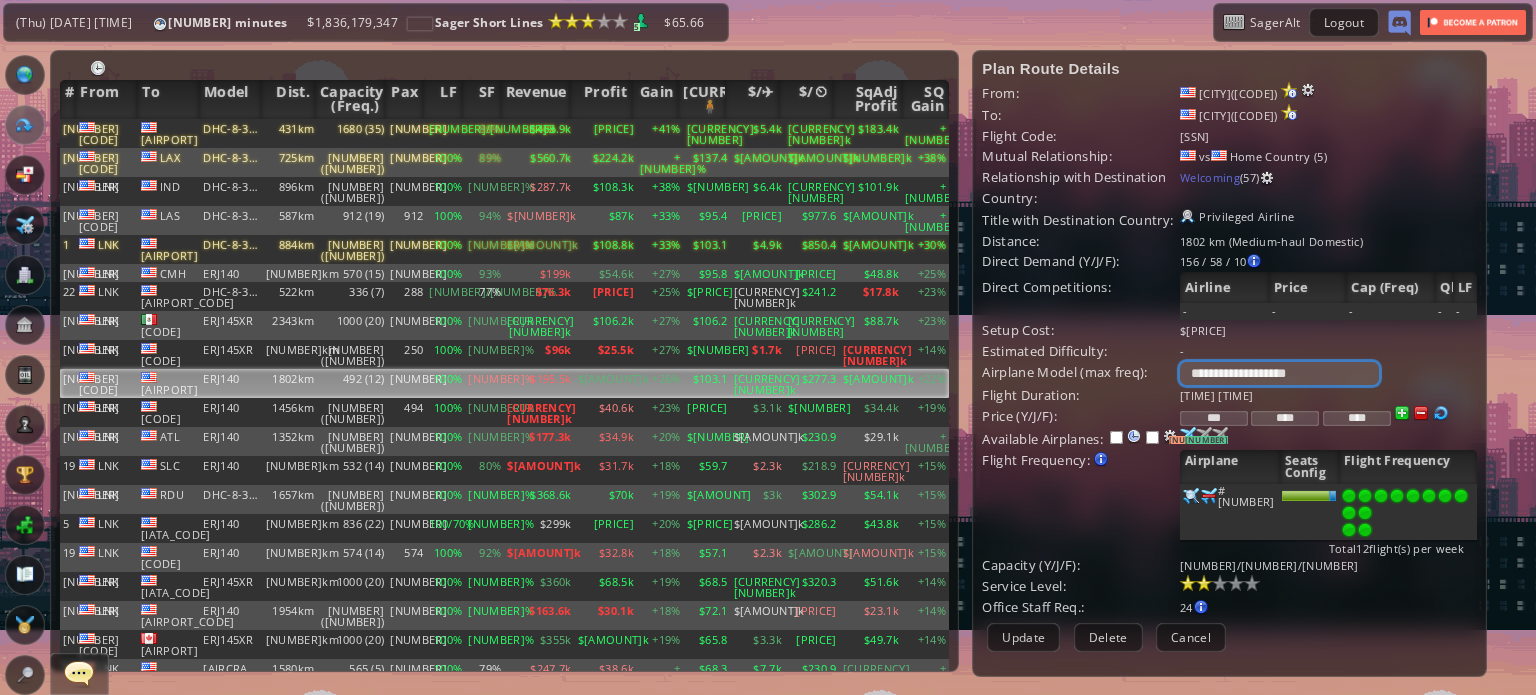 select on "**" 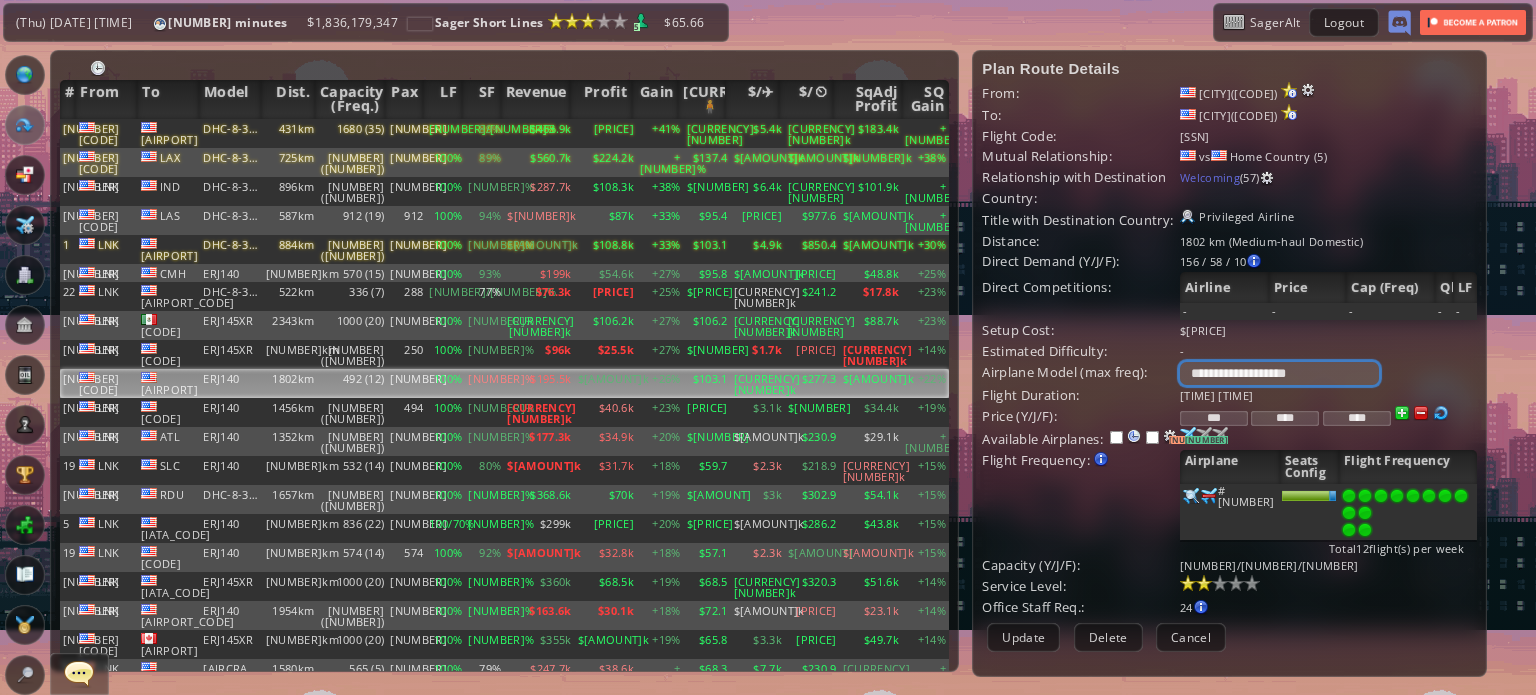 click on "**********" at bounding box center [1279, 373] 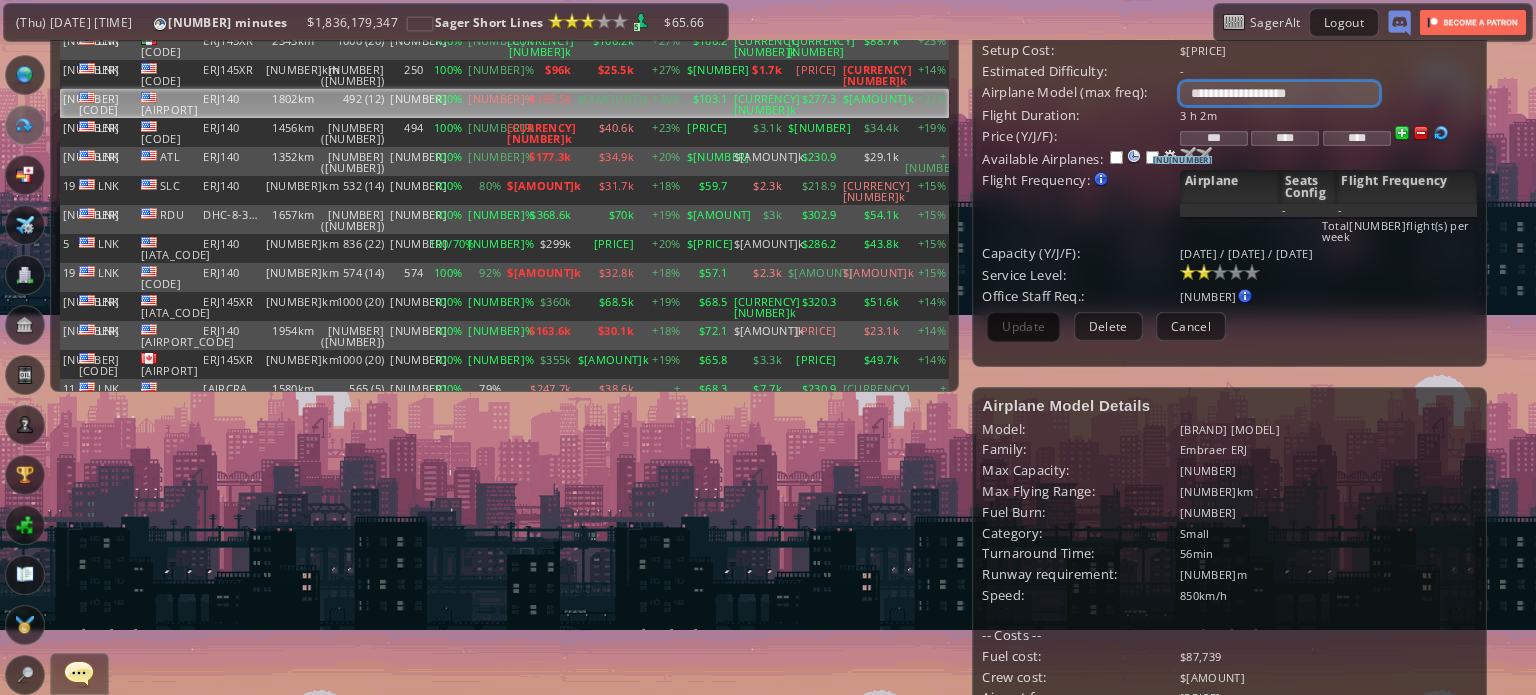 scroll, scrollTop: 300, scrollLeft: 0, axis: vertical 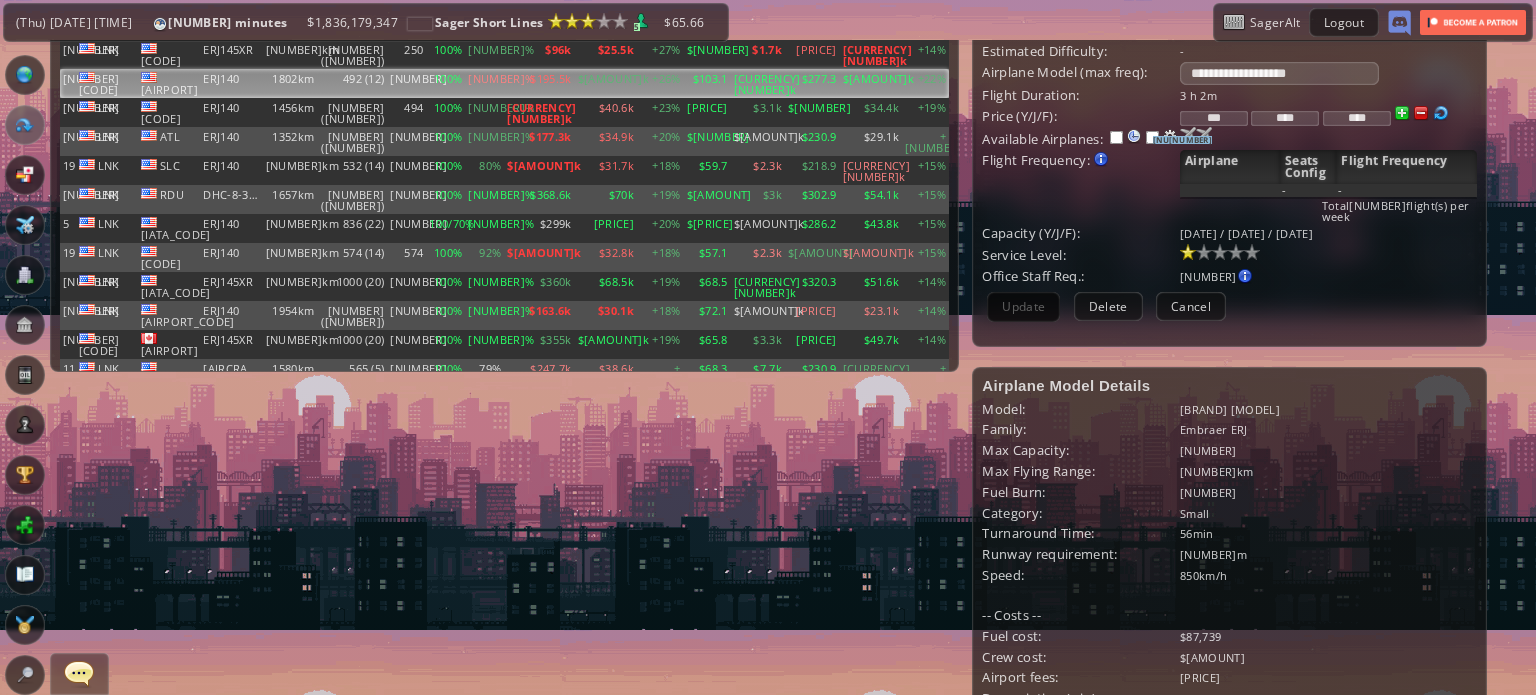 click at bounding box center (1188, 252) 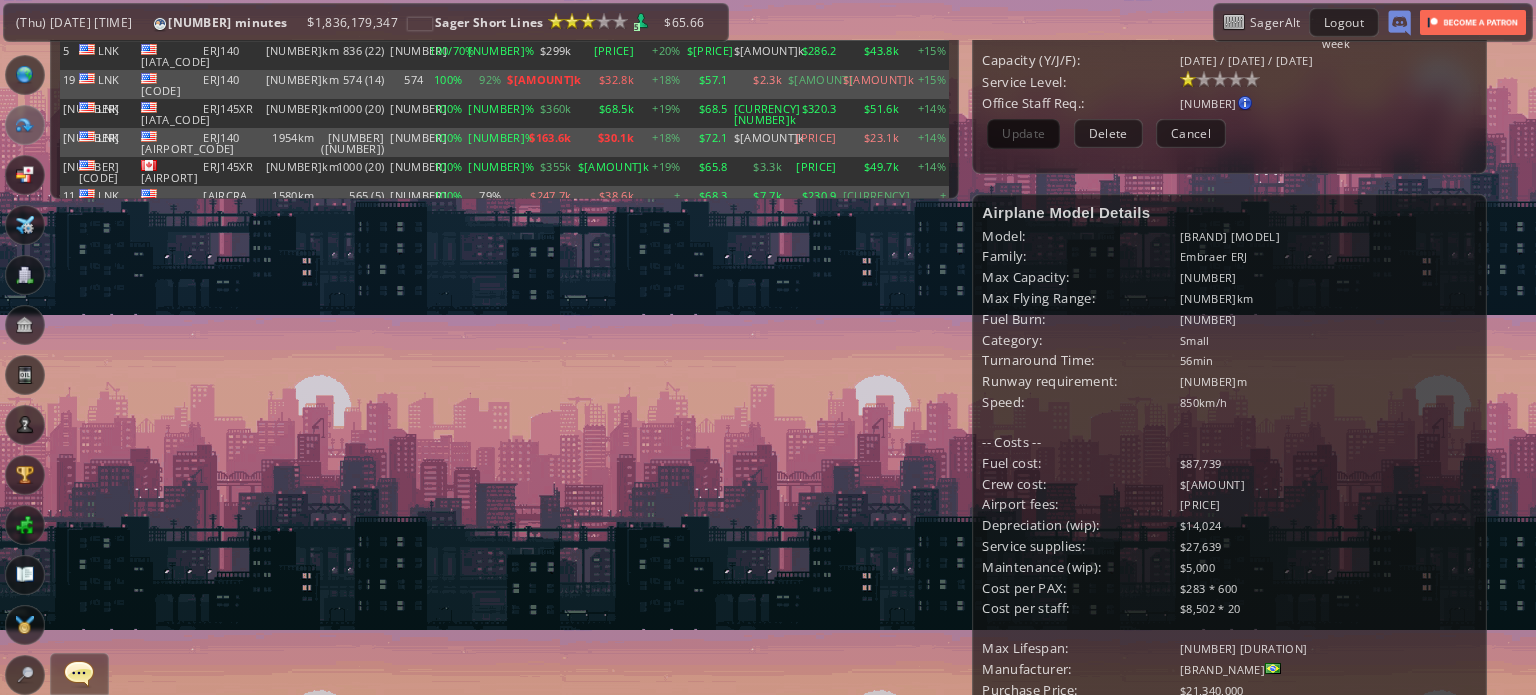 scroll, scrollTop: 608, scrollLeft: 0, axis: vertical 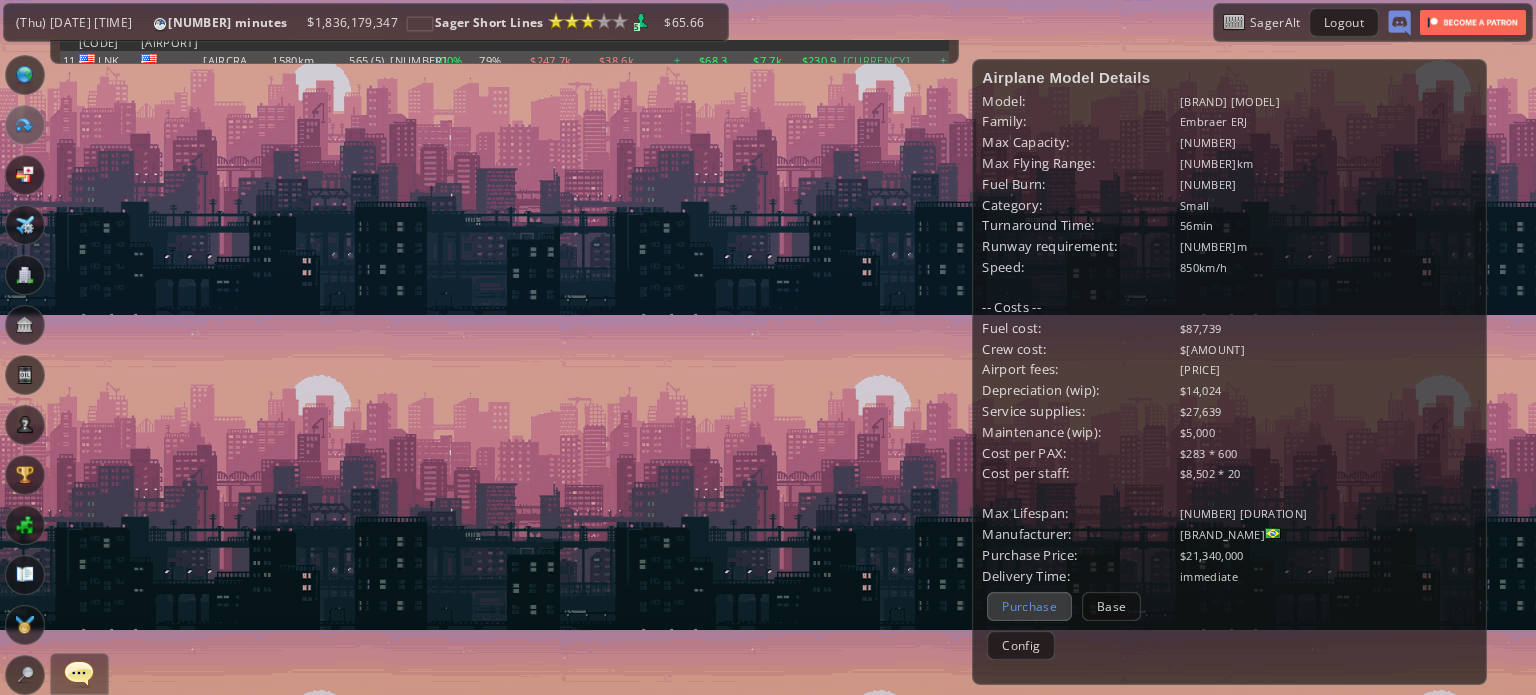 click on "Purchase" at bounding box center (1029, 606) 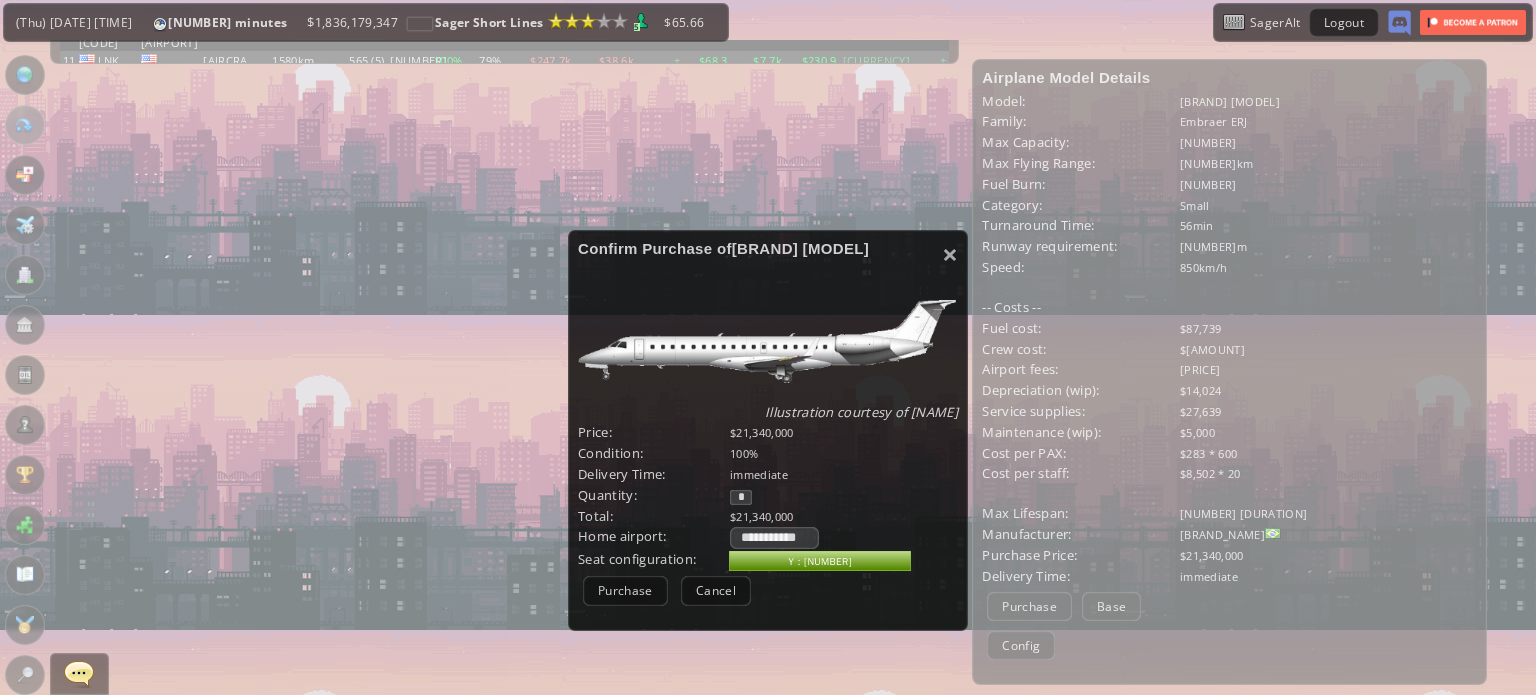 click on "*" at bounding box center (741, 497) 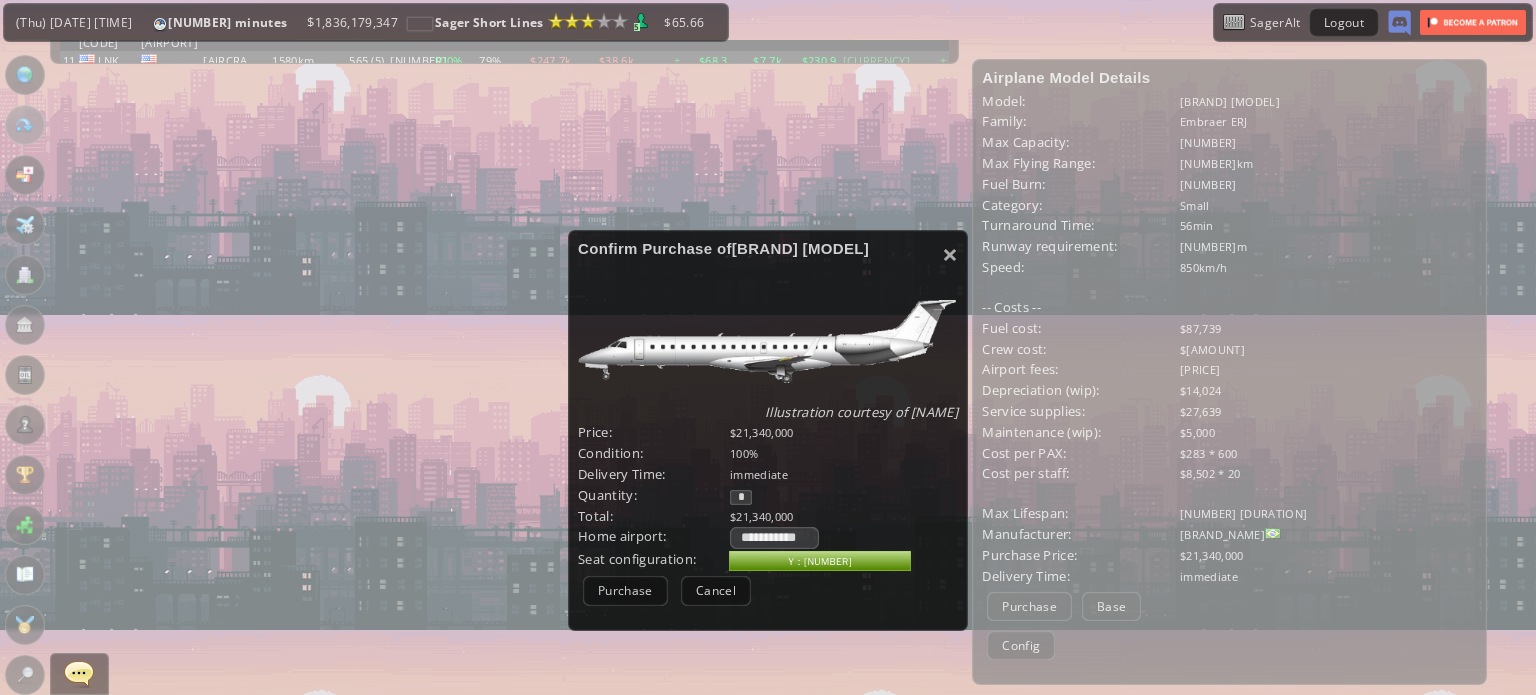 click on "*" at bounding box center [741, 497] 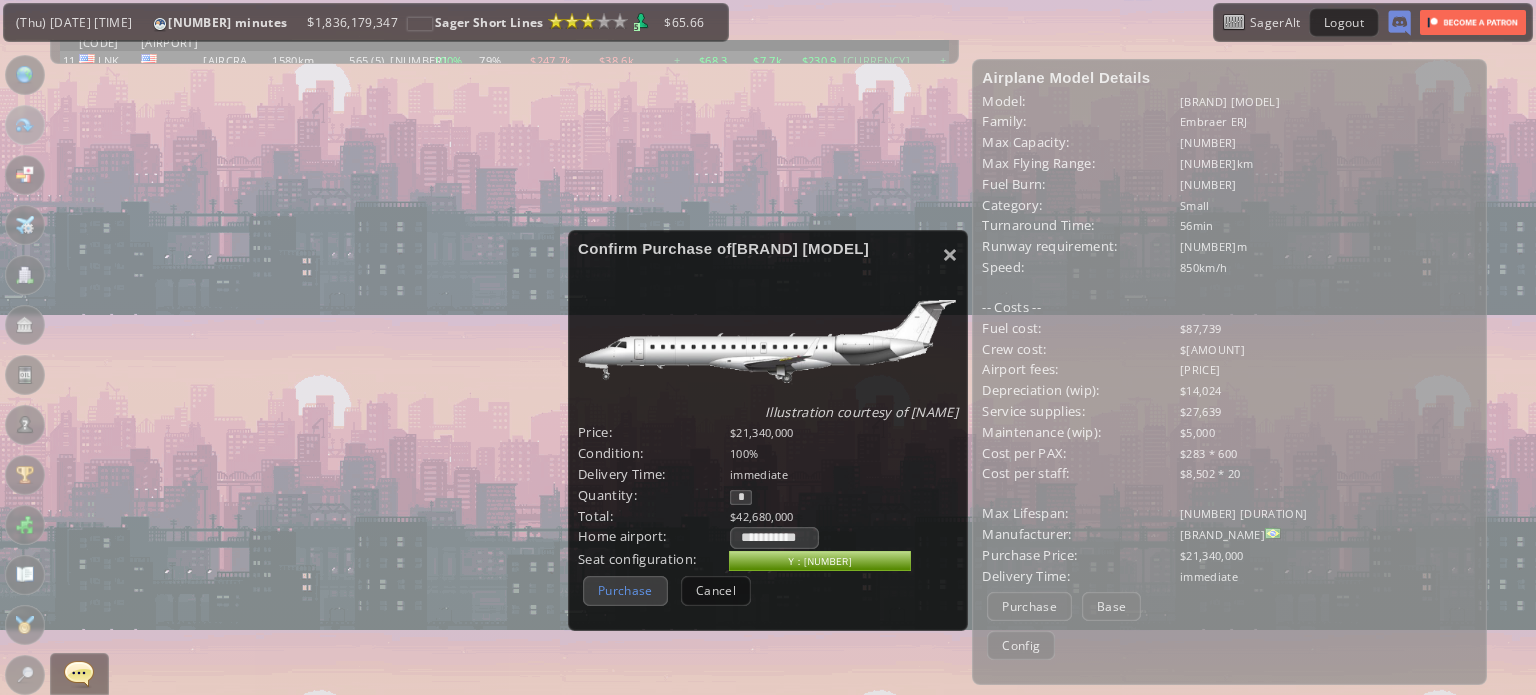 type on "*" 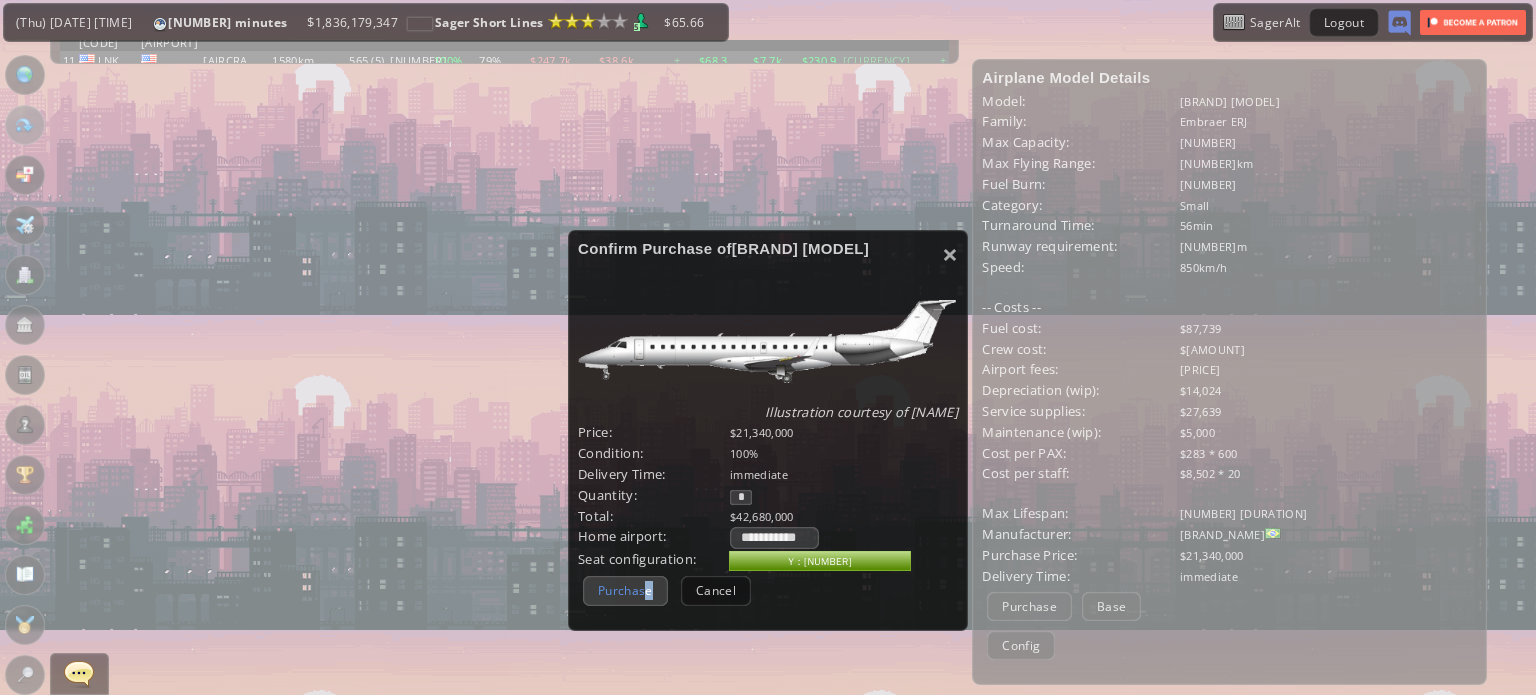 click on "Purchase" at bounding box center (625, 590) 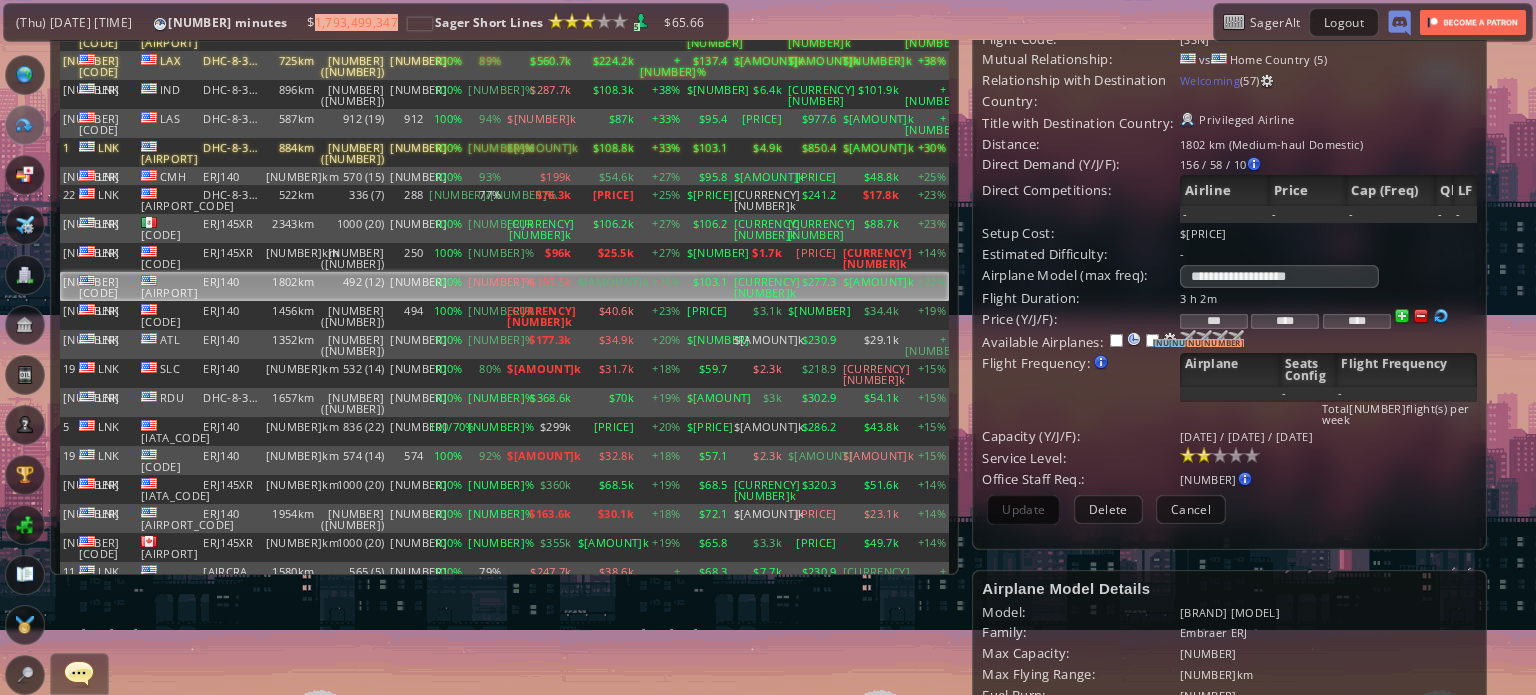 scroll, scrollTop: 8, scrollLeft: 0, axis: vertical 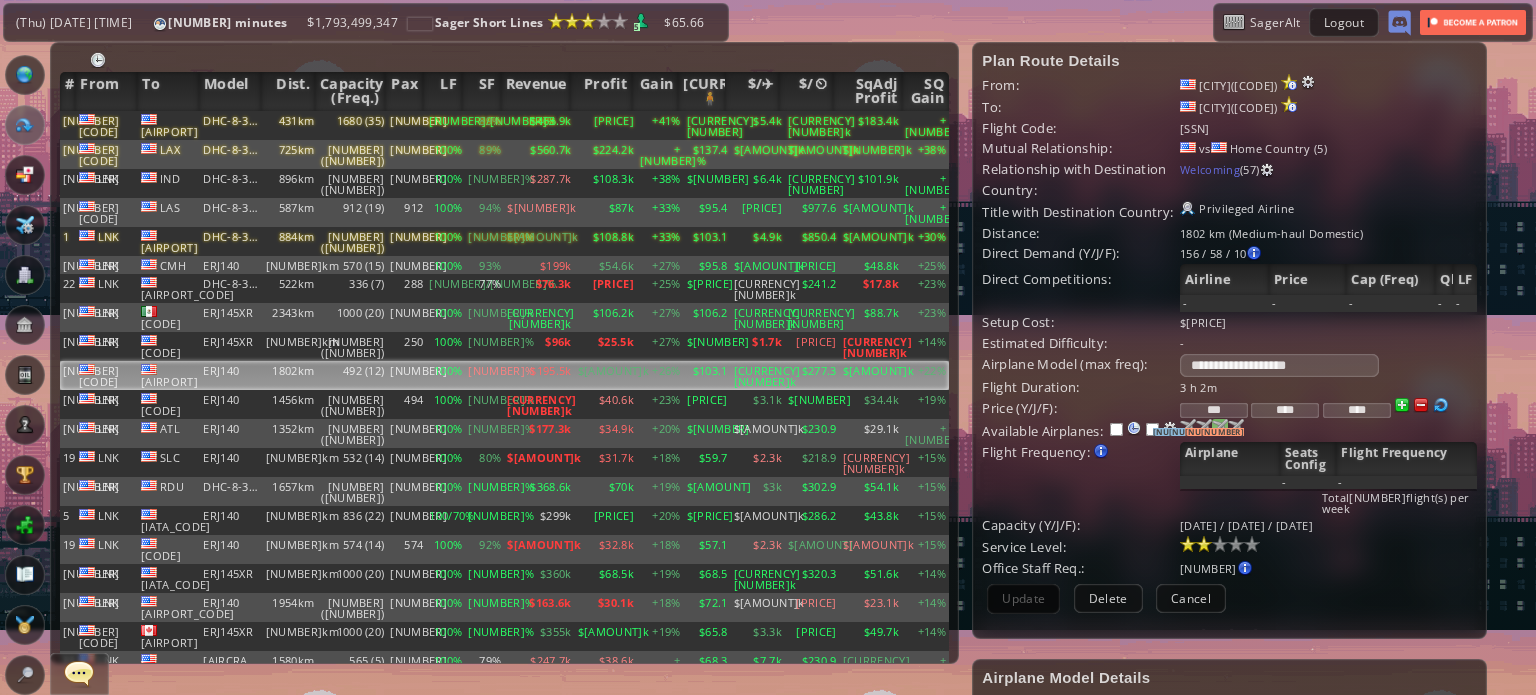 click on "[NUMBER]" at bounding box center [1175, 432] 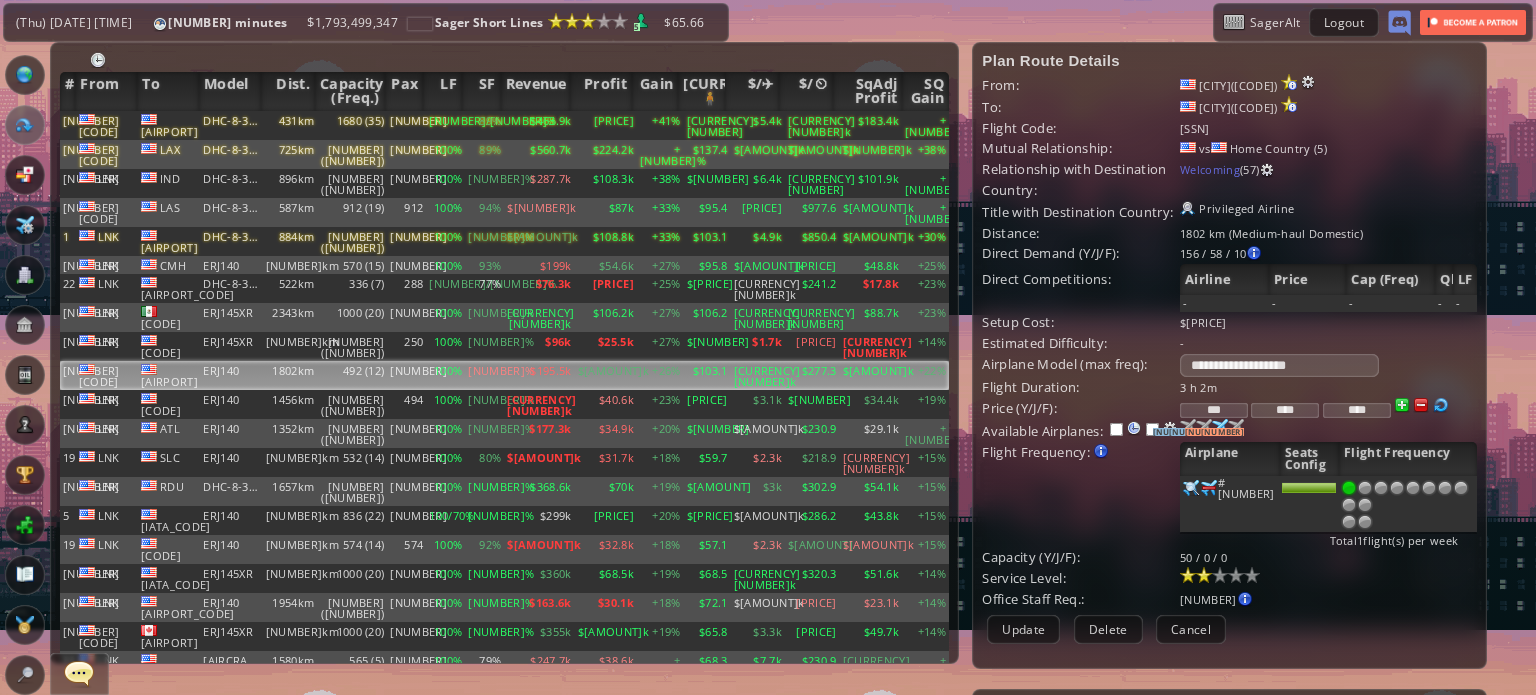 drag, startPoint x: 1224, startPoint y: 424, endPoint x: 1309, endPoint y: 466, distance: 94.81033 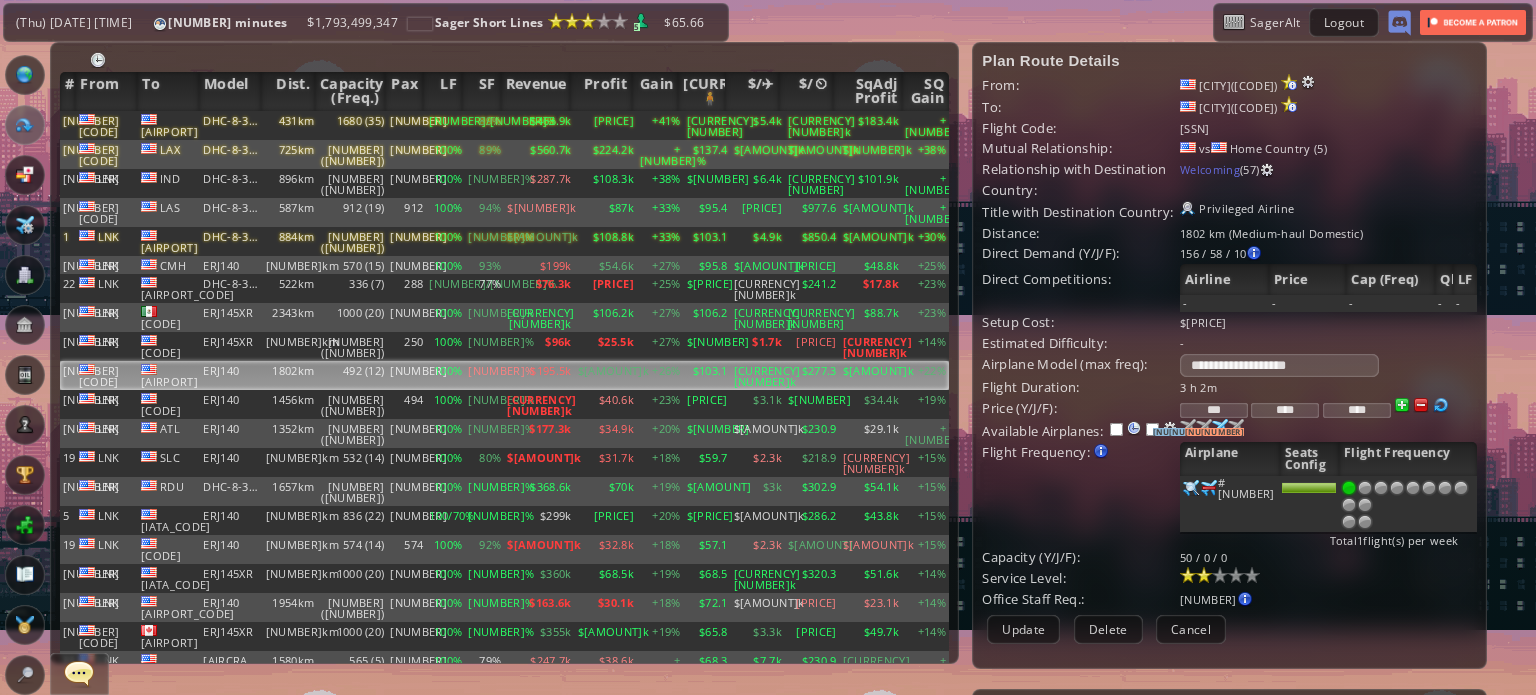 click at bounding box center (1188, 427) 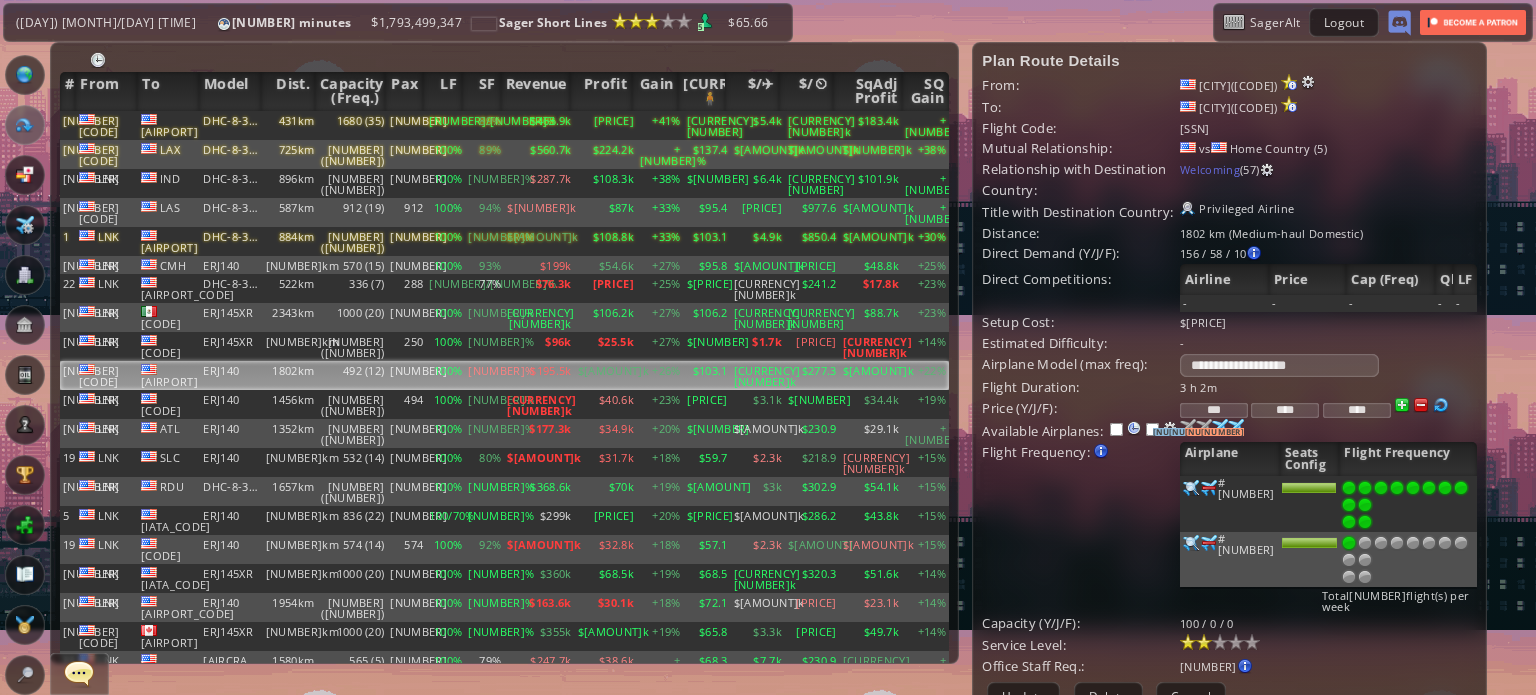 click at bounding box center [1365, 522] 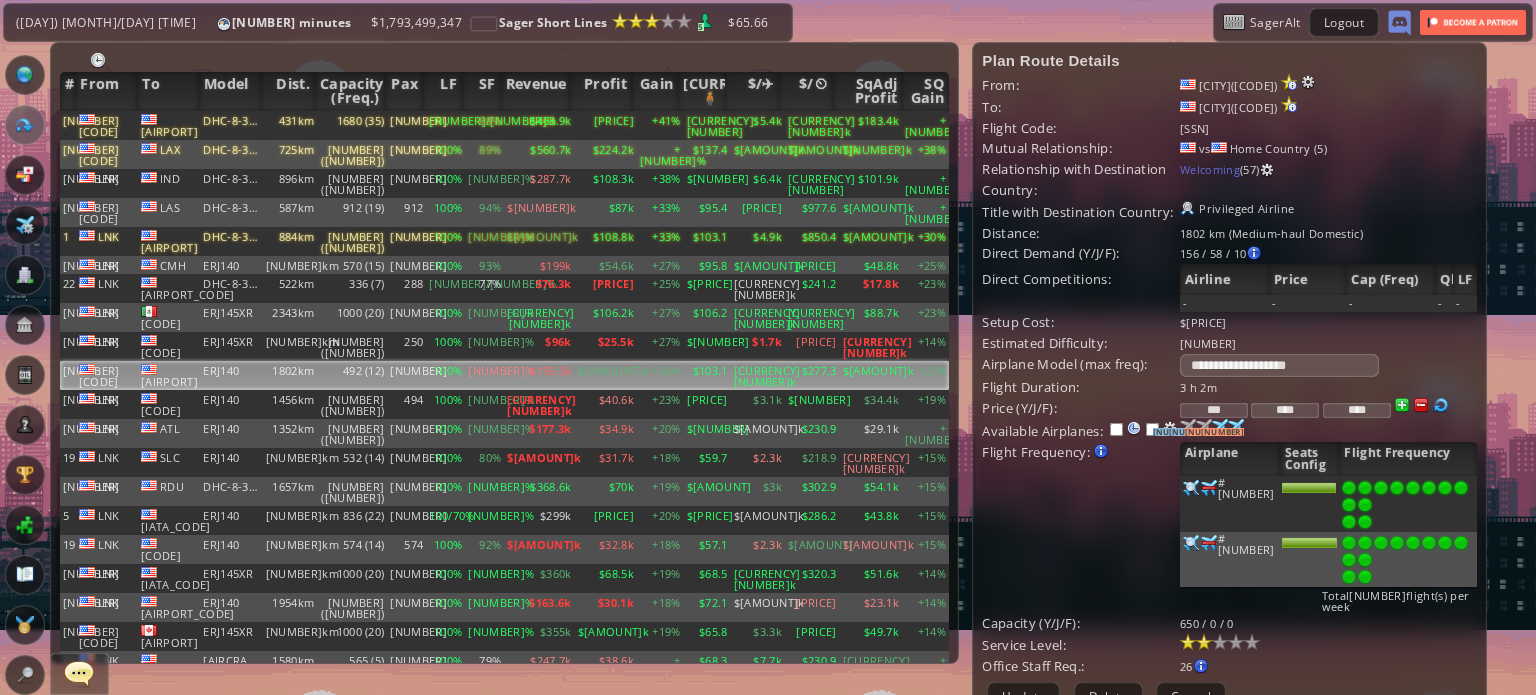 click at bounding box center (1365, 522) 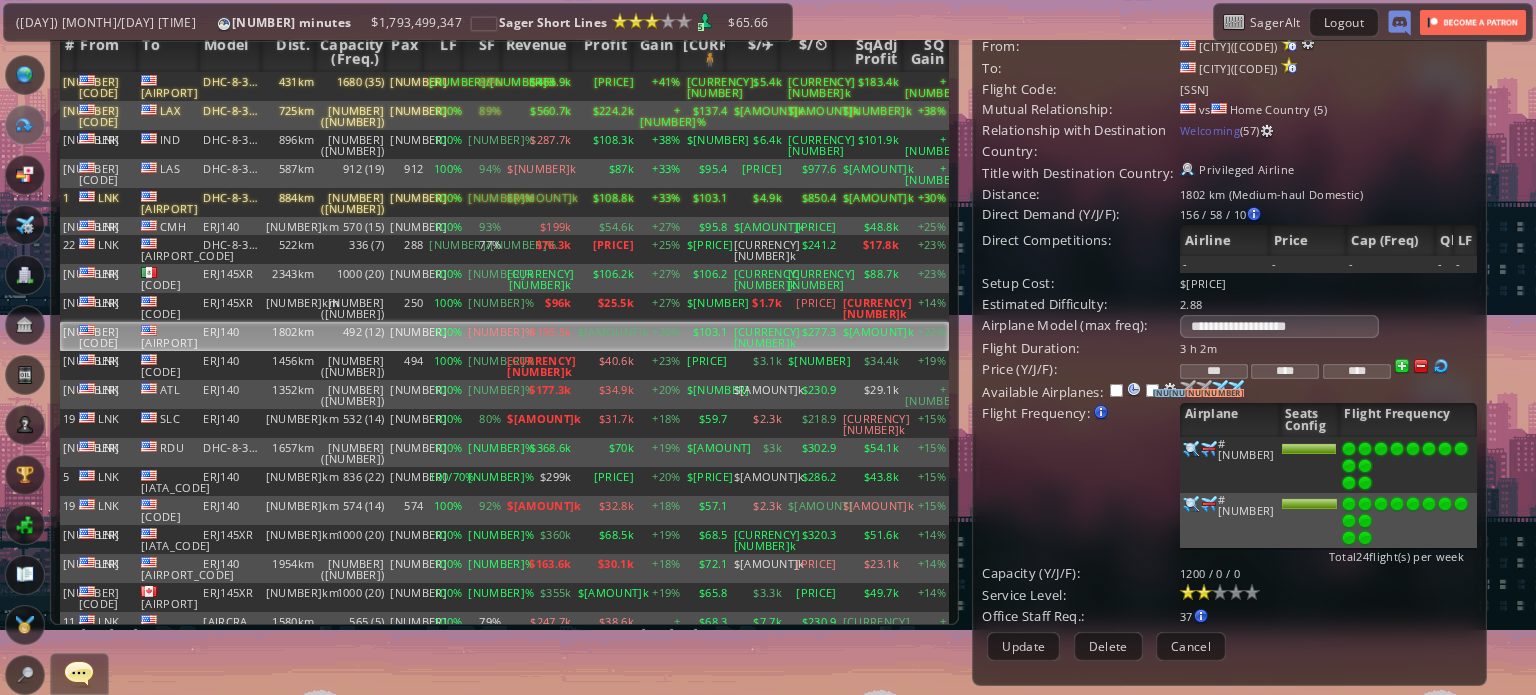 scroll, scrollTop: 108, scrollLeft: 0, axis: vertical 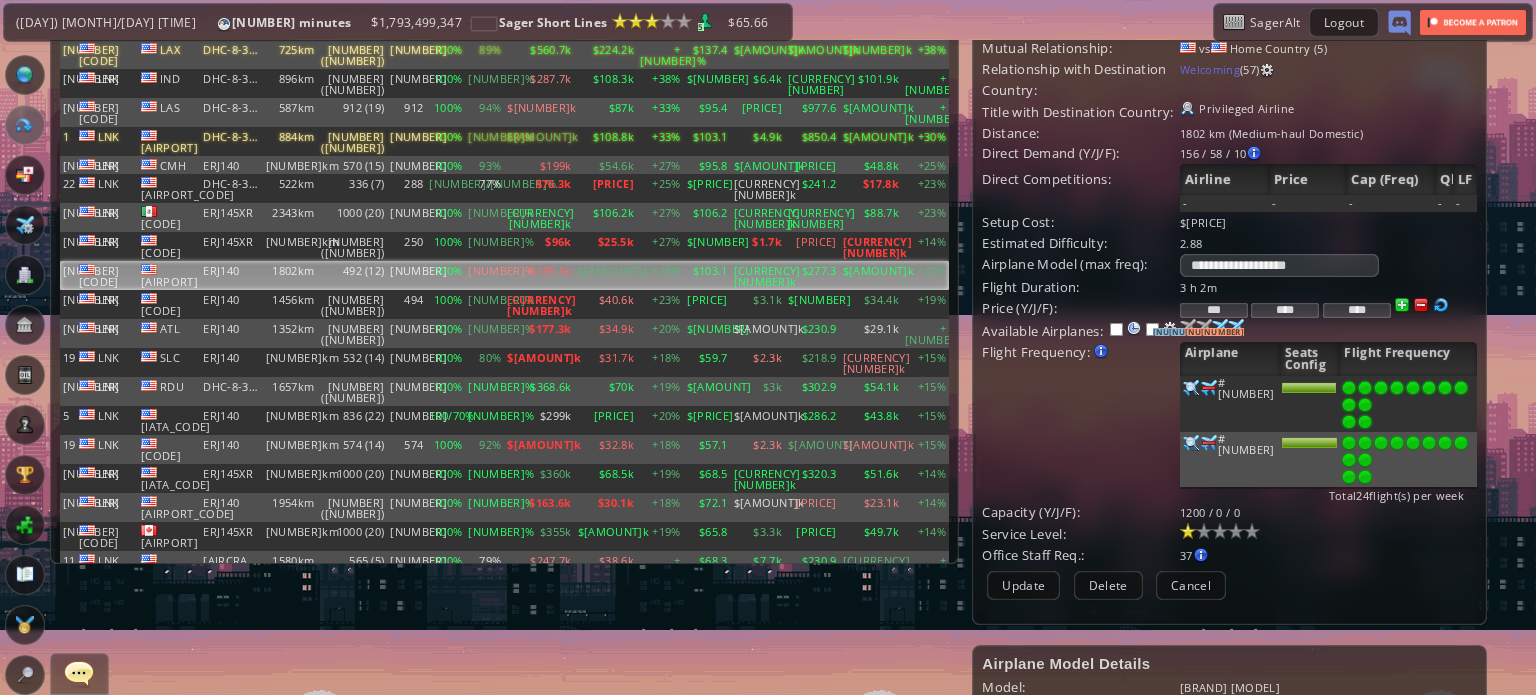 click at bounding box center (1188, 531) 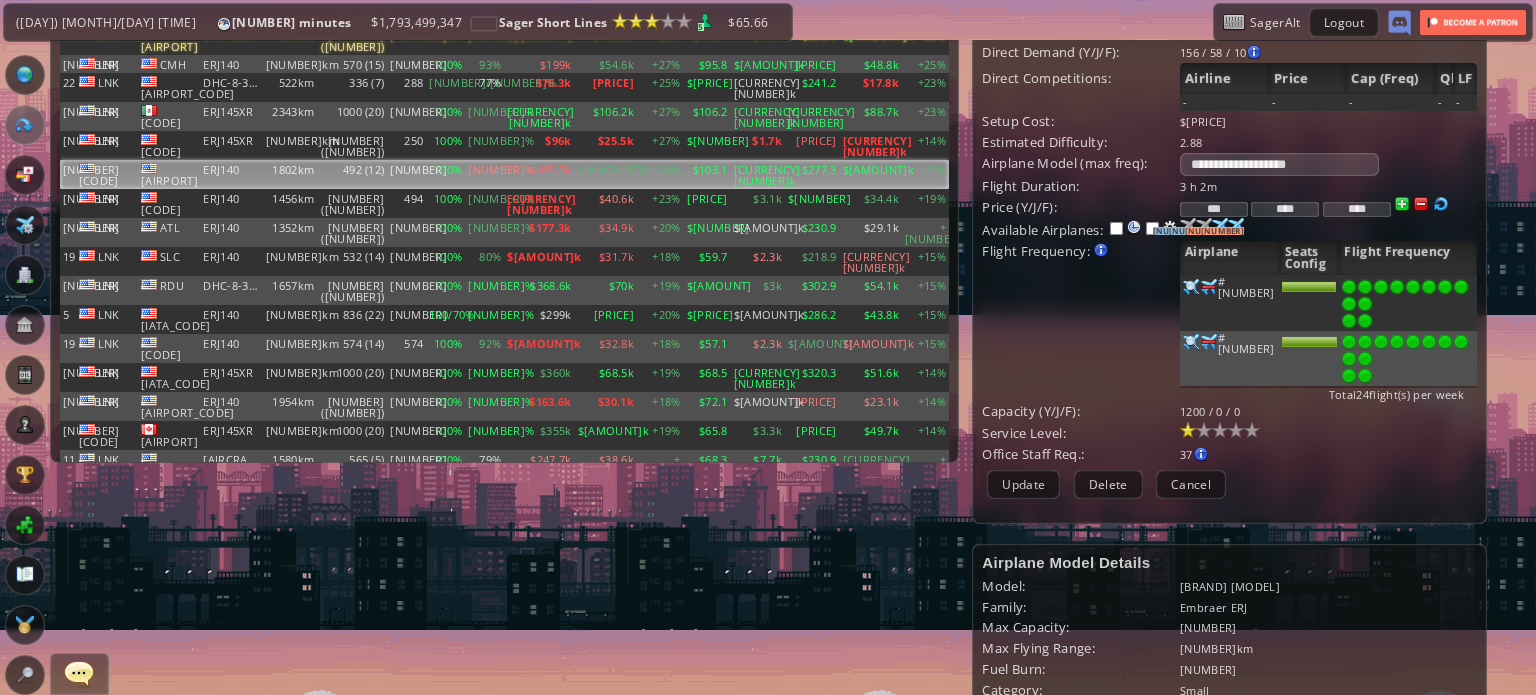 scroll, scrollTop: 208, scrollLeft: 0, axis: vertical 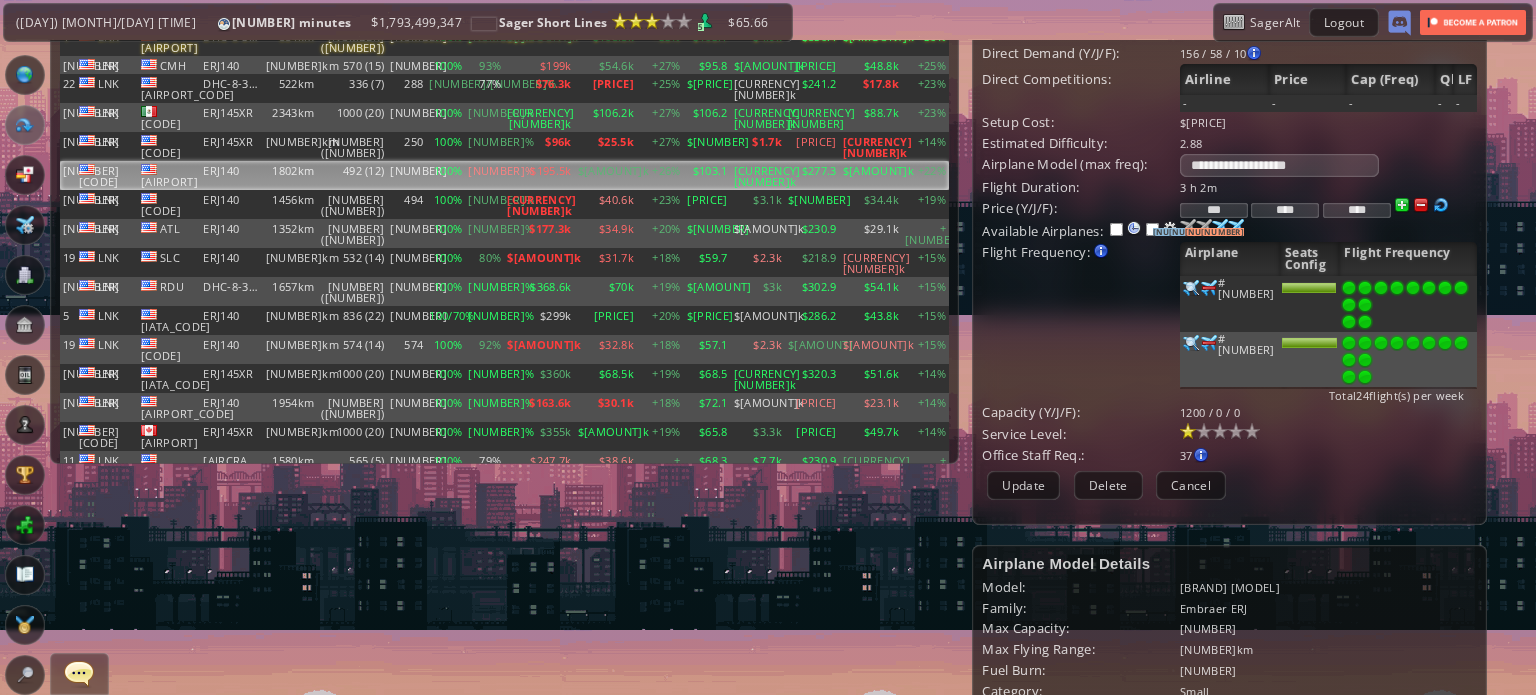 click on "***" at bounding box center (1214, 210) 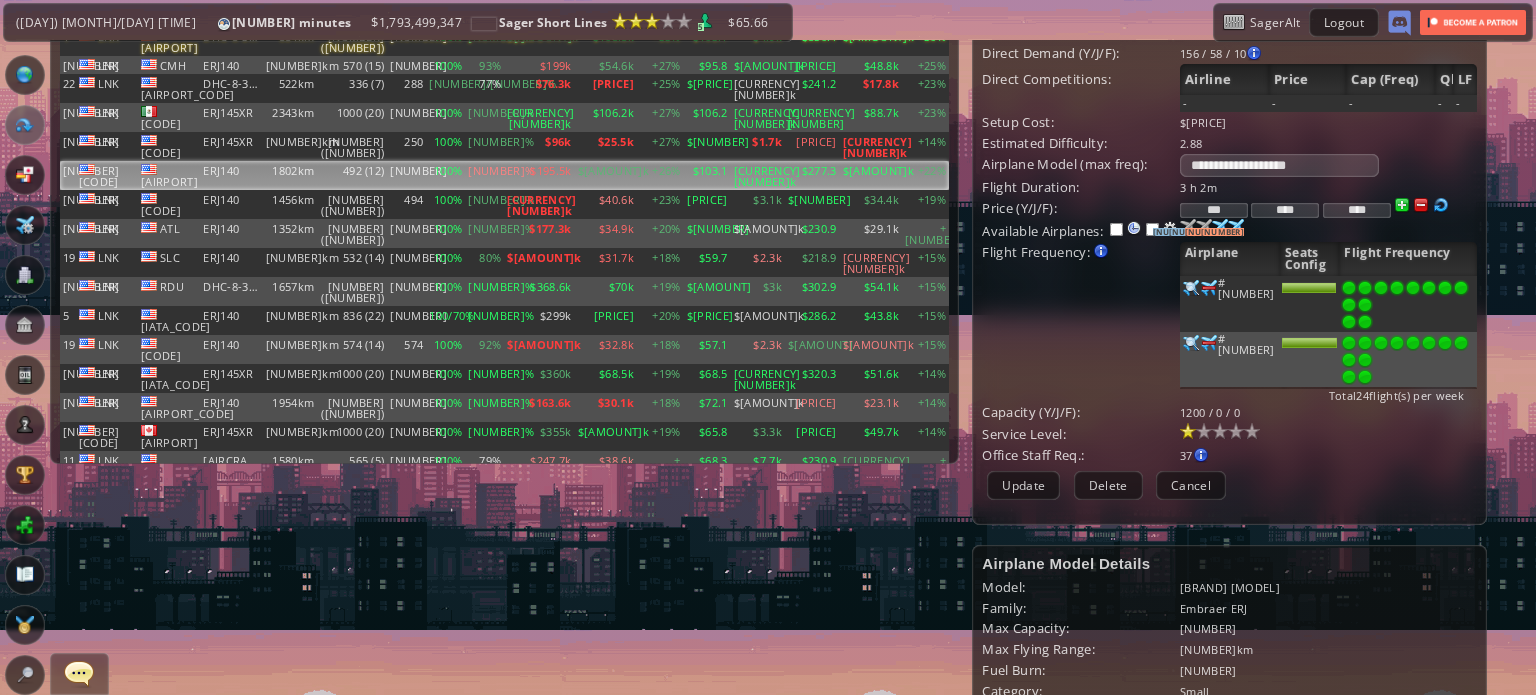 click on "***" at bounding box center [1214, 210] 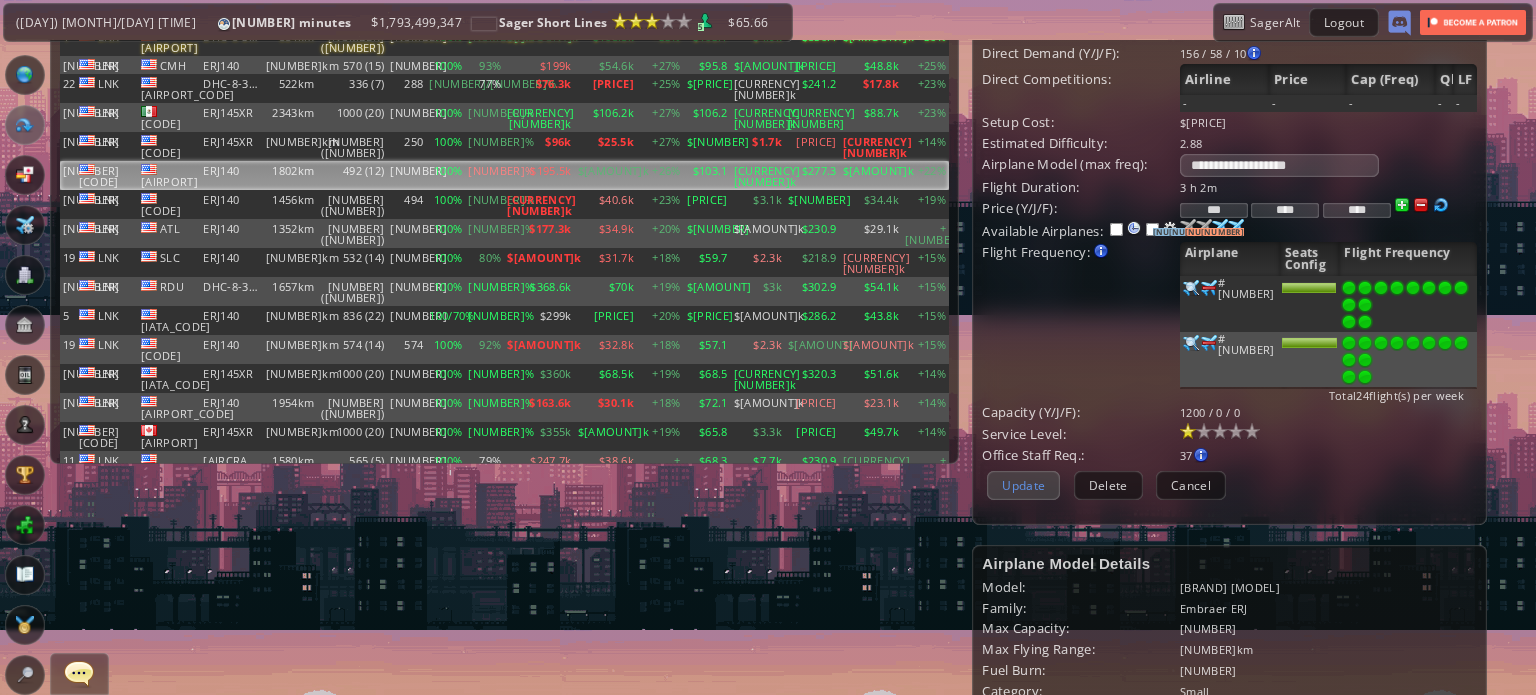 type on "***" 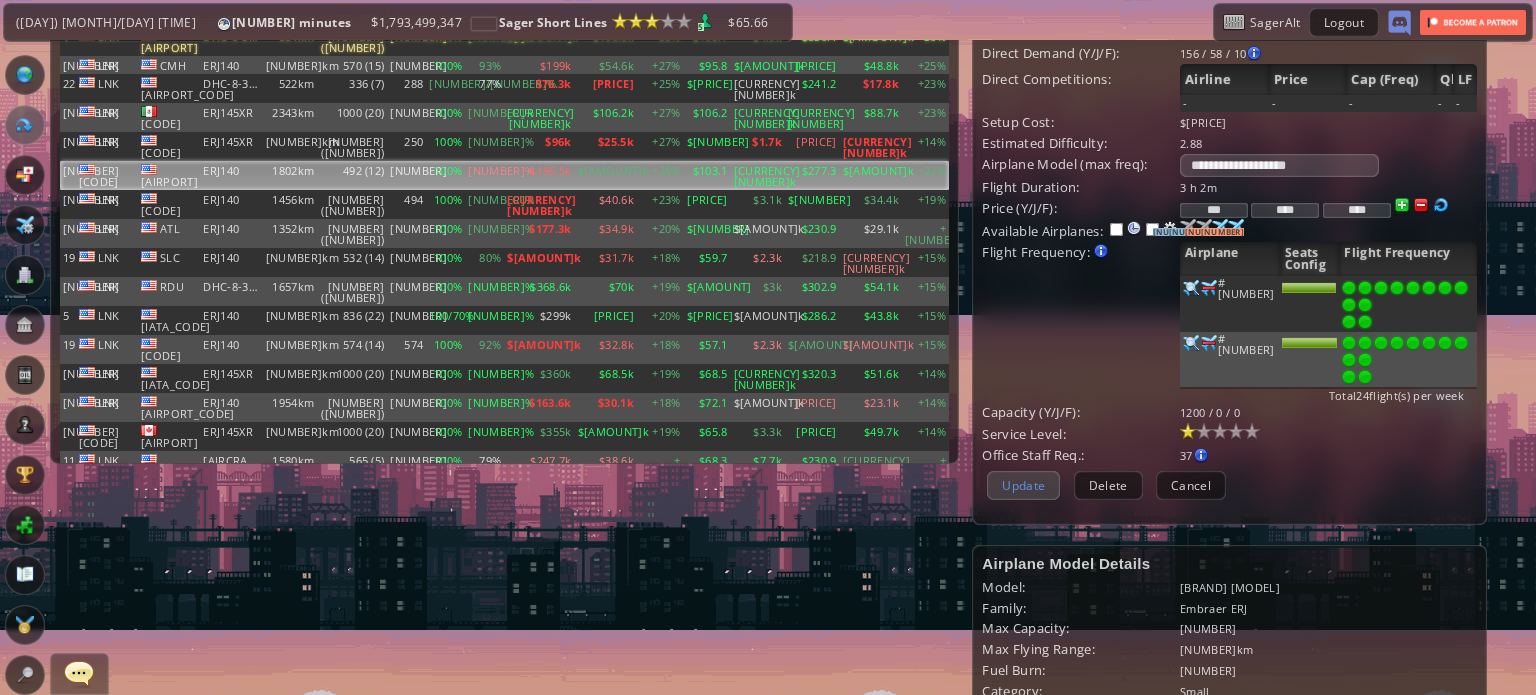 click on "Update" at bounding box center [1023, 485] 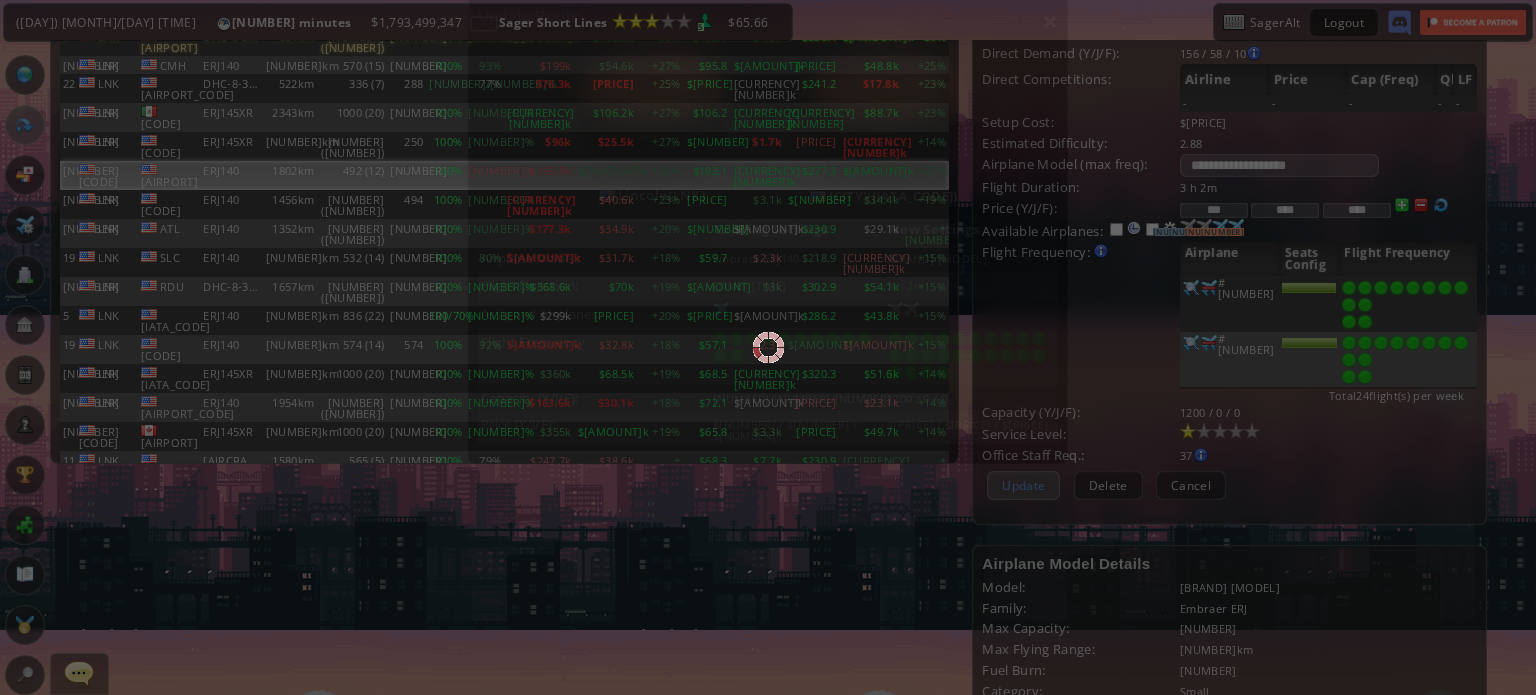 scroll, scrollTop: 225, scrollLeft: 0, axis: vertical 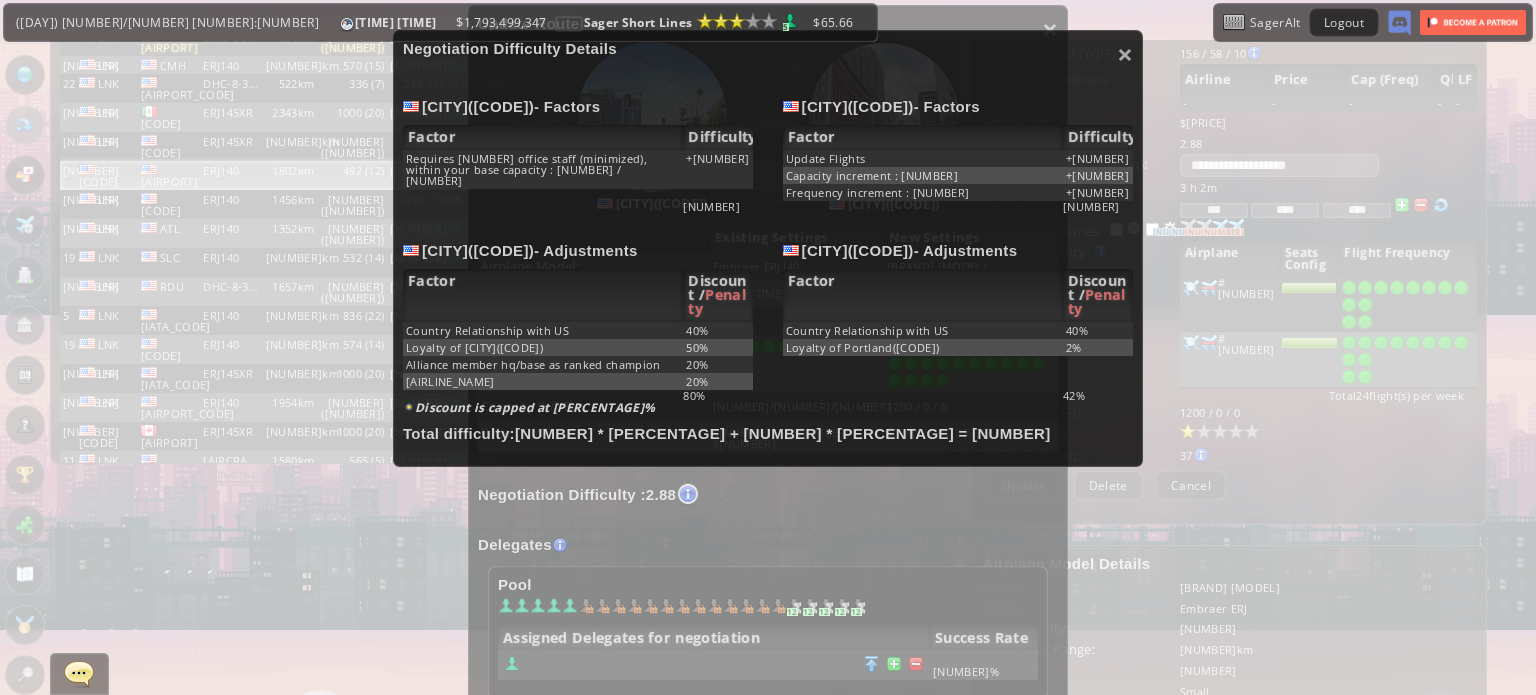 drag, startPoint x: 827, startPoint y: 549, endPoint x: 933, endPoint y: 395, distance: 186.95454 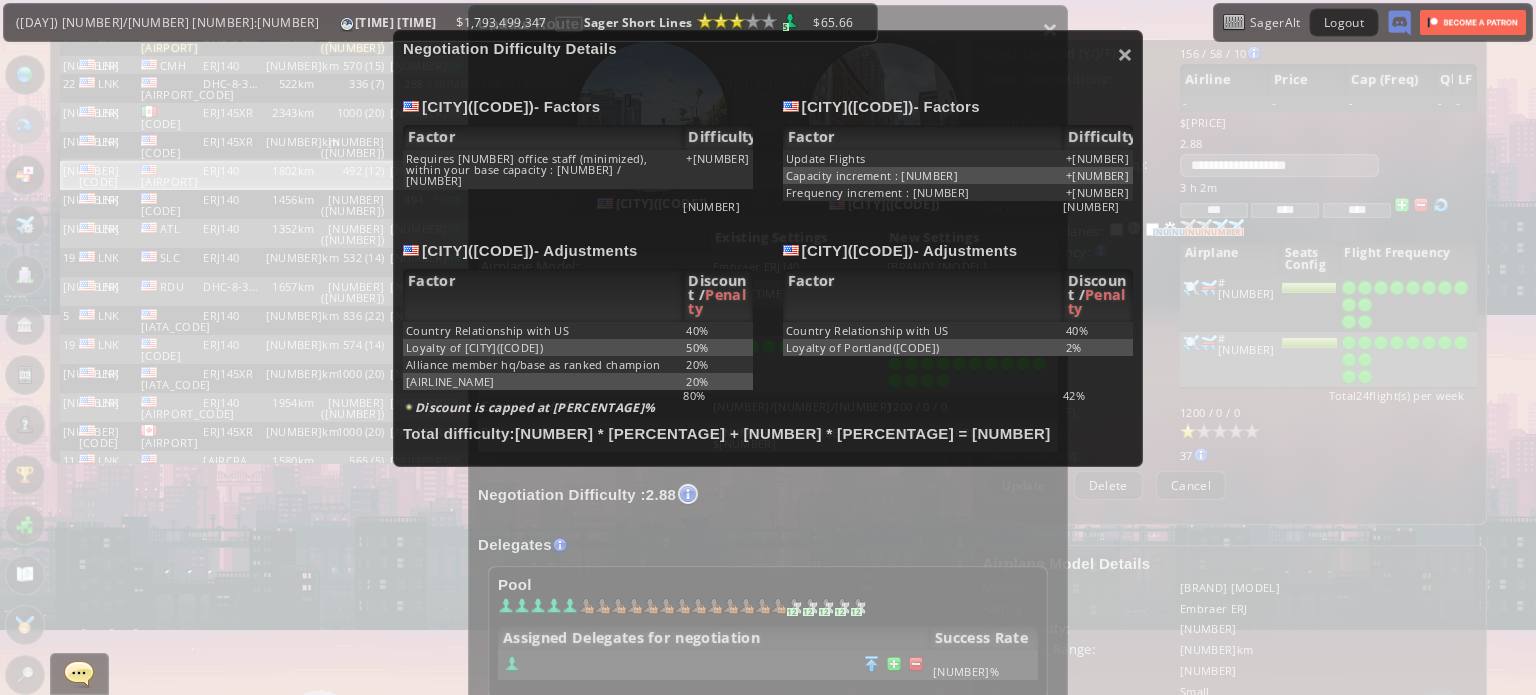 click on "×
Negotiation Difficulty Details
[CITY]([CODE])  - Factors
Factor
Difficulty
Requires [NUMBER] office staff (minimized), within your base capacity : [NUMBER] / [NUMBER] +[PRICE]
[CITY]([CODE])  - Factors
Factor
Difficulty
Update Flights +[PRICE] Capacity increment : [NUMBER].0 +[PRICE] Frequency increment : [NUMBER] +[NUMBER].0
[PRICE]
[NUMBER]" at bounding box center [768, 347] 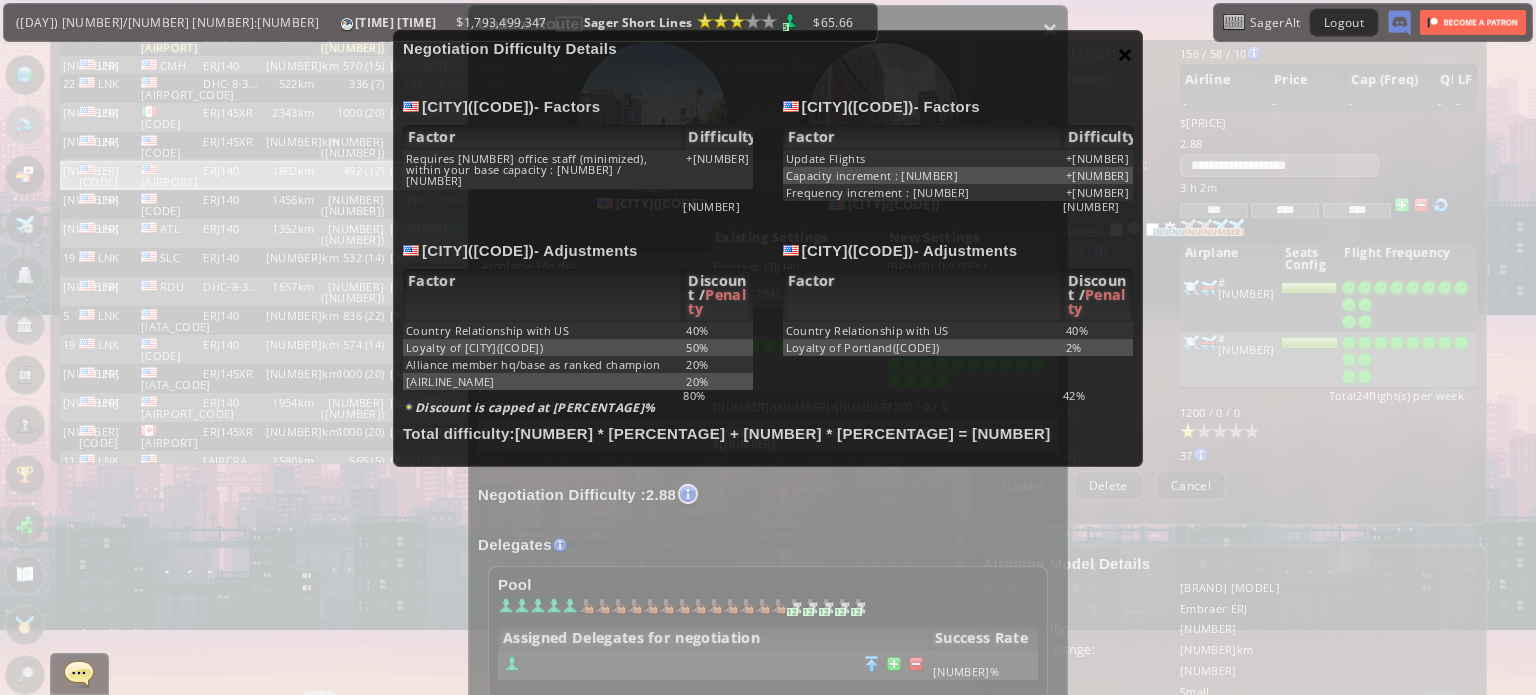 click on "×" at bounding box center [1125, 54] 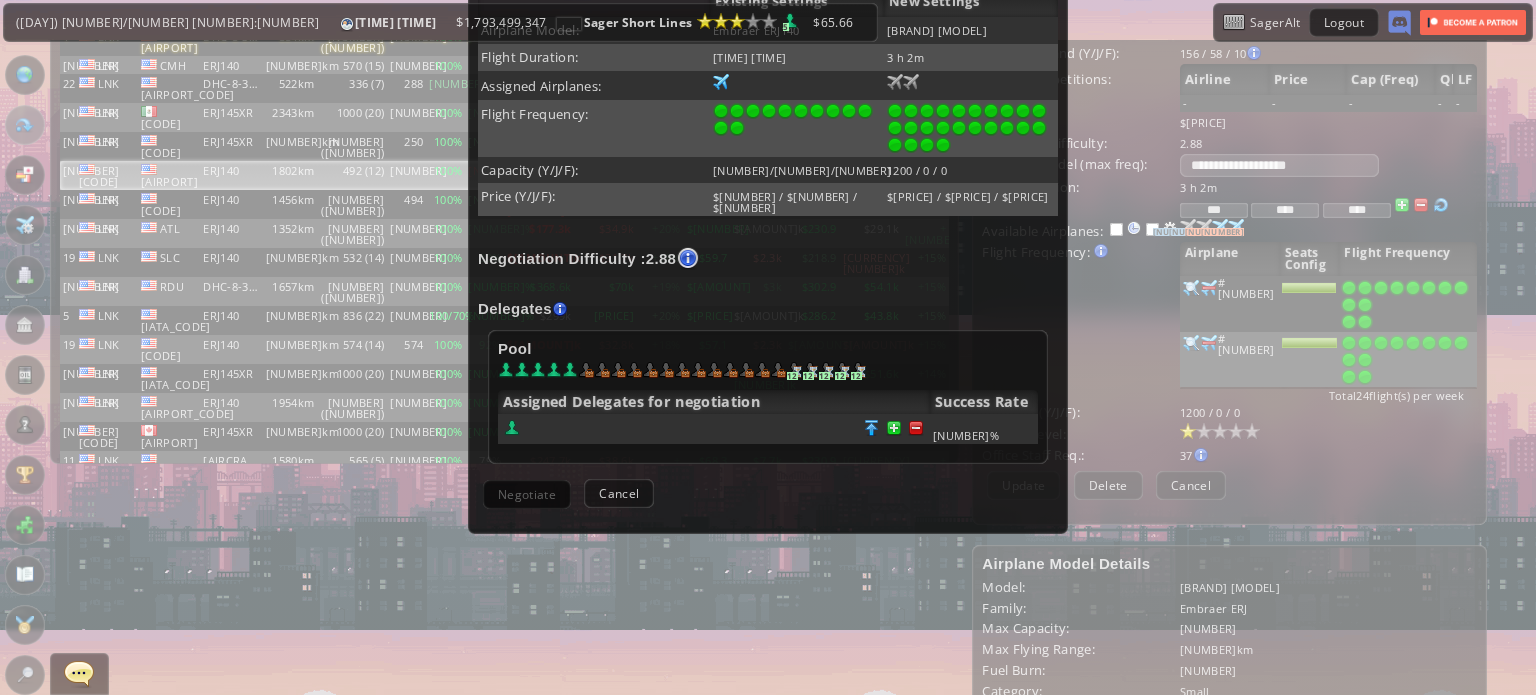scroll, scrollTop: 525, scrollLeft: 0, axis: vertical 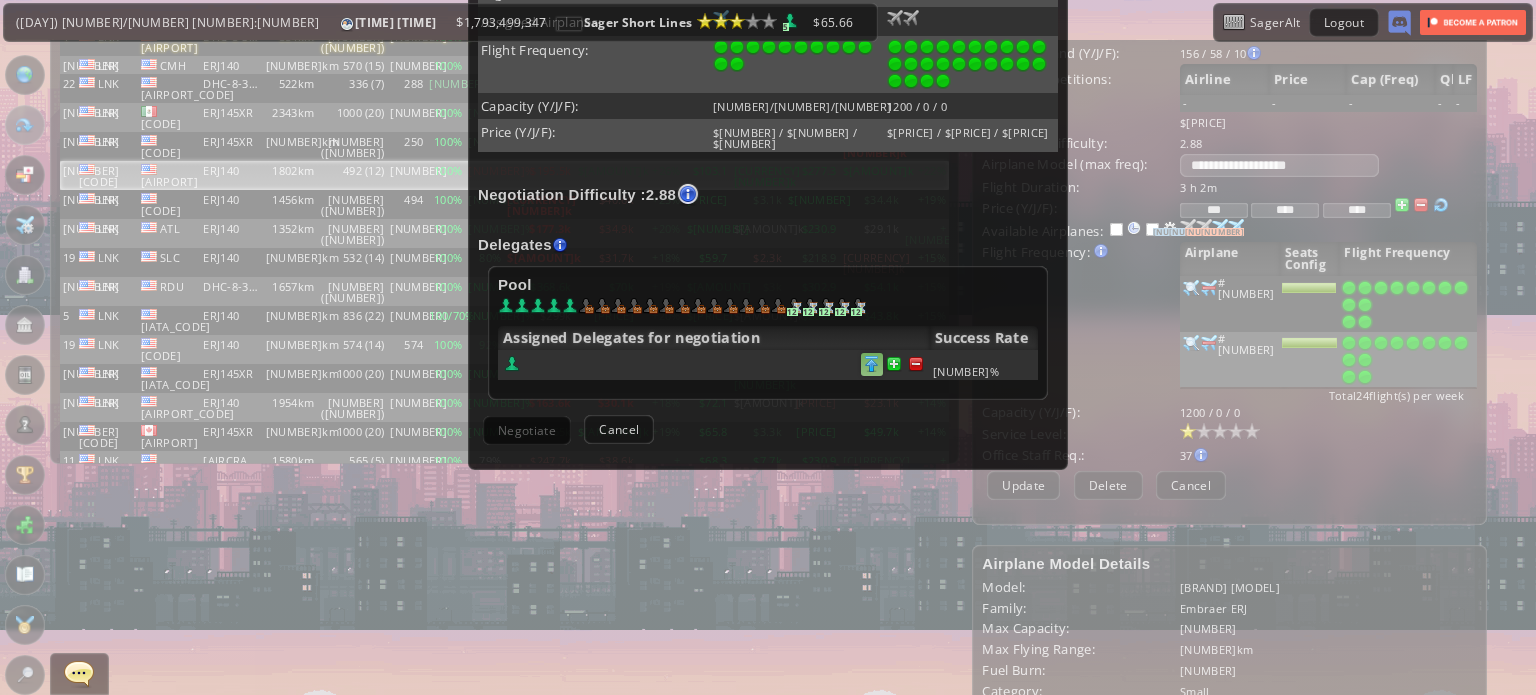 click at bounding box center (872, 364) 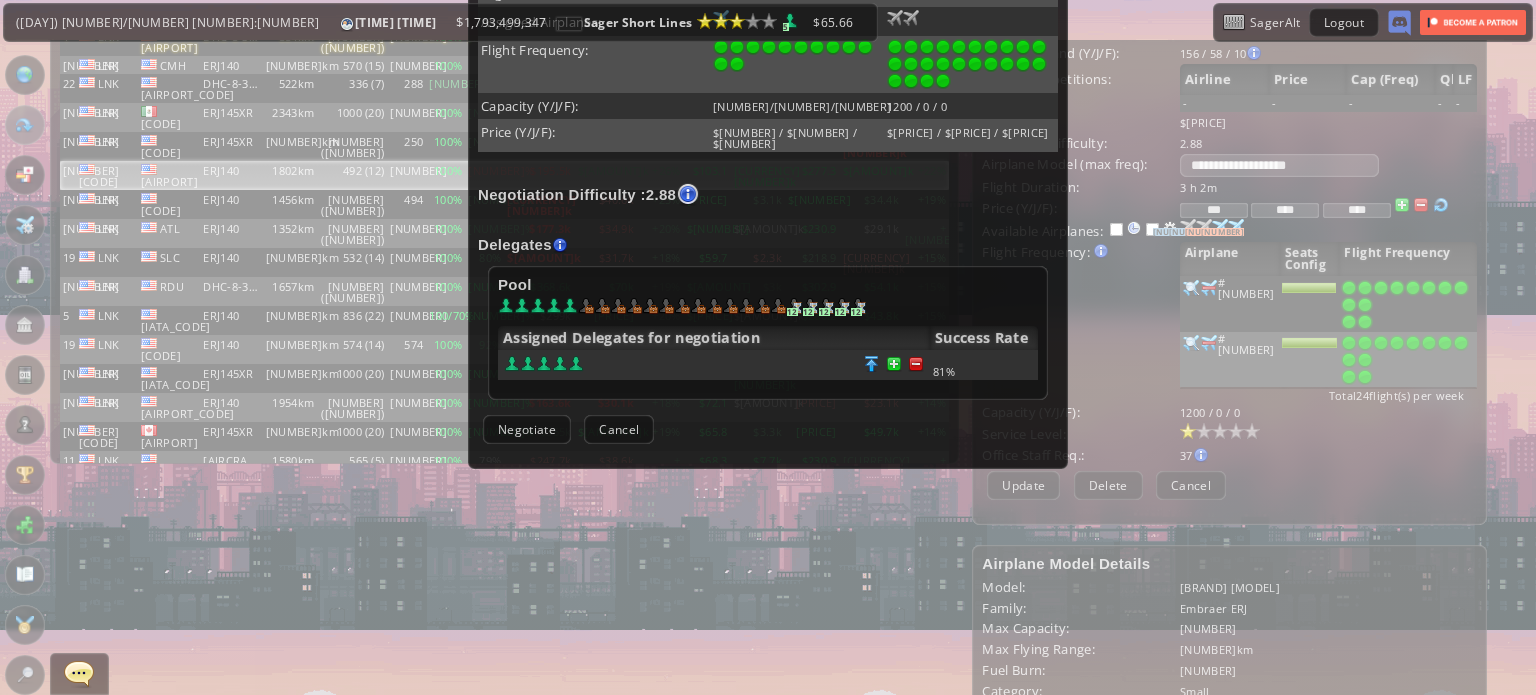 click on "Negotiate" at bounding box center [527, 429] 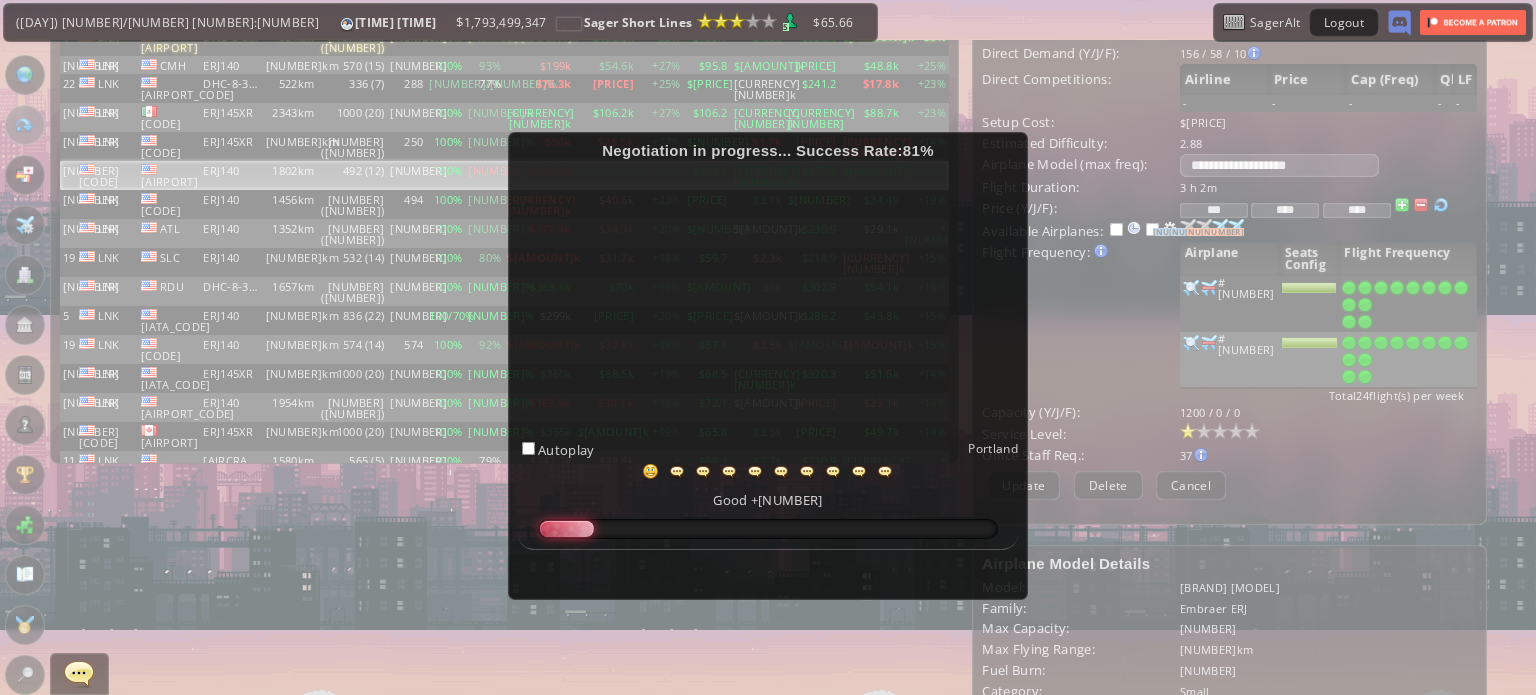 scroll, scrollTop: 100, scrollLeft: 0, axis: vertical 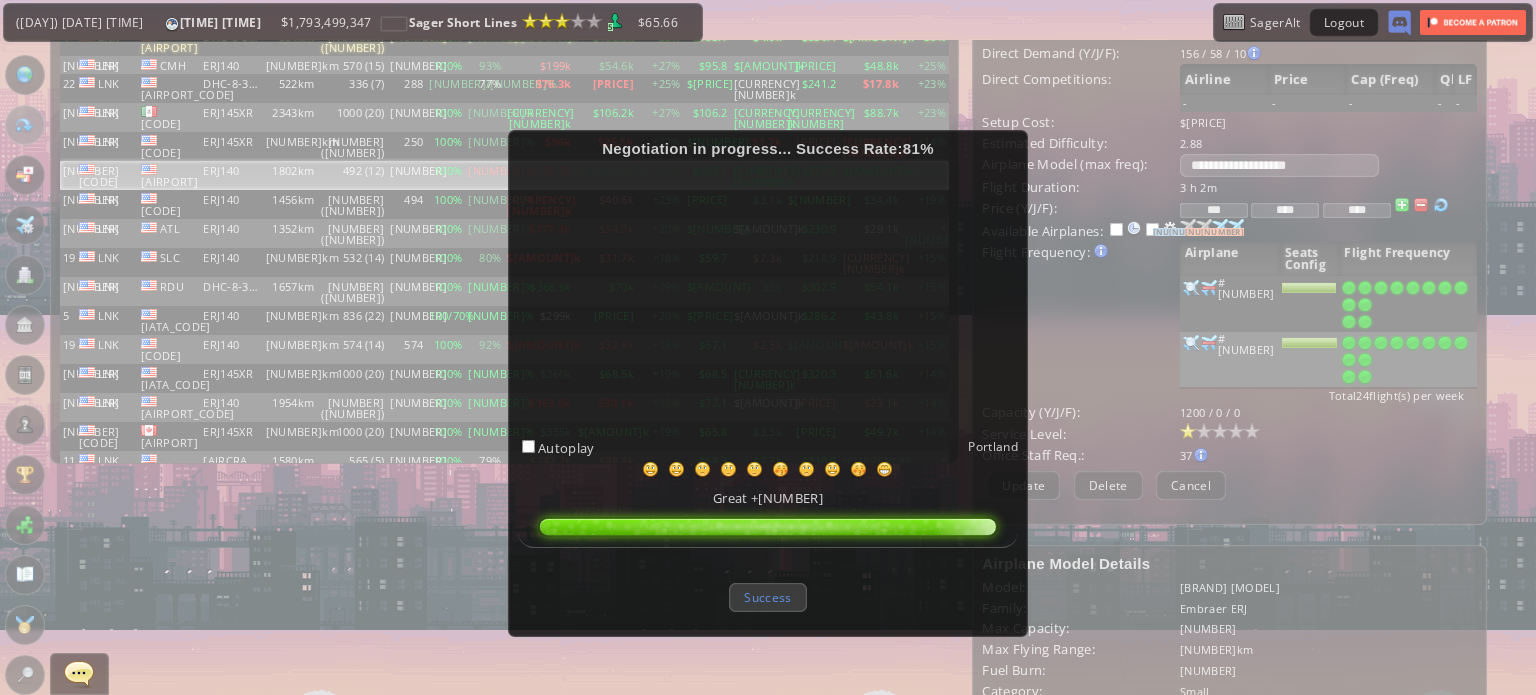 click on "Success" at bounding box center [767, 597] 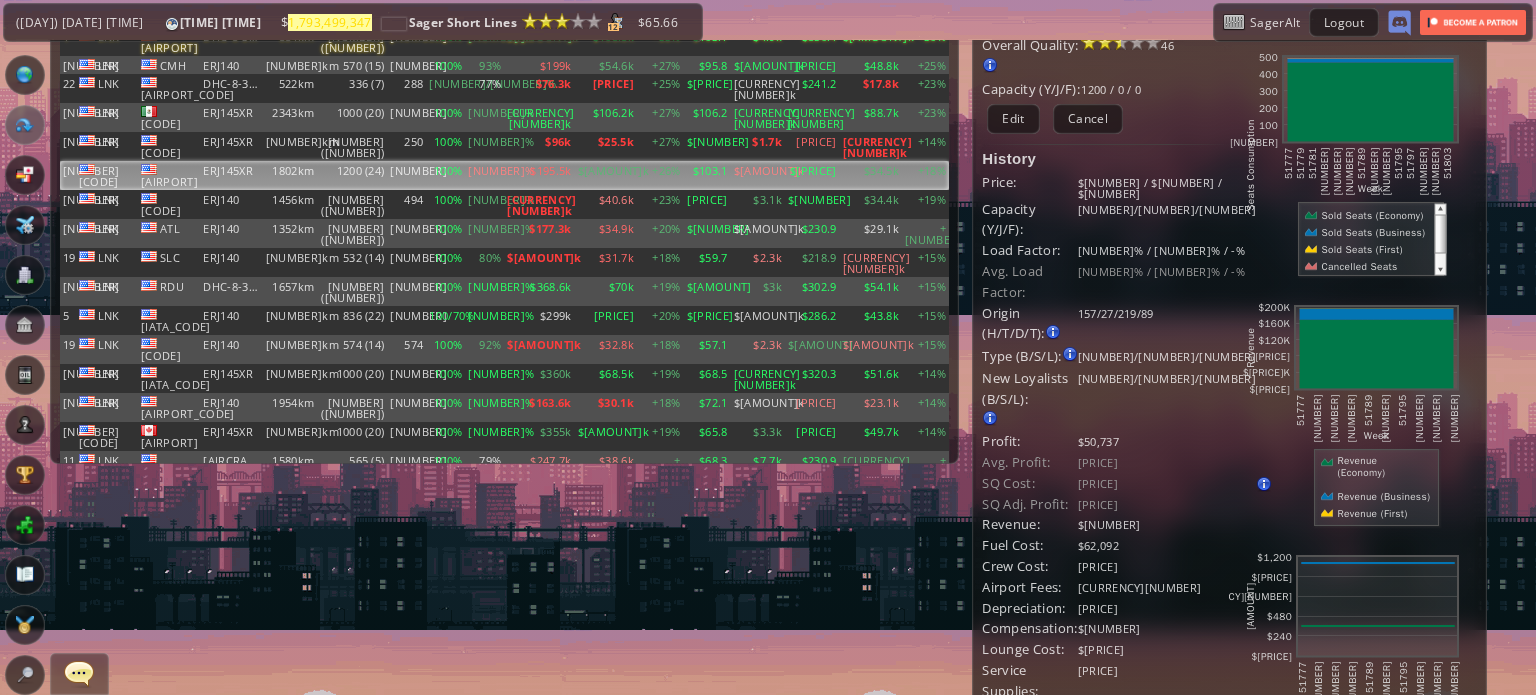 scroll, scrollTop: 8, scrollLeft: 0, axis: vertical 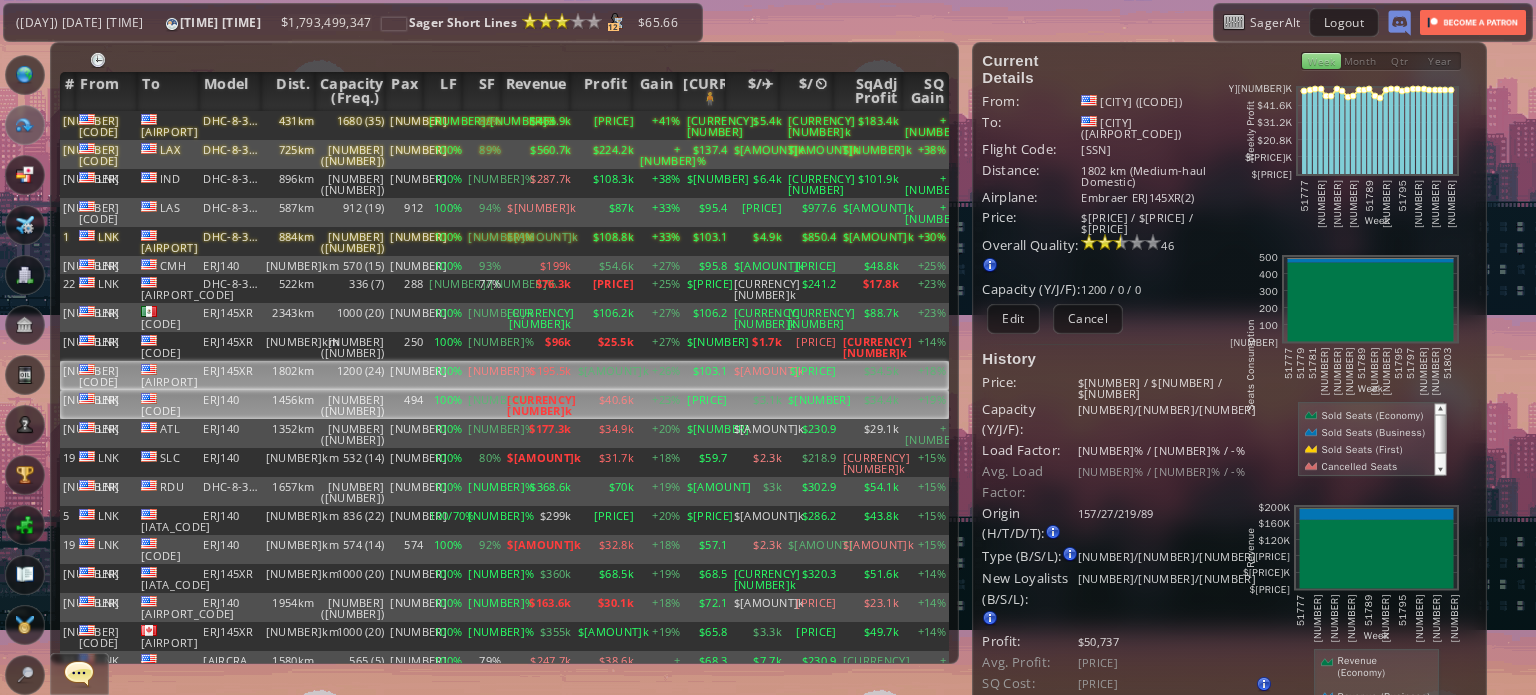 click on "[CURRENCY][NUMBER]k" at bounding box center [539, 125] 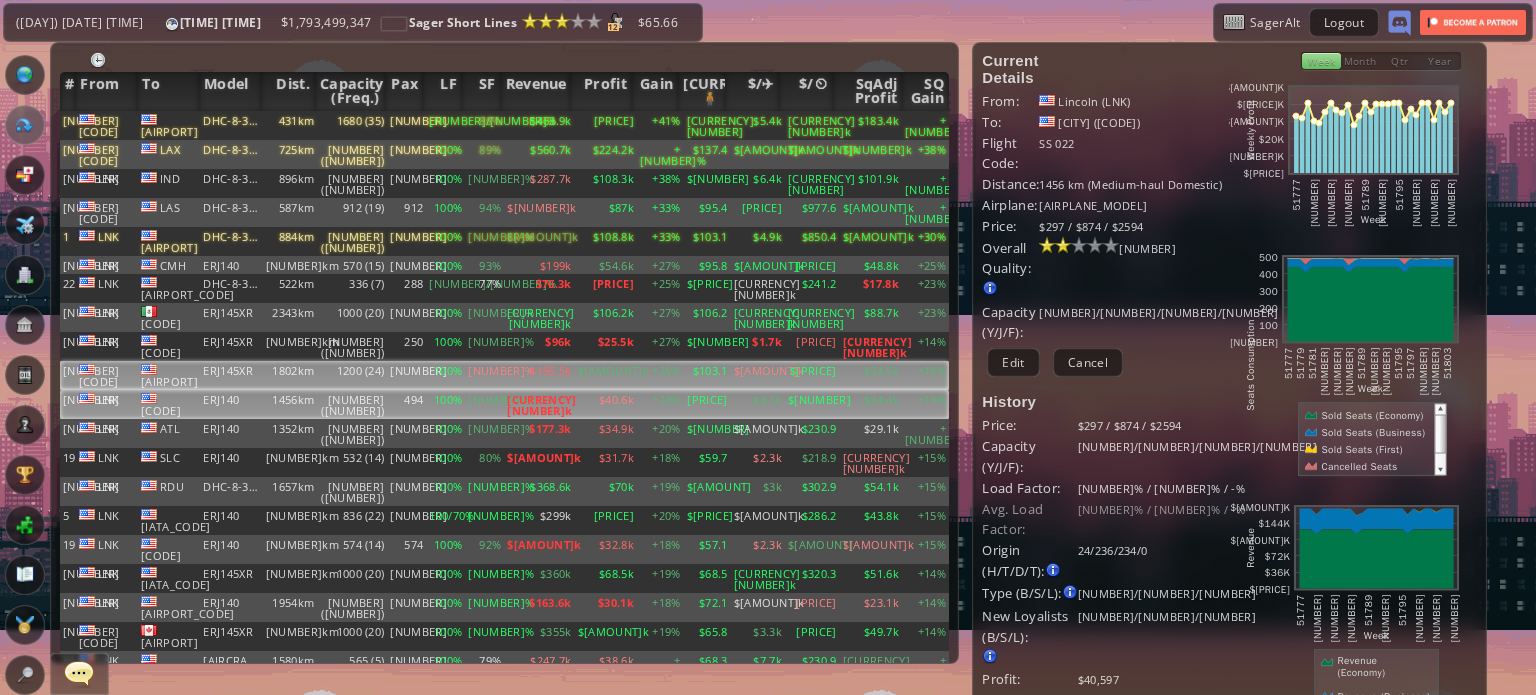click on "$195.5k" at bounding box center (539, 125) 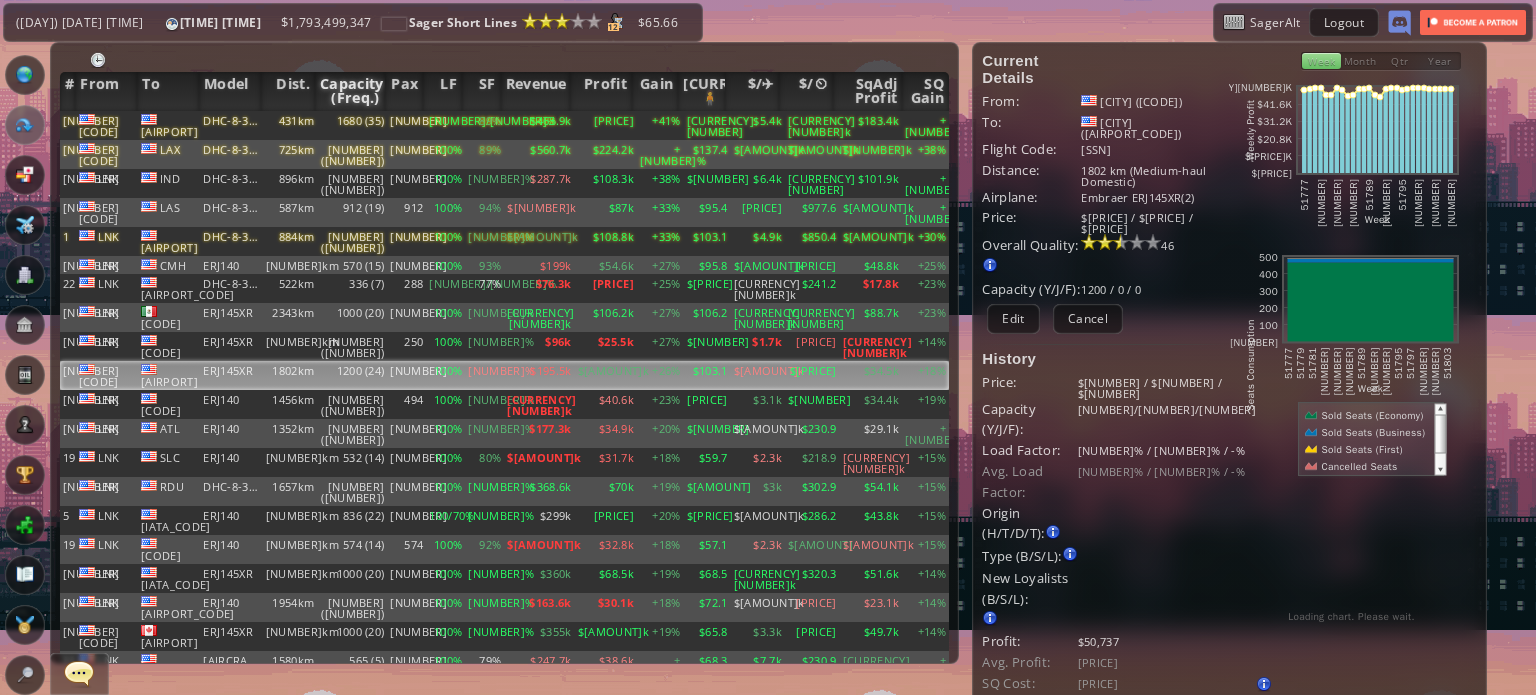 click on "Capacity (Freq.)" at bounding box center (350, 91) 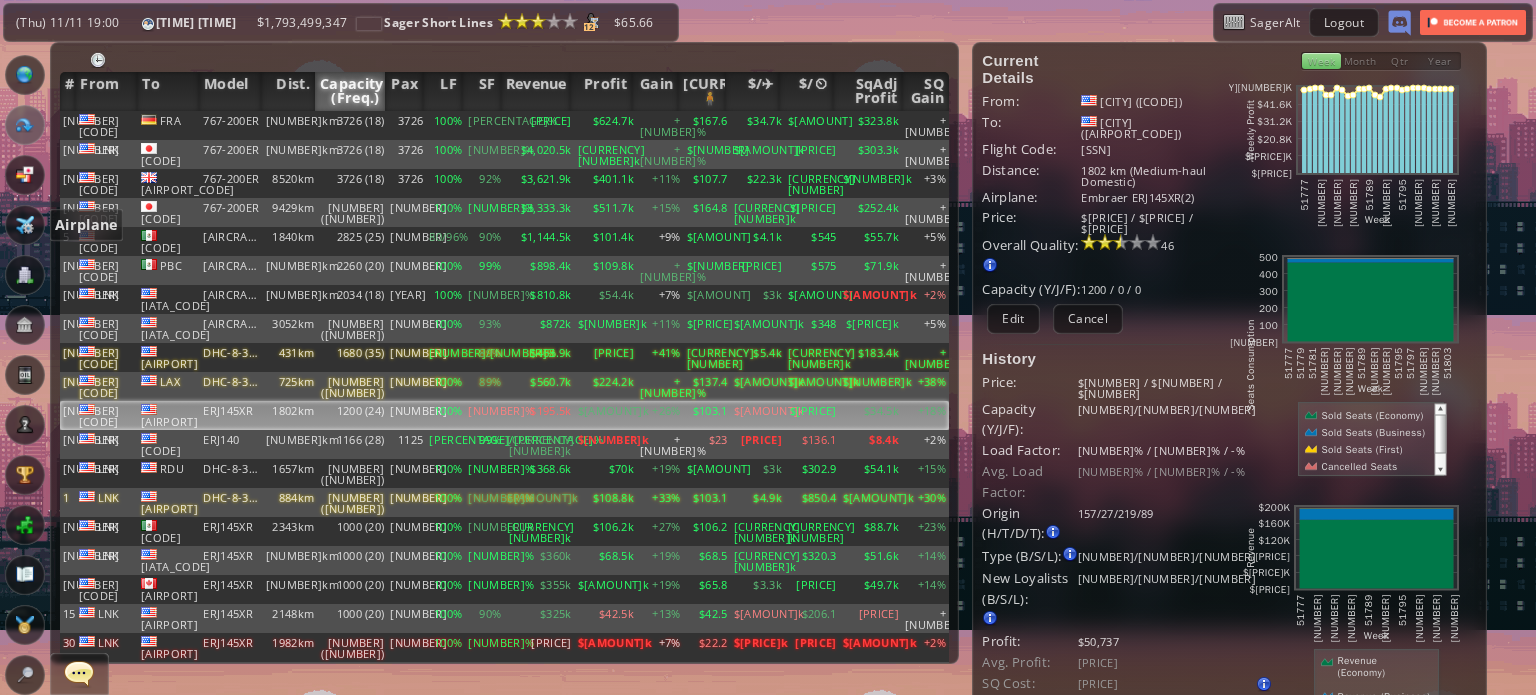 click at bounding box center [25, 225] 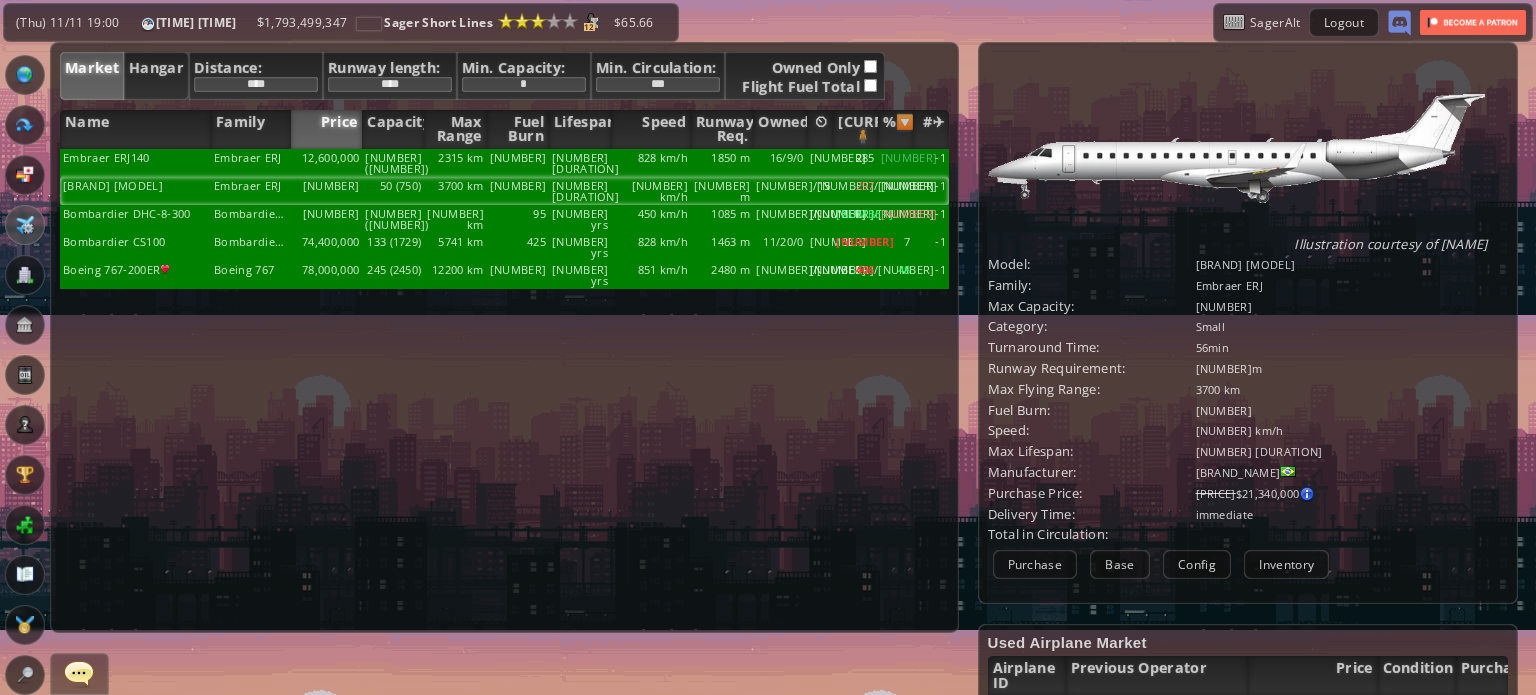 scroll, scrollTop: 0, scrollLeft: 0, axis: both 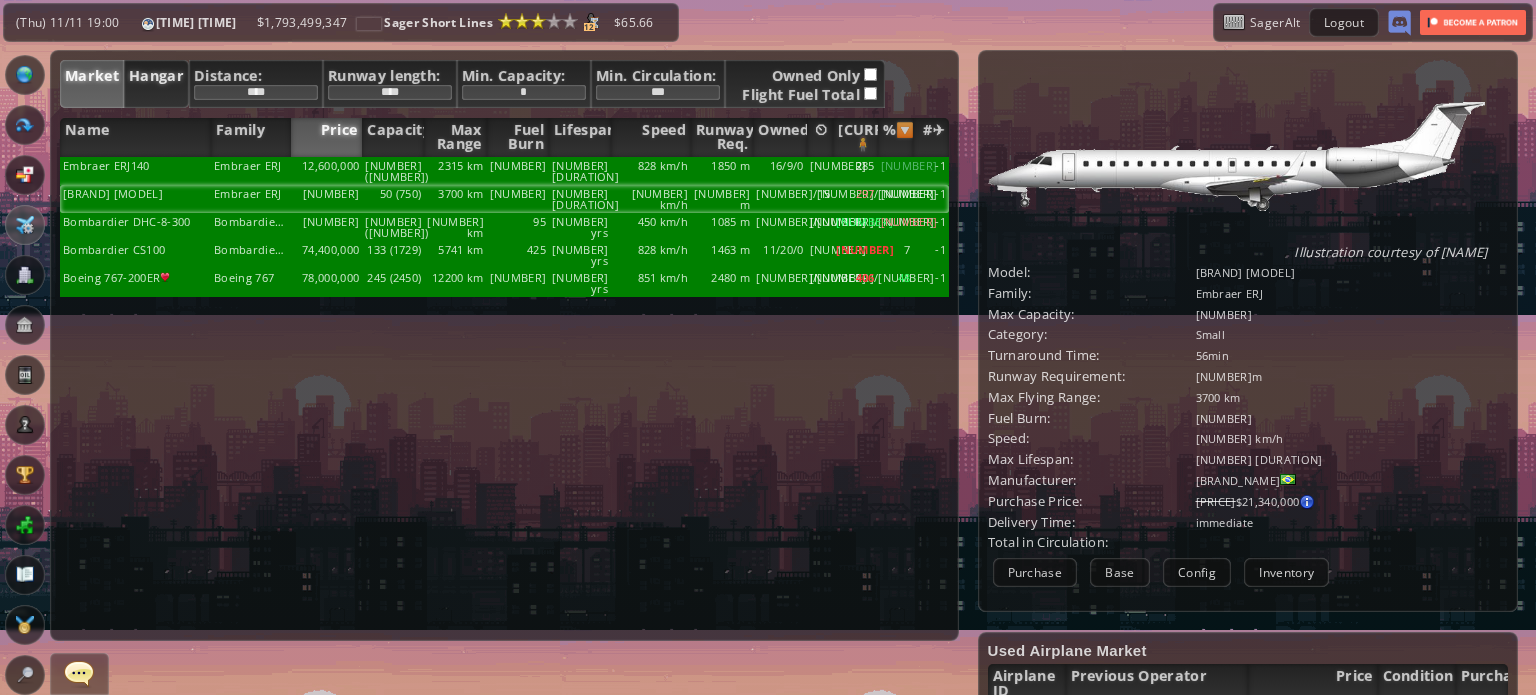 click on "Hangar" at bounding box center (156, 84) 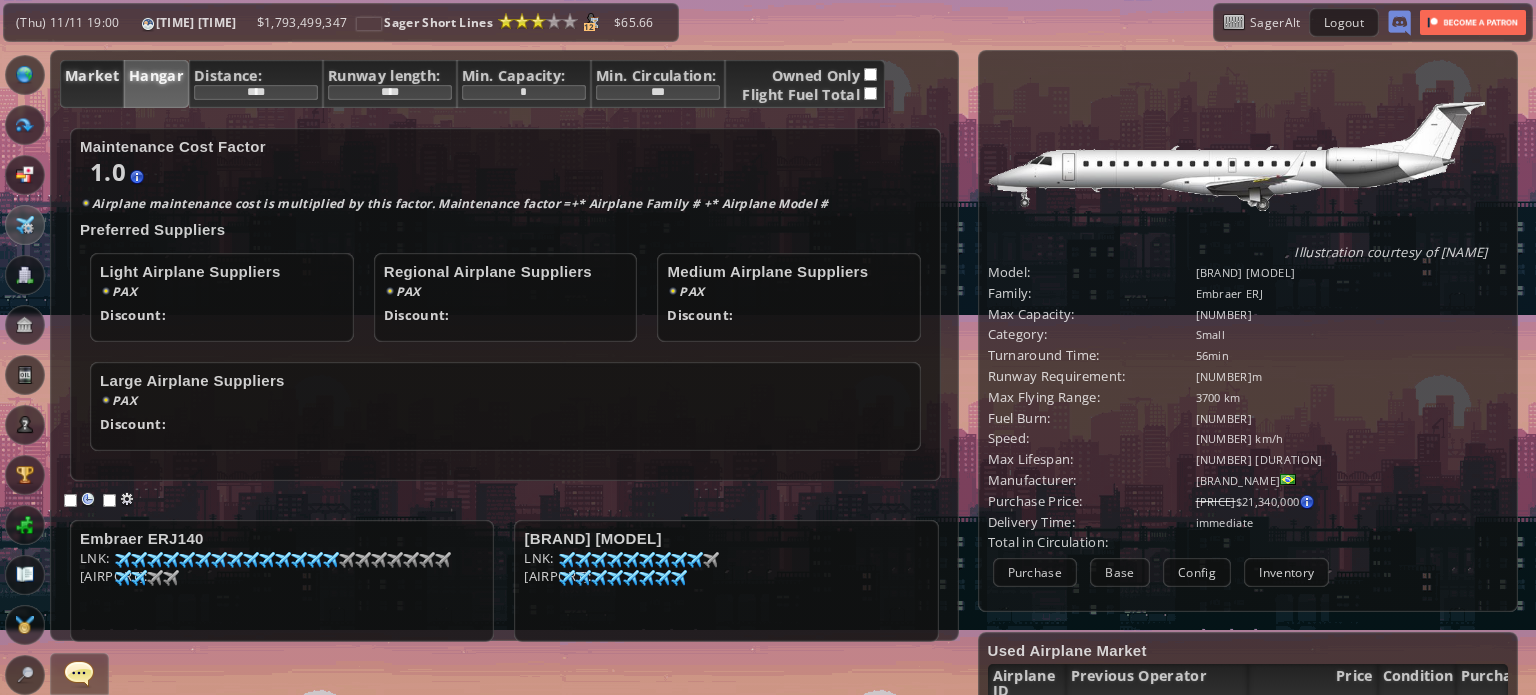 click on "Market" at bounding box center [92, 84] 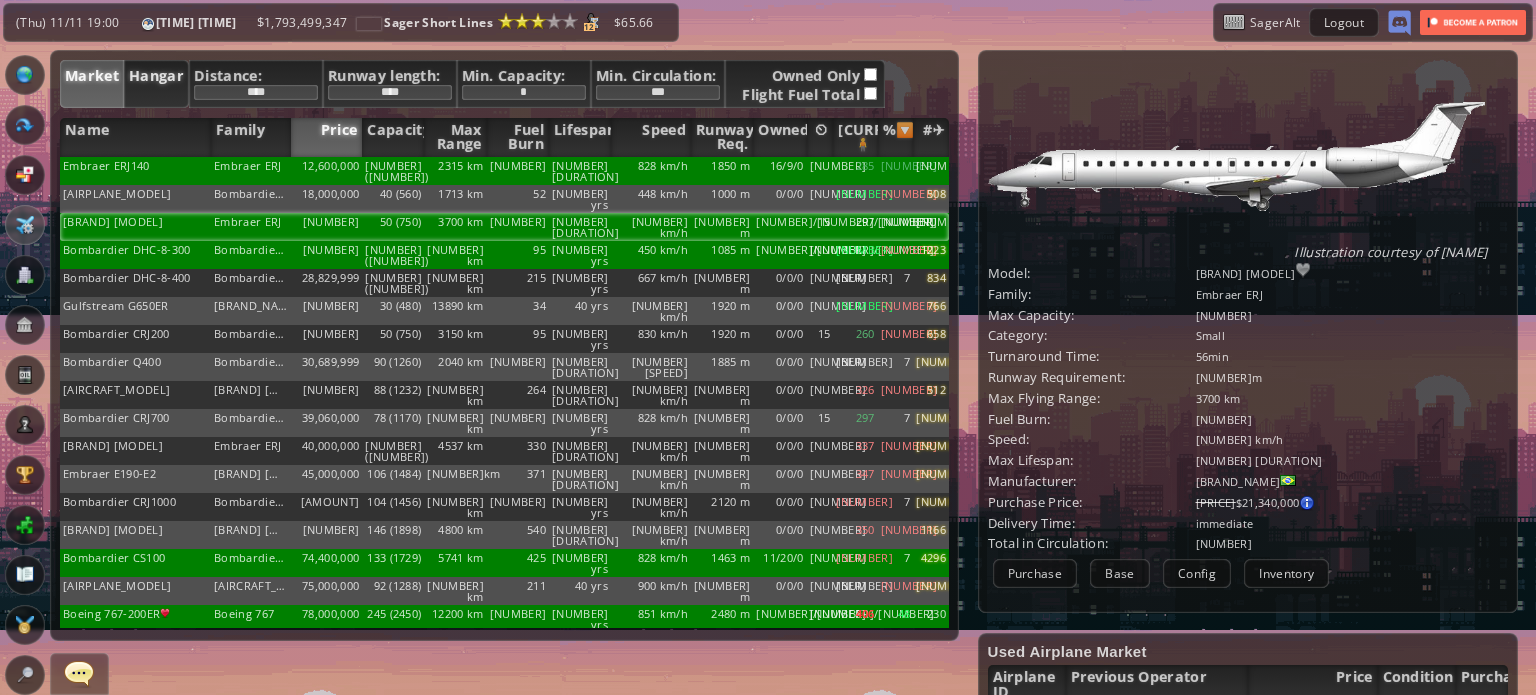 click on "Hangar" at bounding box center [156, 84] 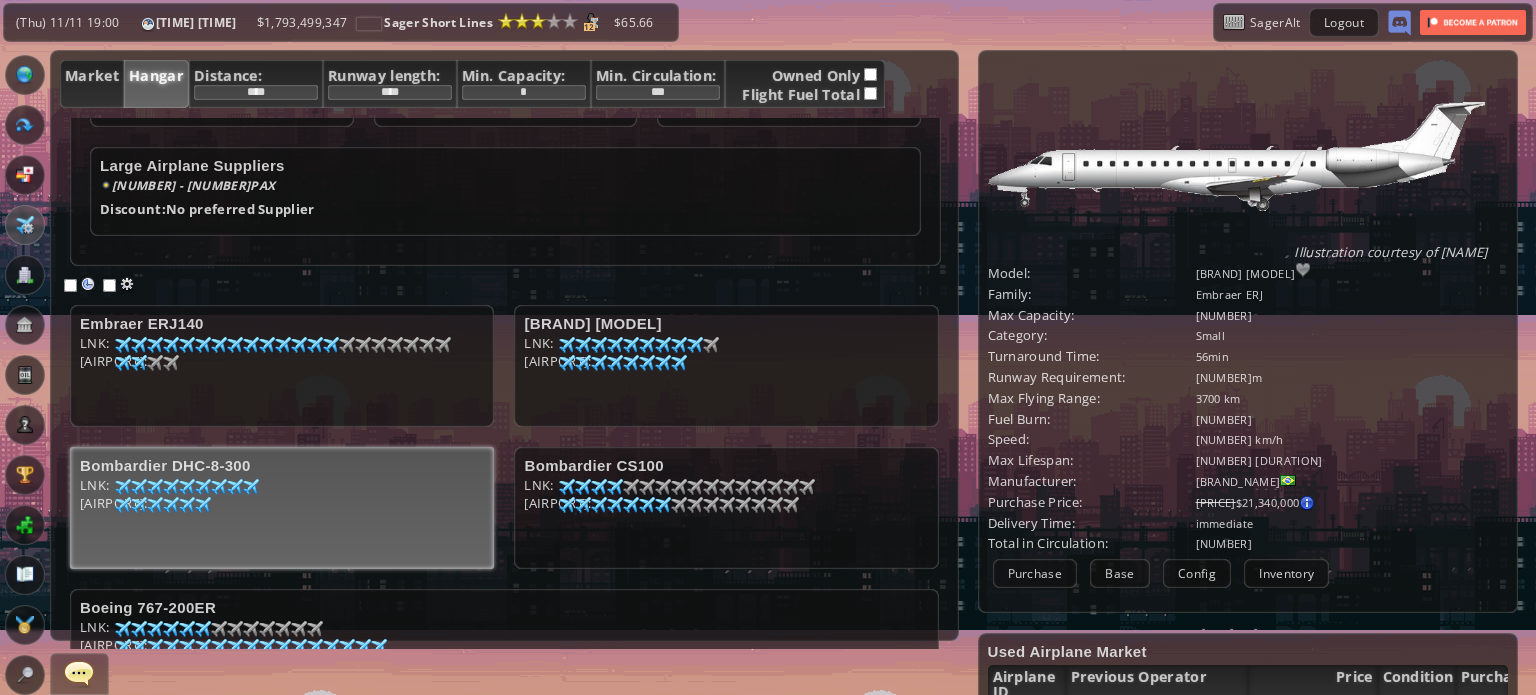 scroll, scrollTop: 300, scrollLeft: 0, axis: vertical 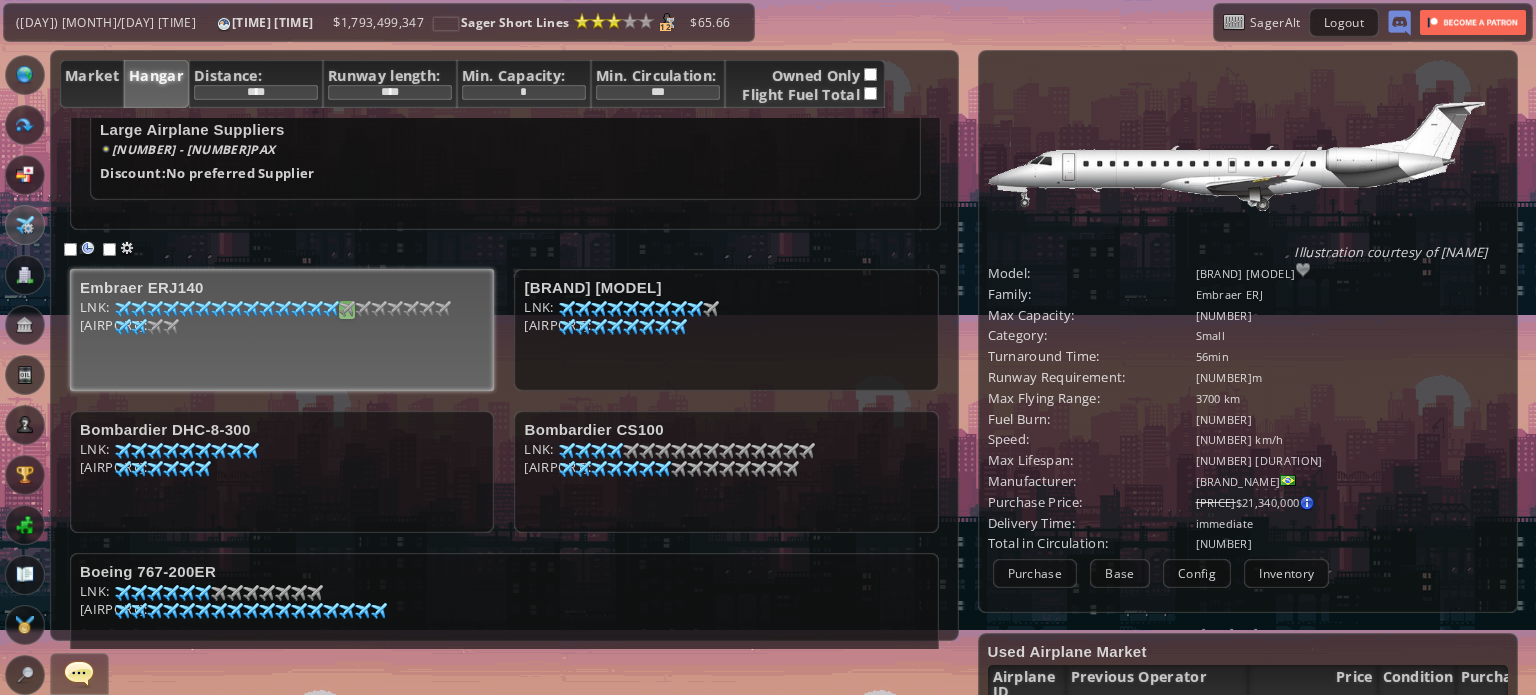 click at bounding box center [123, 309] 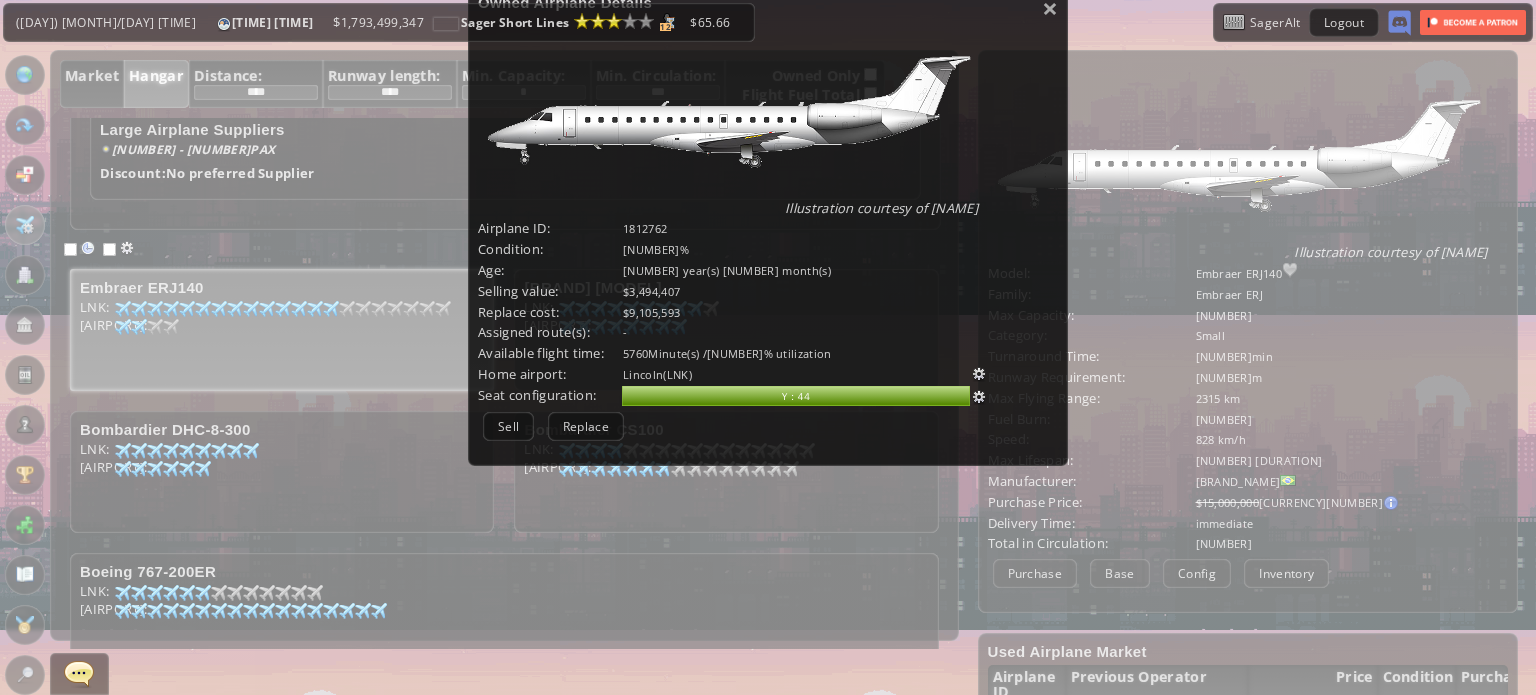 scroll, scrollTop: 247, scrollLeft: 0, axis: vertical 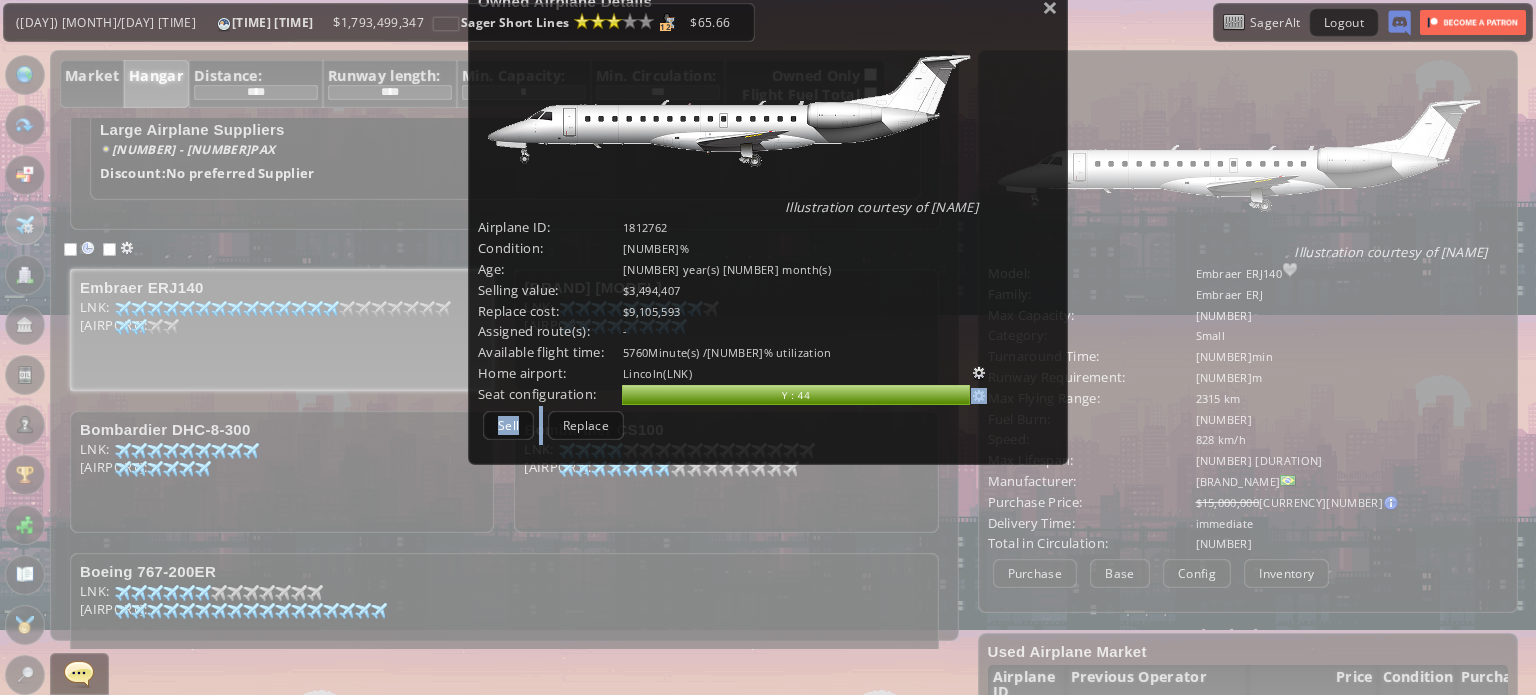 drag, startPoint x: 560, startPoint y: 423, endPoint x: 729, endPoint y: 397, distance: 170.9883 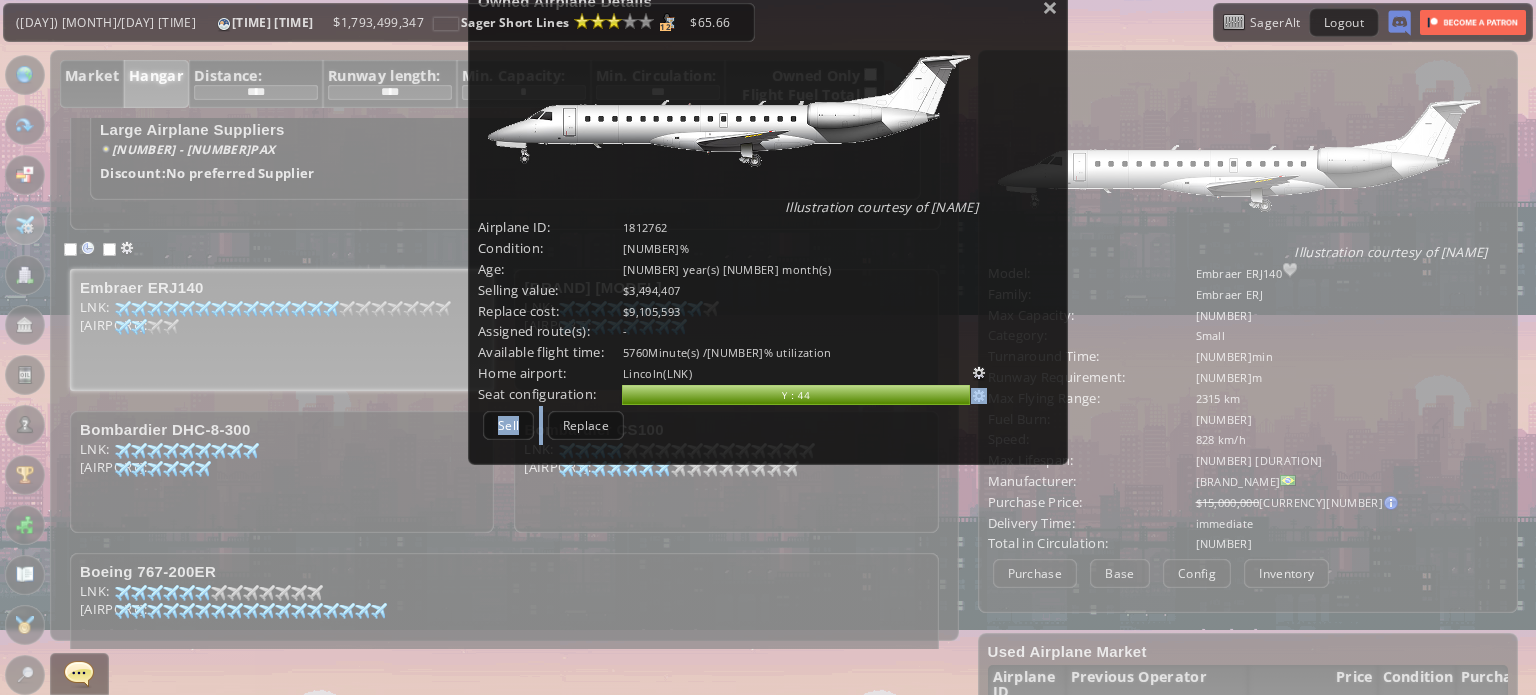 click on "**********" at bounding box center [768, 230] 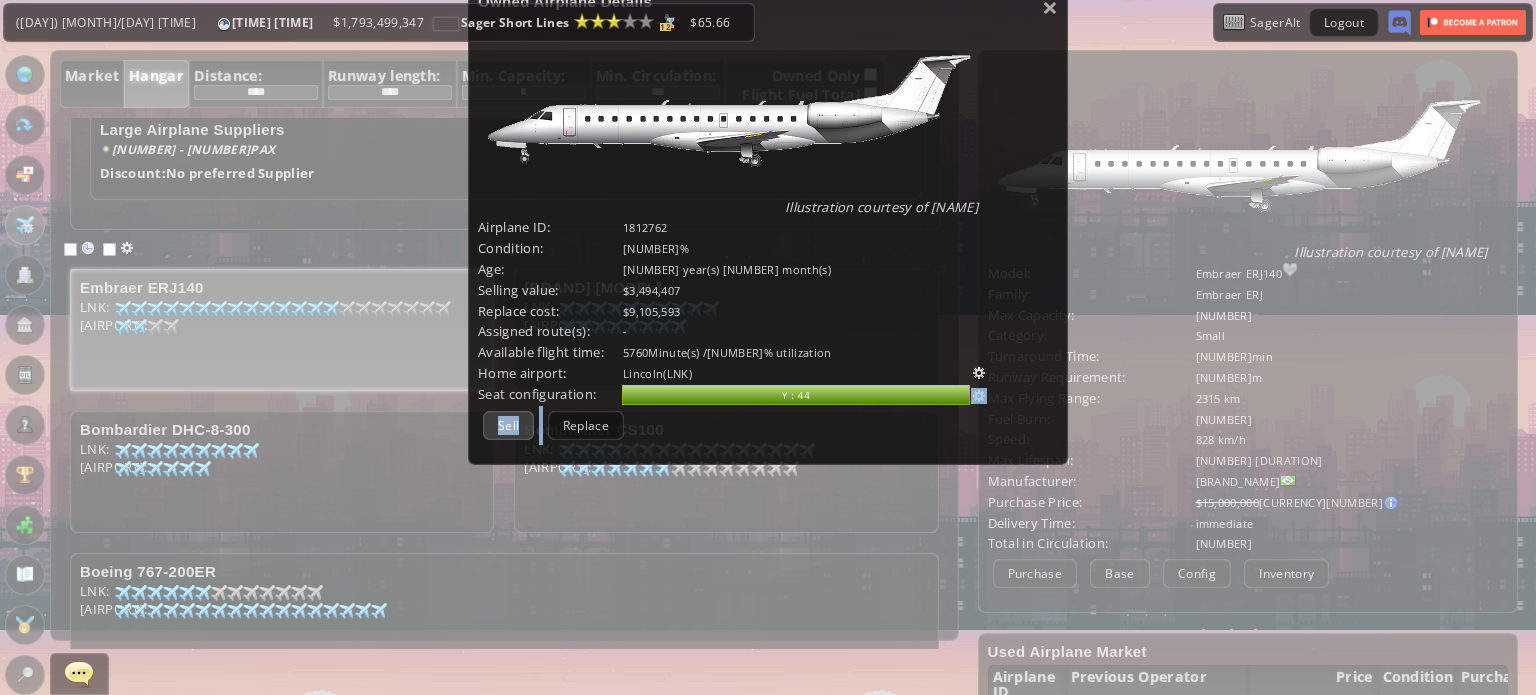 click on "Sell" at bounding box center [508, 425] 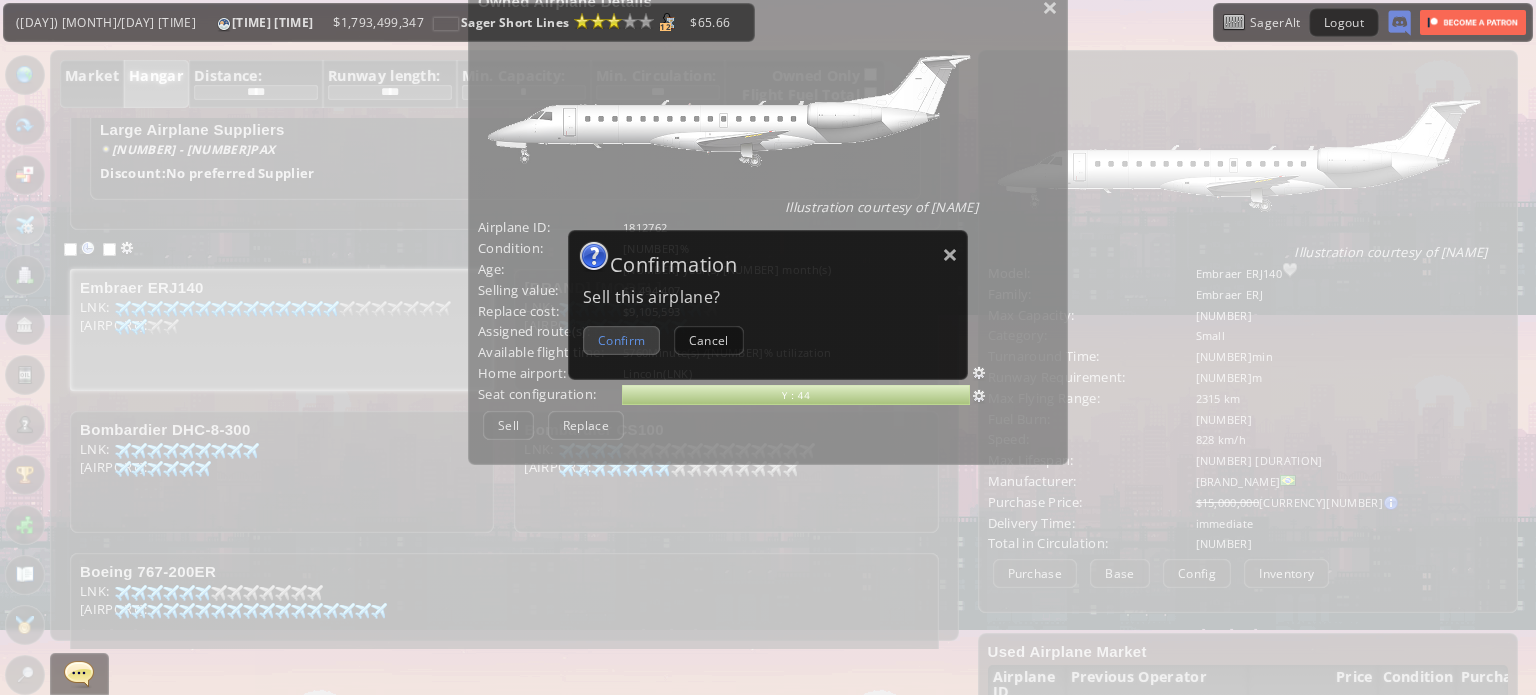 click on "Confirm" at bounding box center [621, 340] 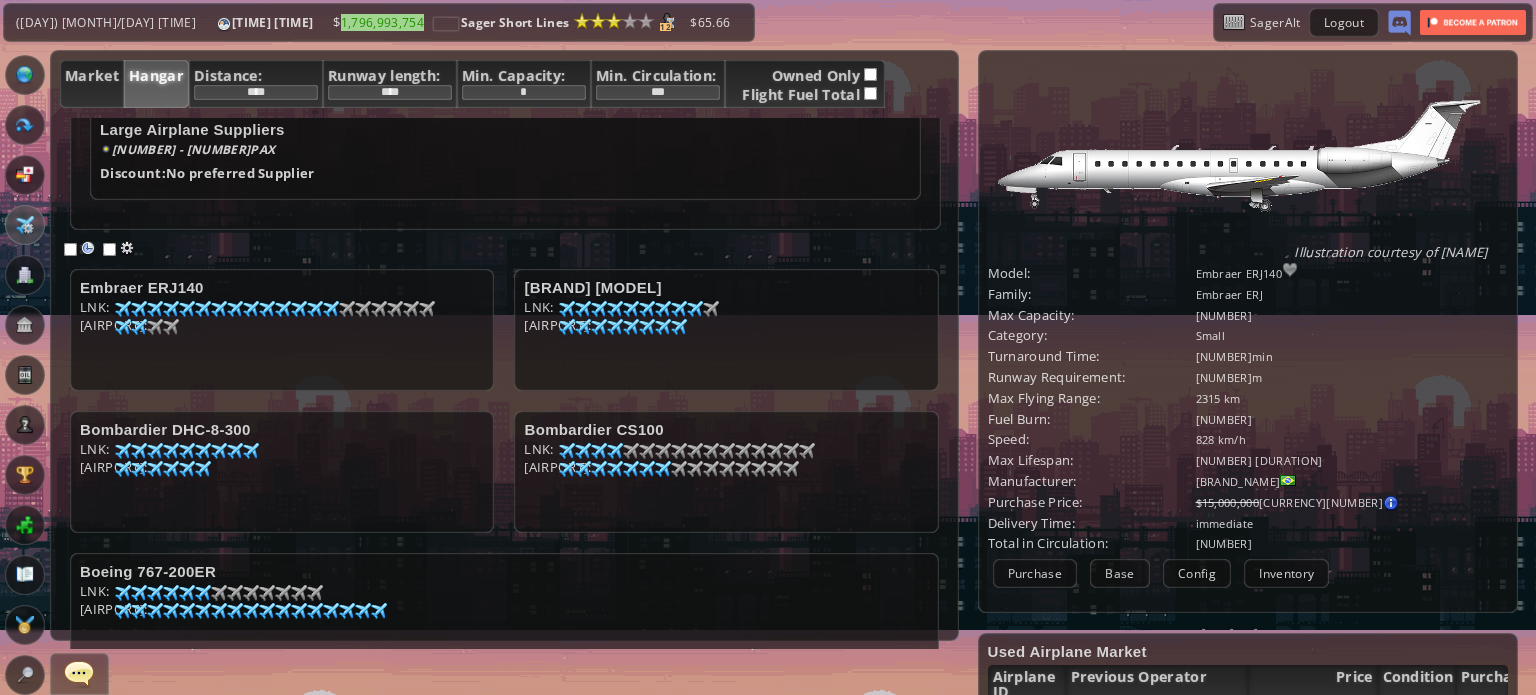 click at bounding box center [123, 309] 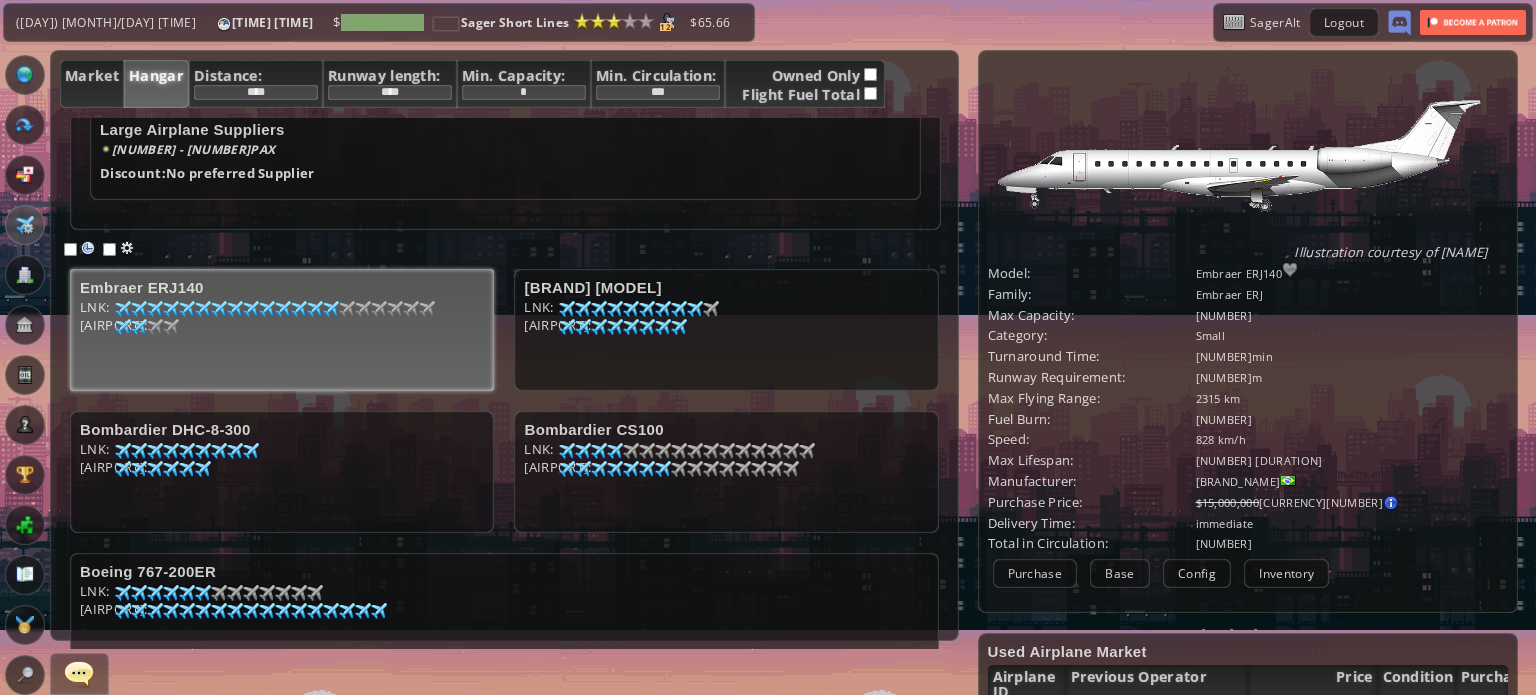 scroll, scrollTop: 247, scrollLeft: 0, axis: vertical 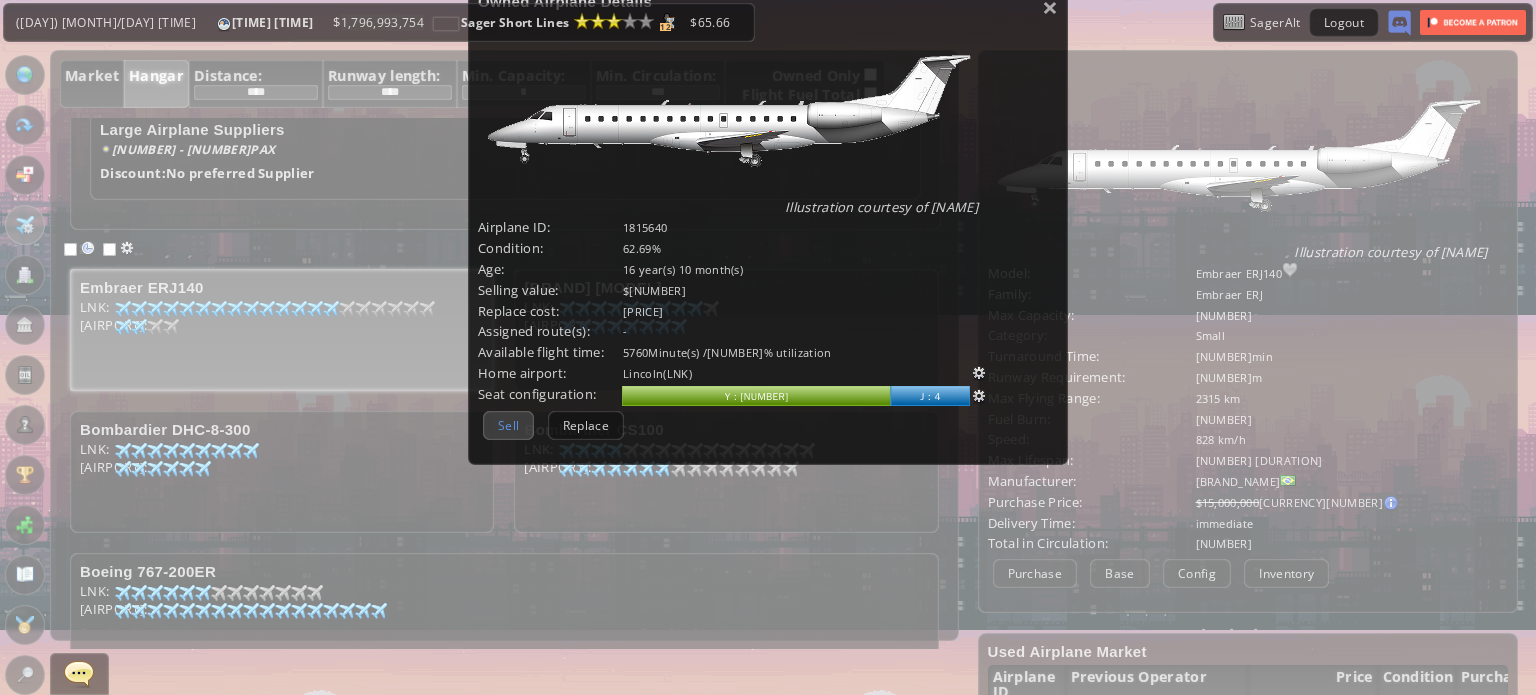 click on "Sell" at bounding box center [508, 425] 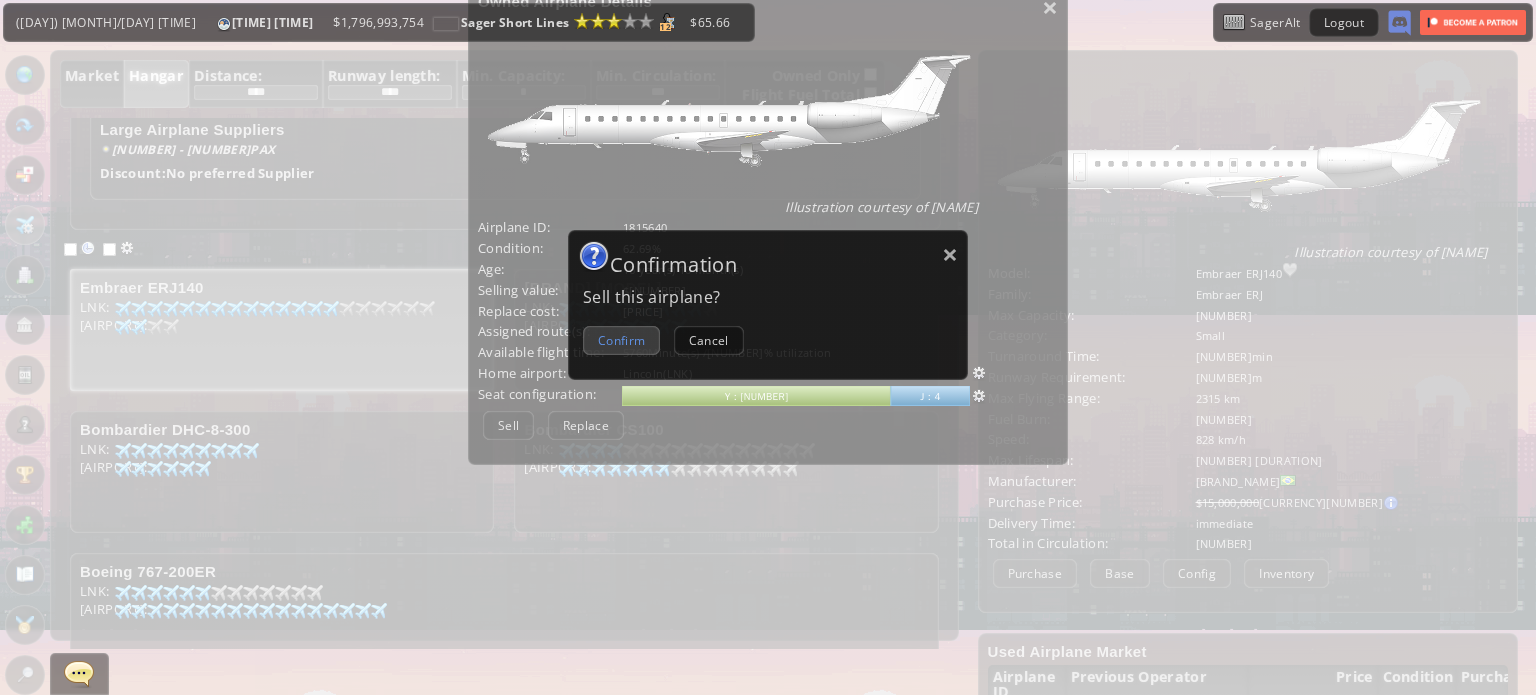 click on "Confirm" at bounding box center (621, 340) 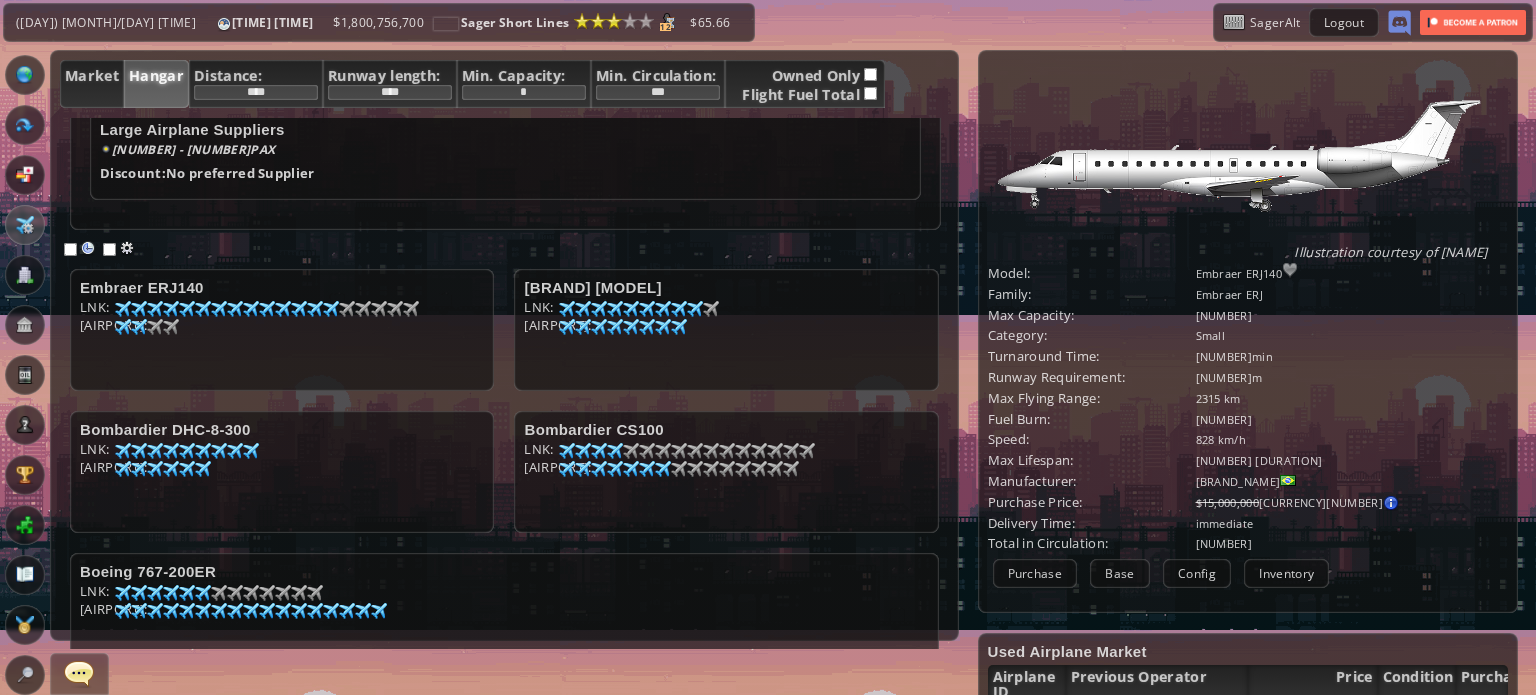 click at bounding box center [123, 309] 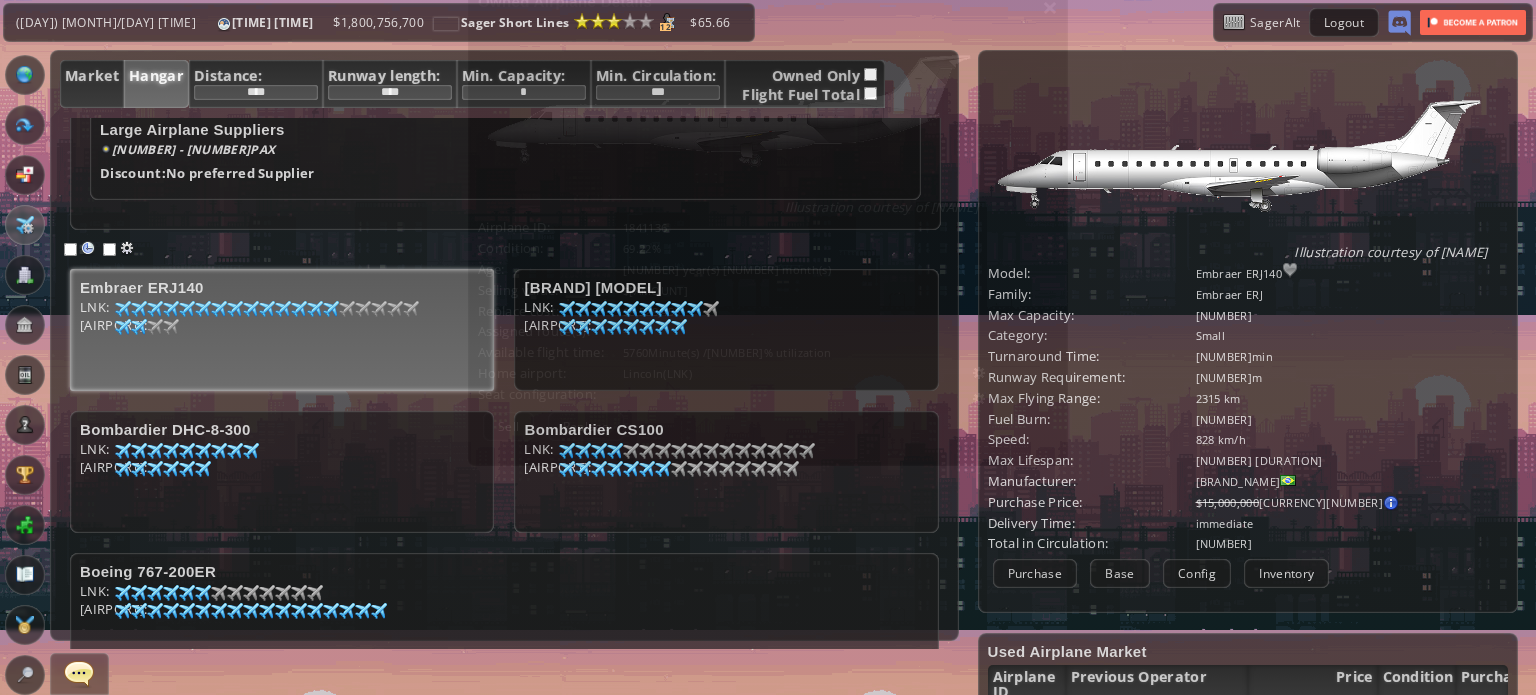 scroll, scrollTop: 247, scrollLeft: 0, axis: vertical 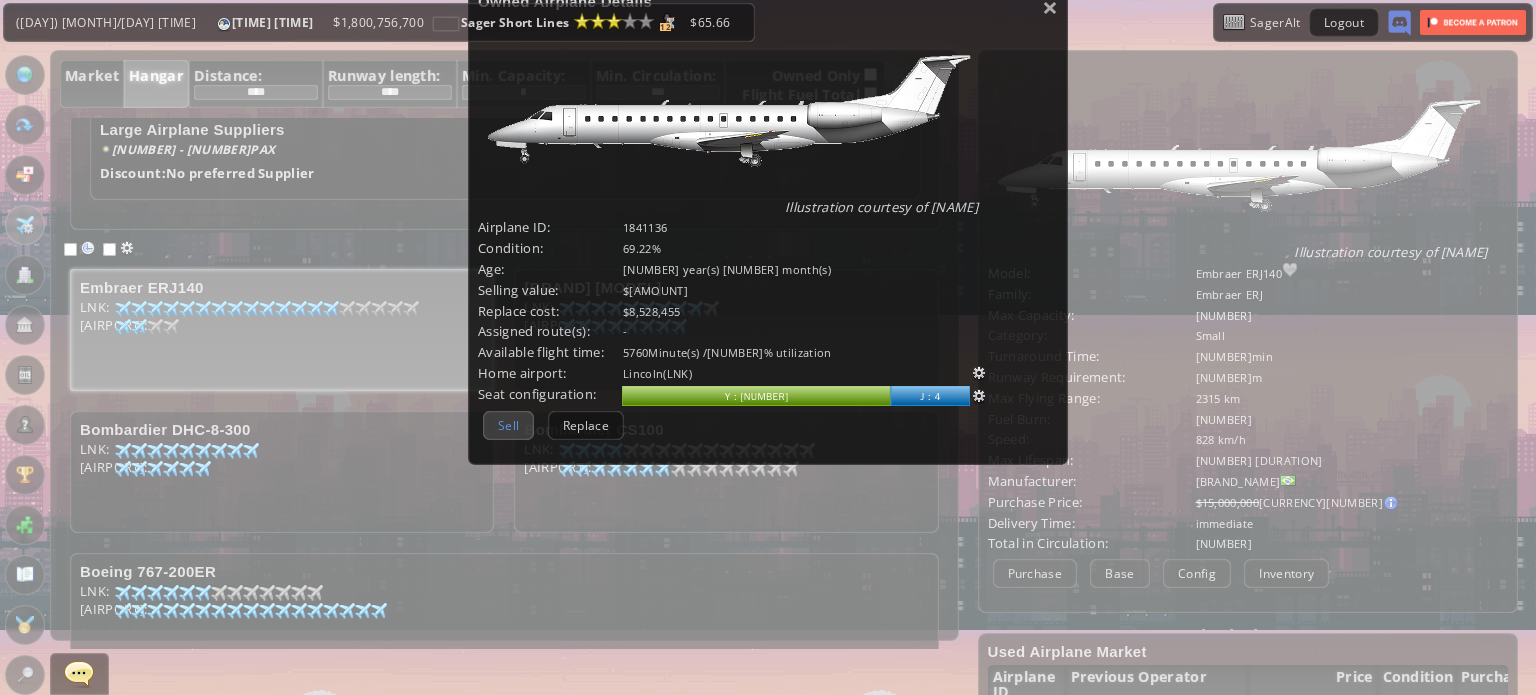 click on "Sell" at bounding box center (508, 425) 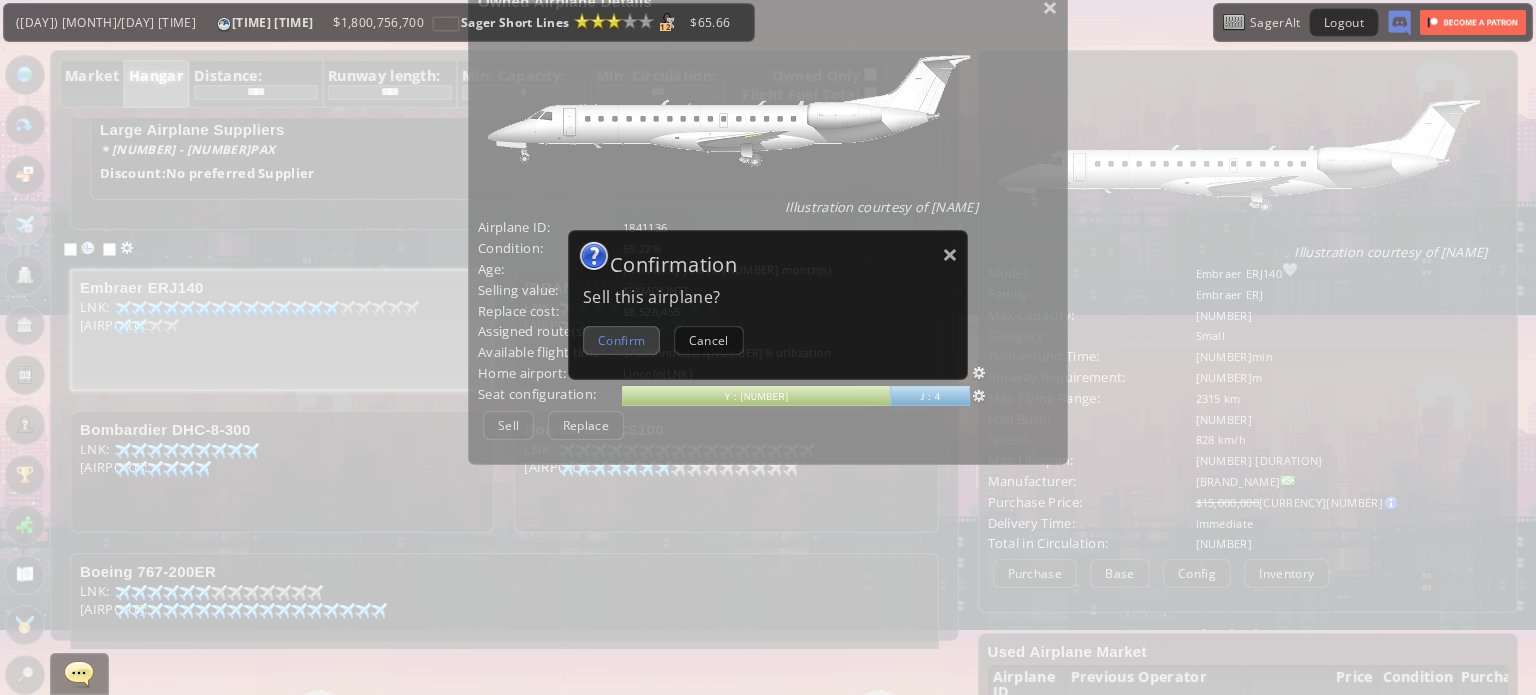 click on "Confirm" at bounding box center [621, 340] 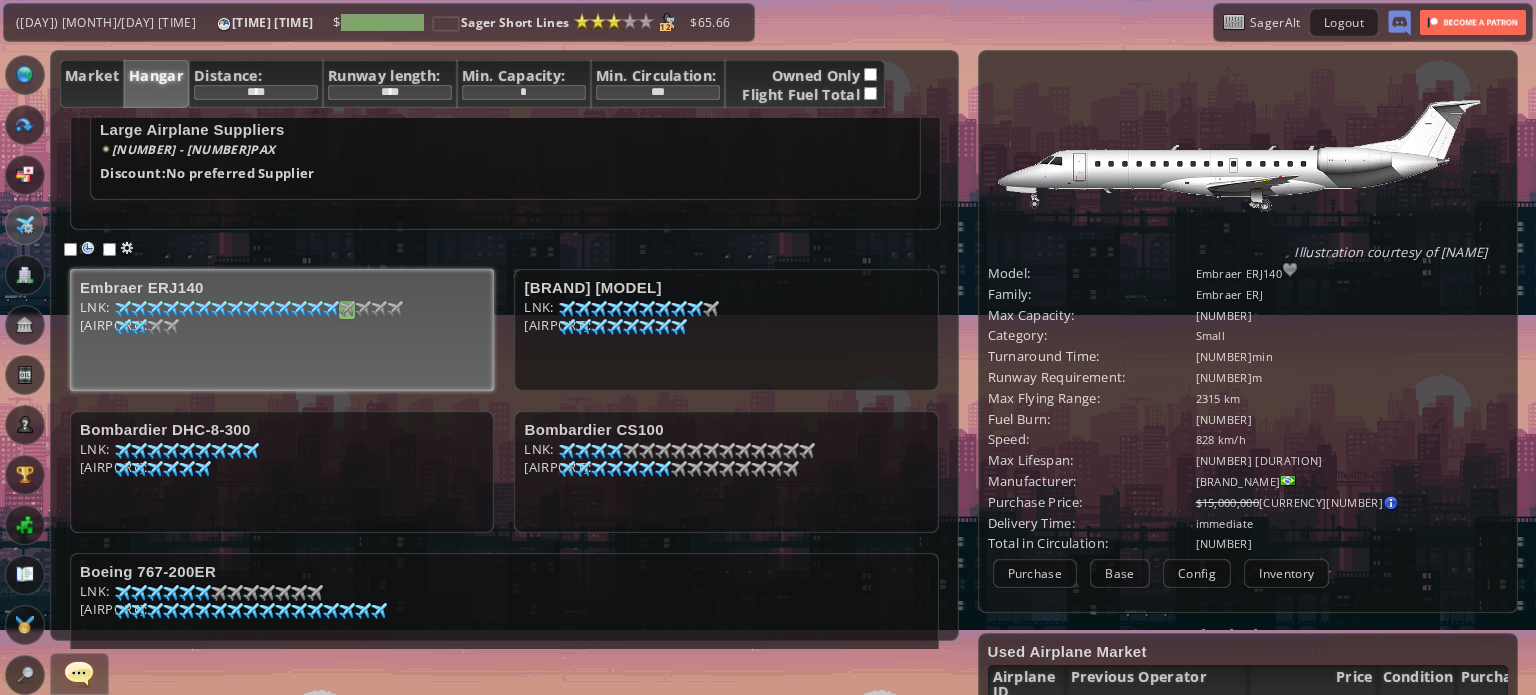 click at bounding box center [123, 309] 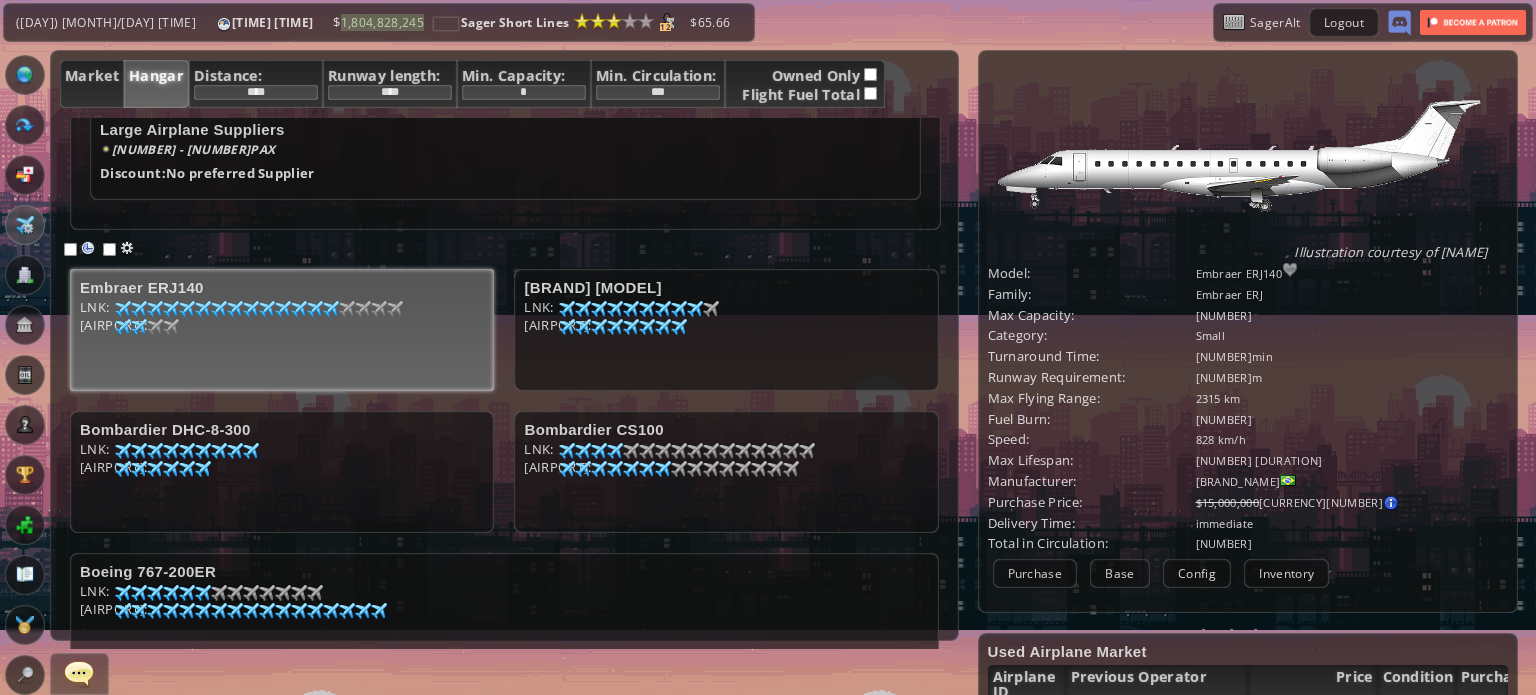 scroll, scrollTop: 247, scrollLeft: 0, axis: vertical 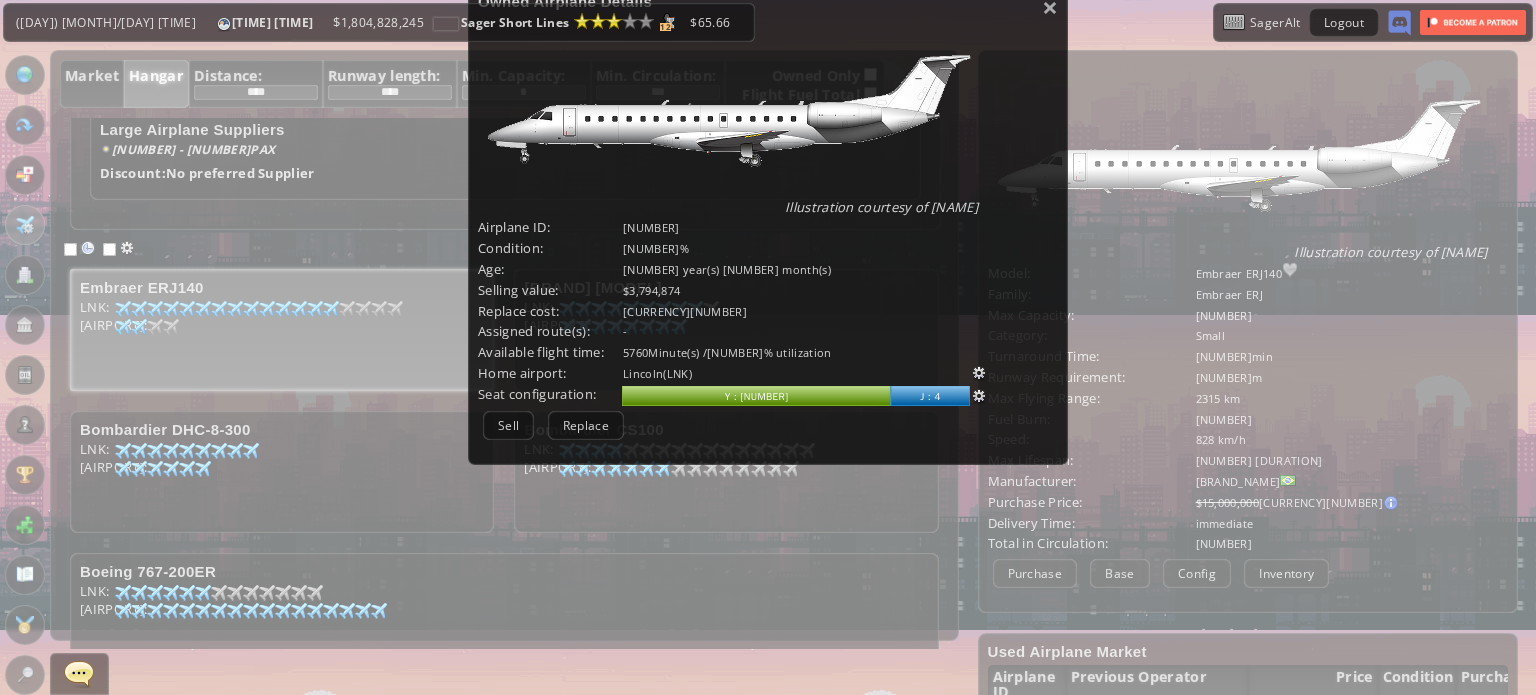 click on "Sell" at bounding box center [508, 425] 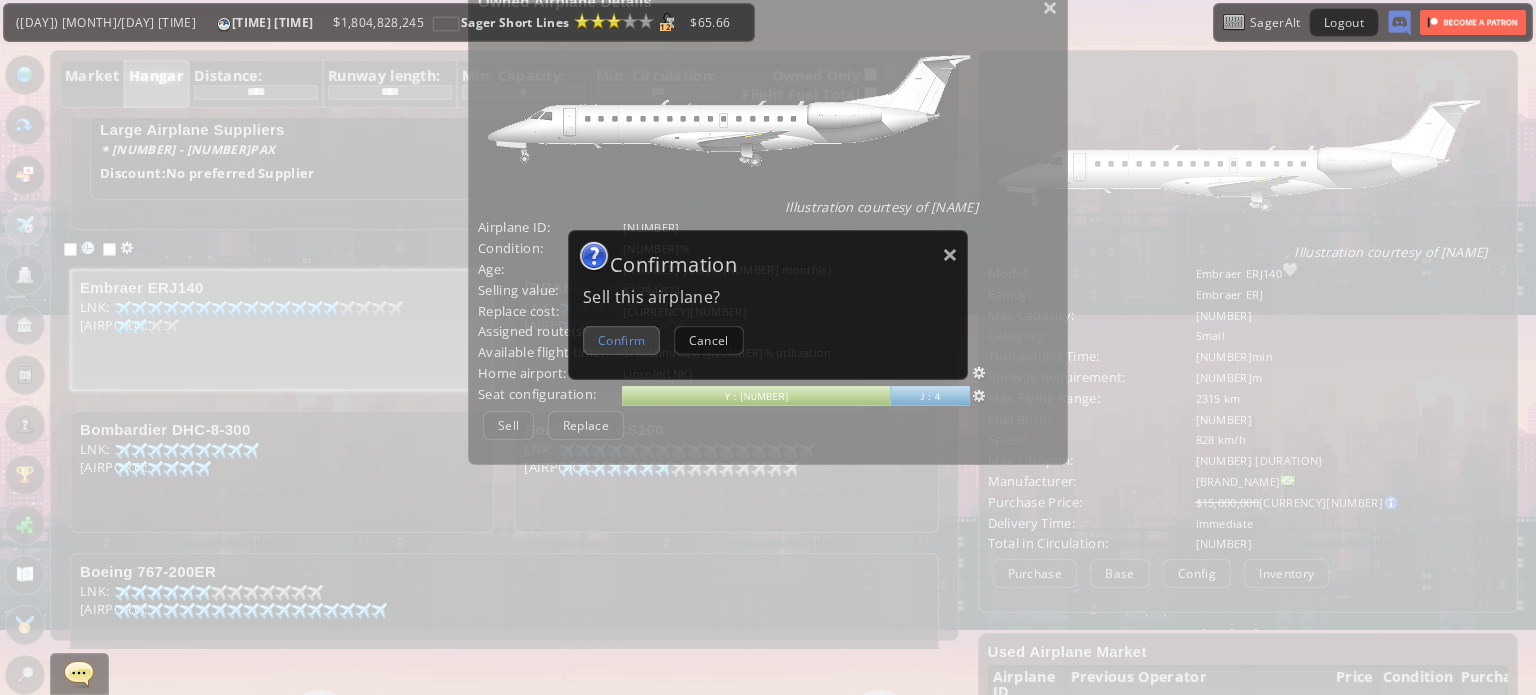 click on "Confirm" at bounding box center [621, 340] 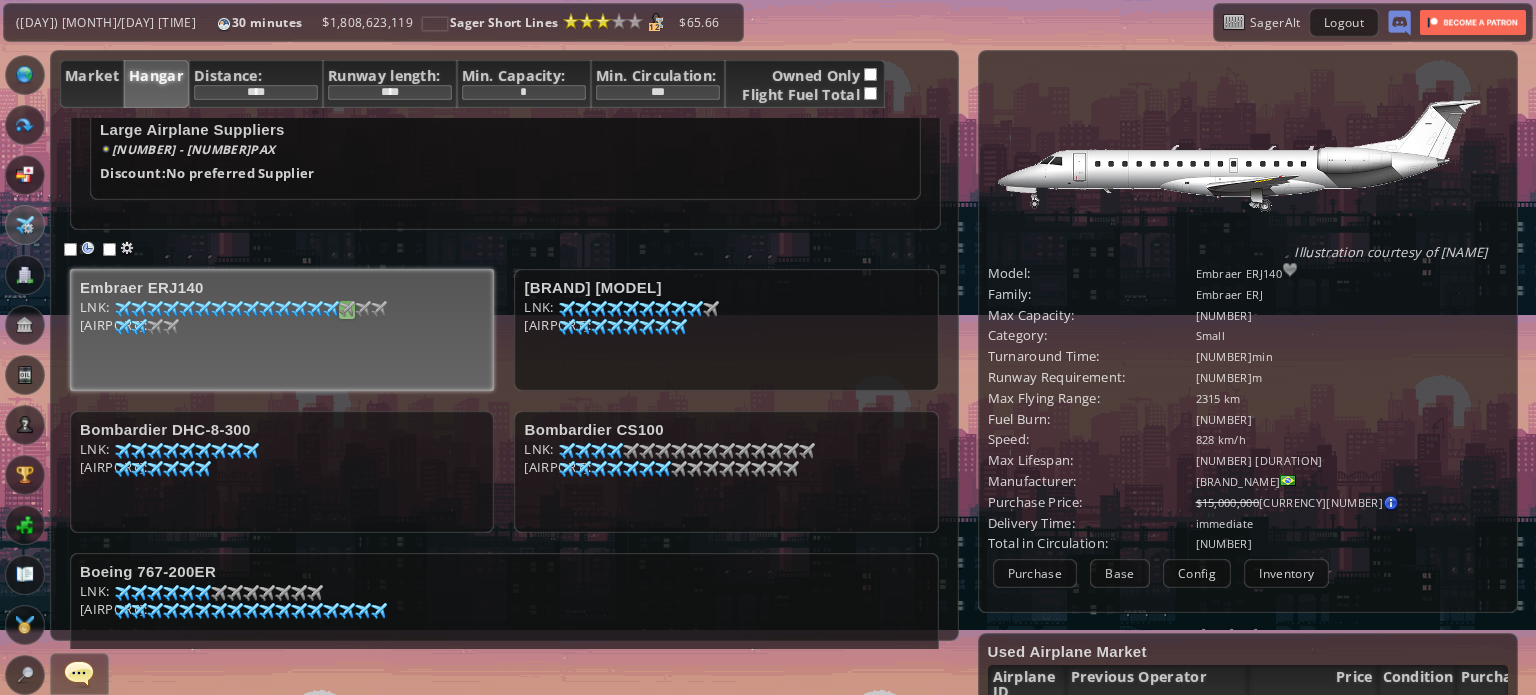 click at bounding box center [123, 309] 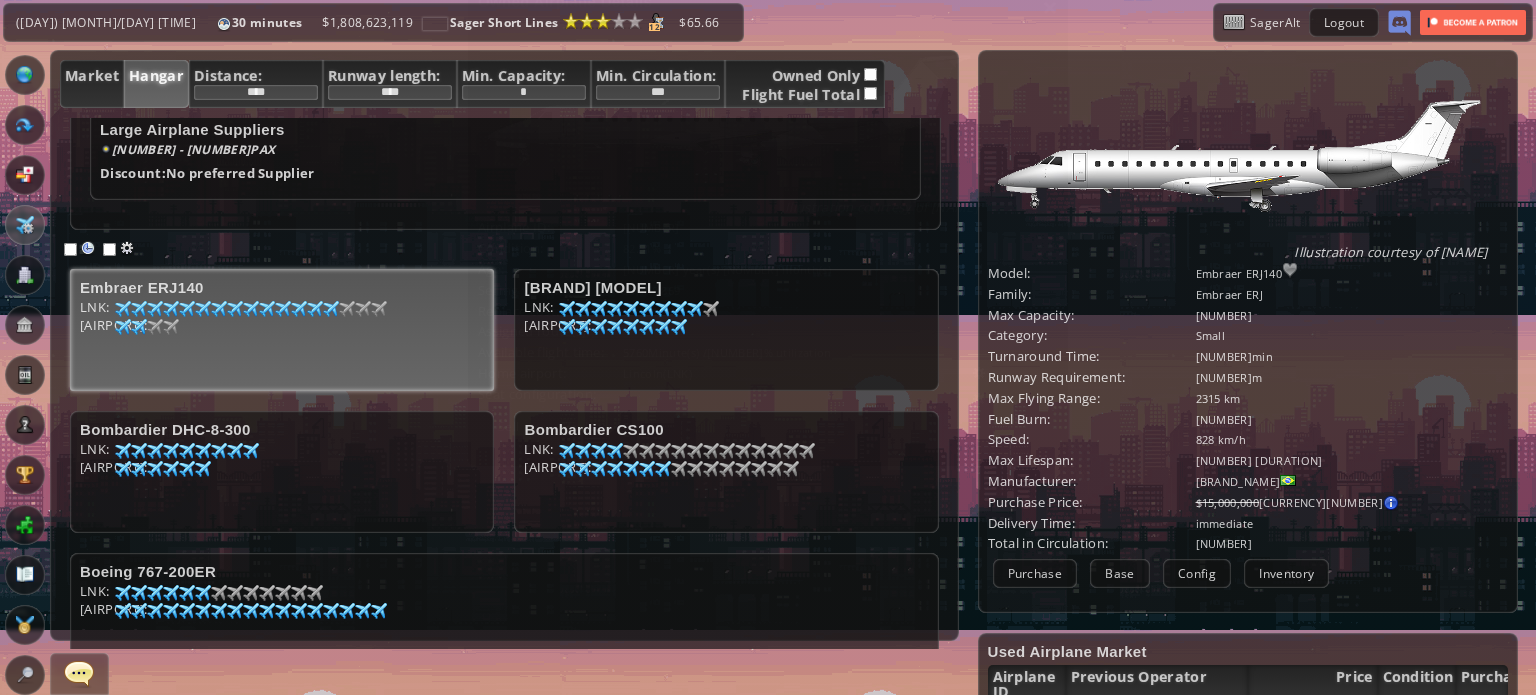 scroll, scrollTop: 247, scrollLeft: 0, axis: vertical 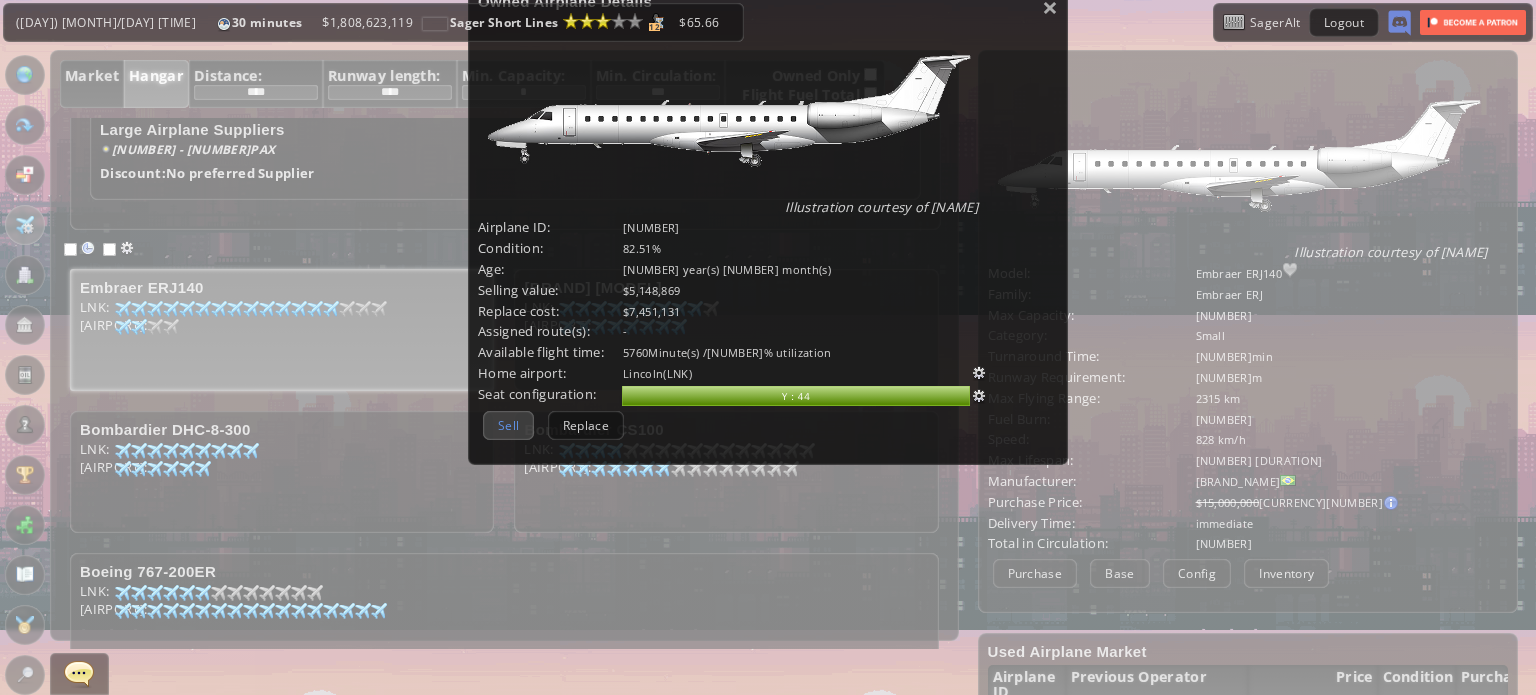 click on "Sell" at bounding box center (508, 425) 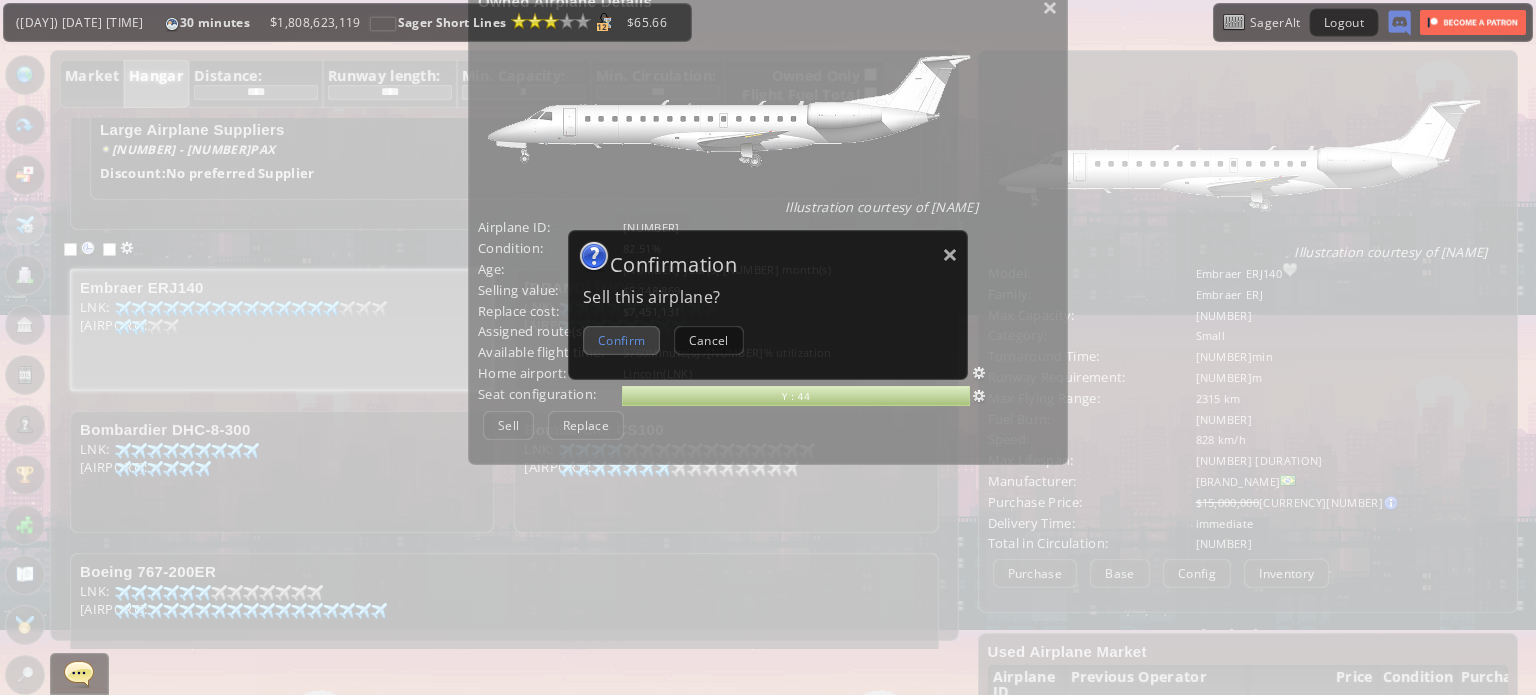 click on "Confirm" at bounding box center [621, 340] 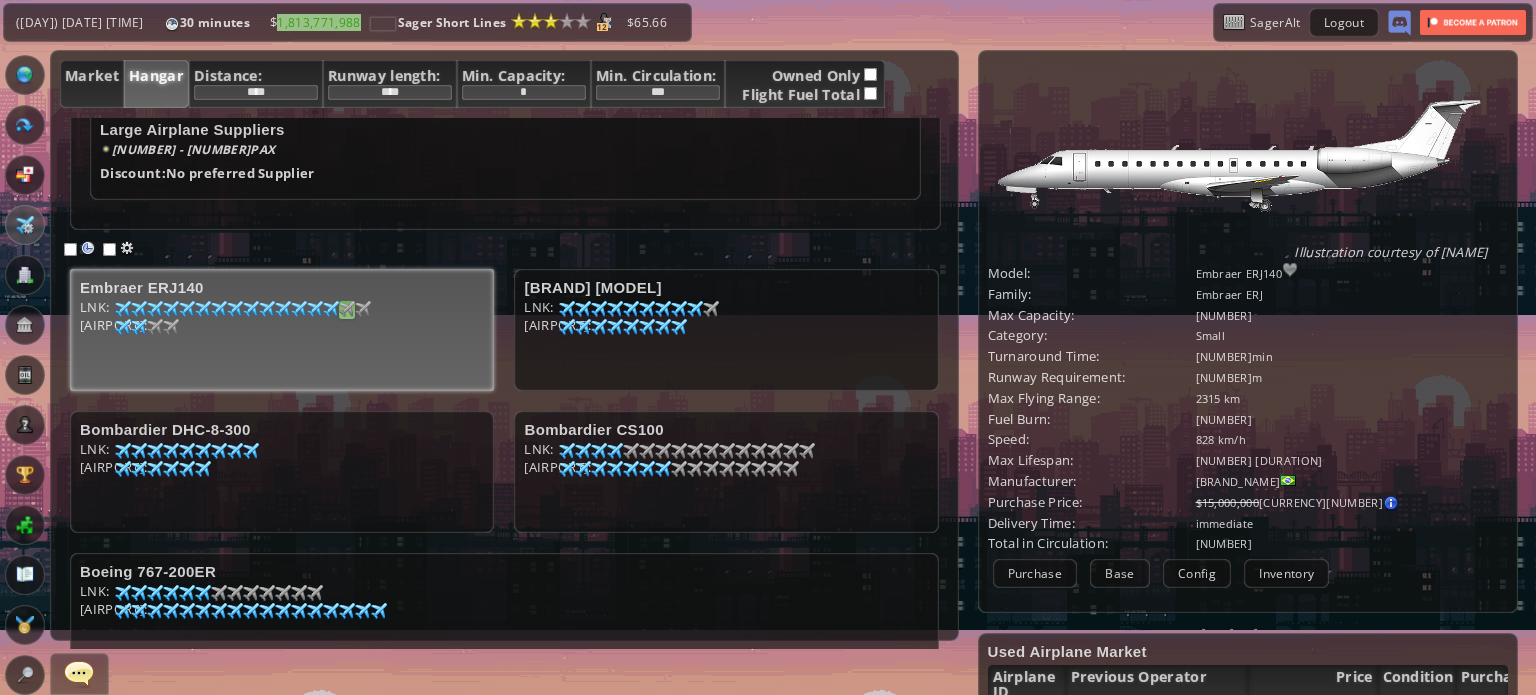 click at bounding box center [123, 309] 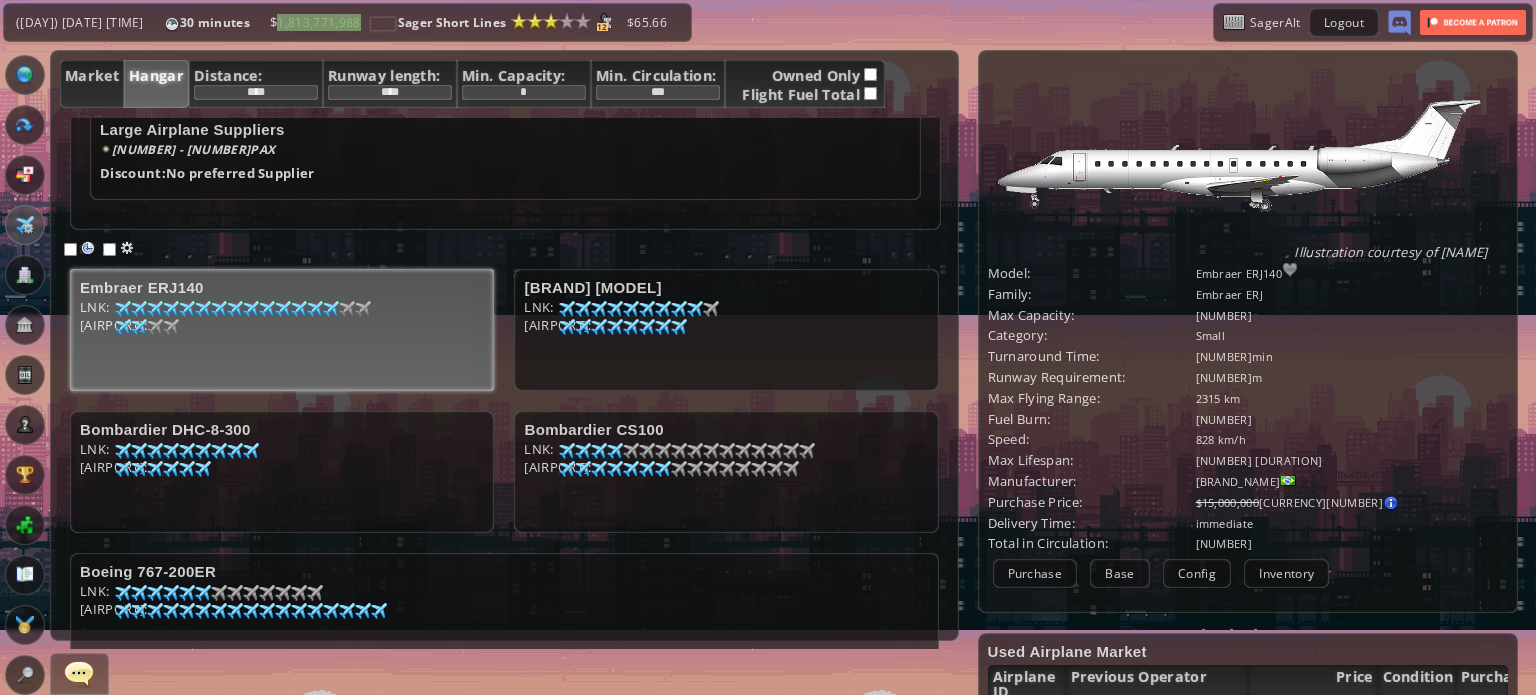 scroll, scrollTop: 247, scrollLeft: 0, axis: vertical 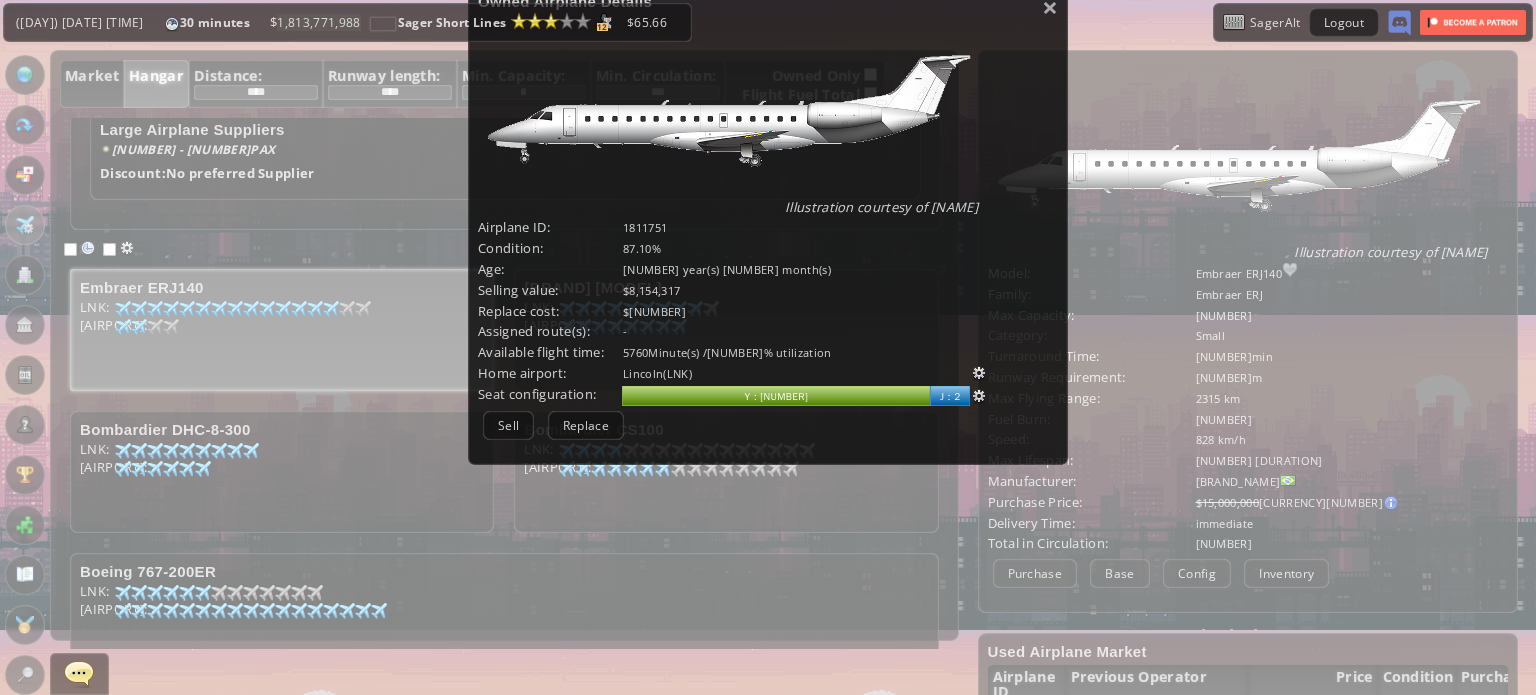 click on "Sell" at bounding box center (508, 425) 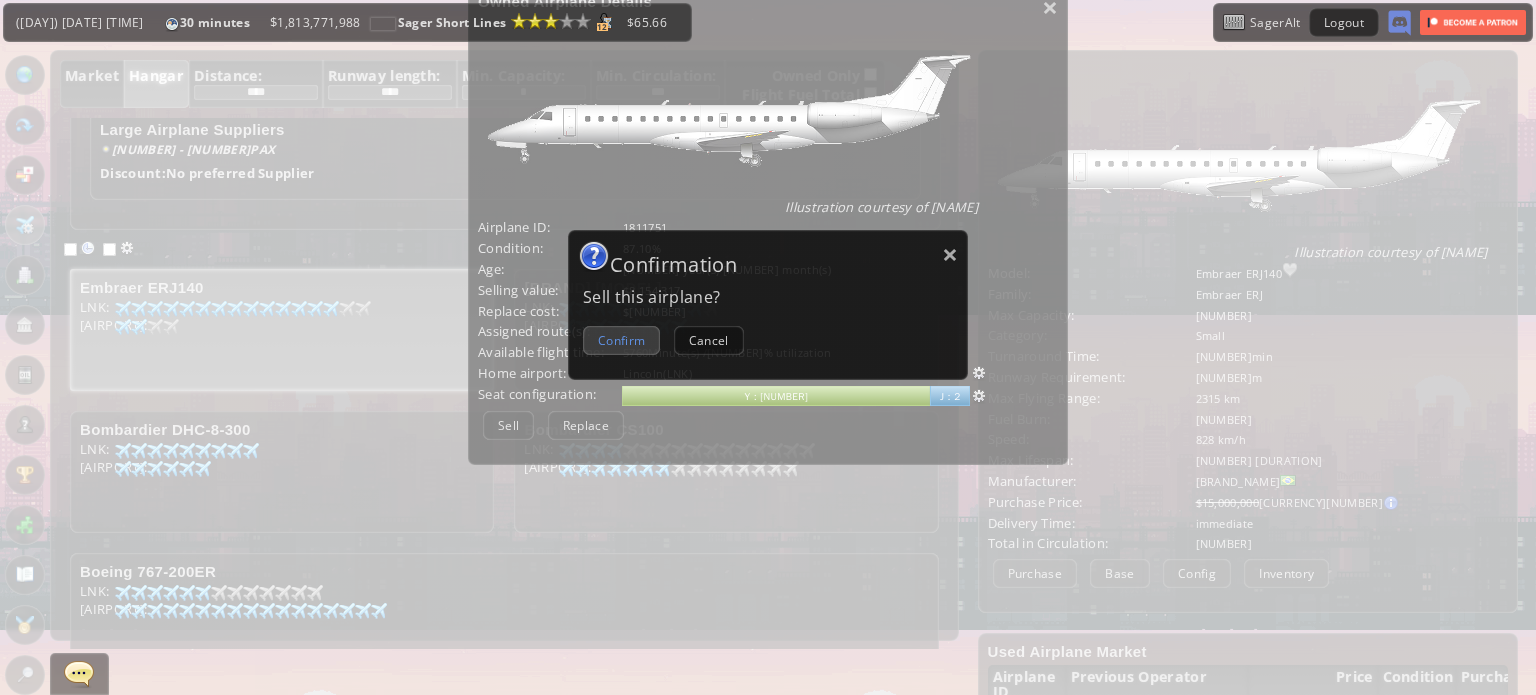 click on "Confirm" at bounding box center (621, 340) 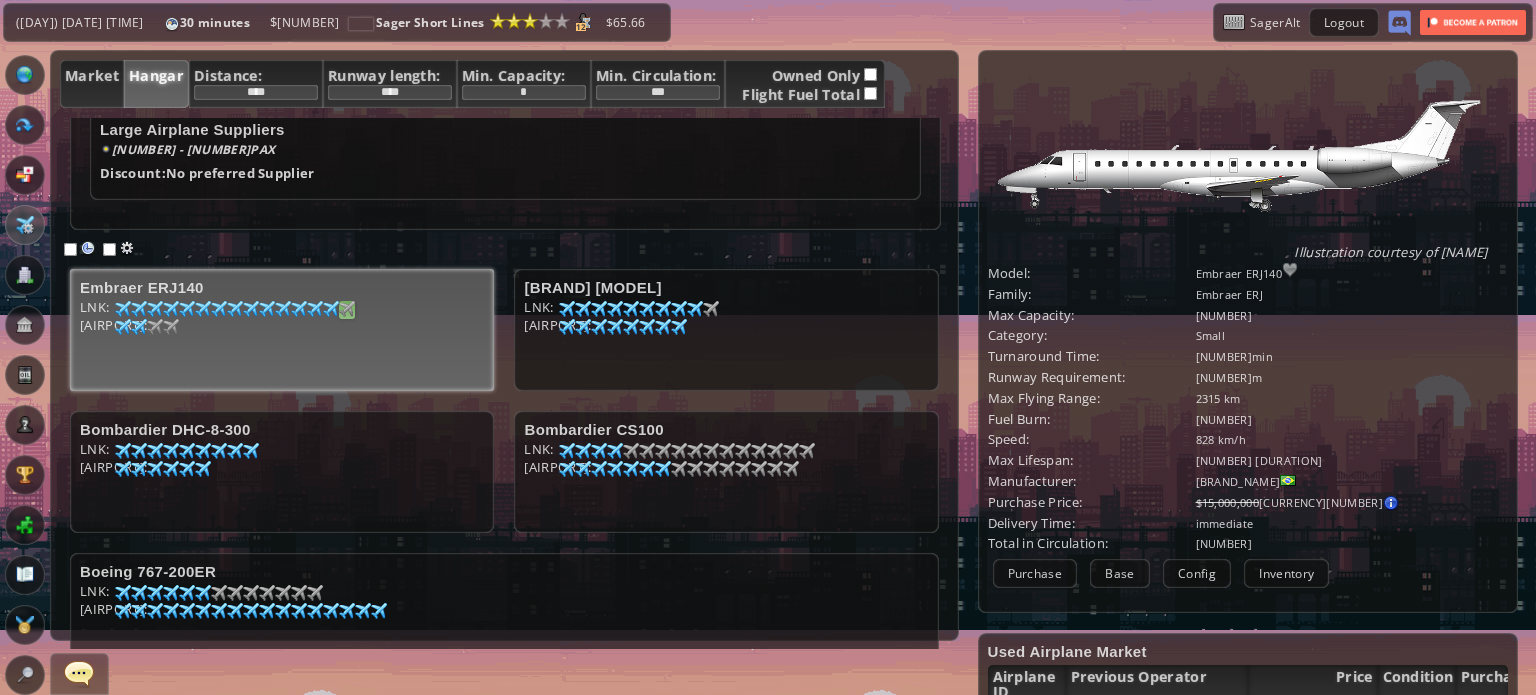 click at bounding box center [123, 309] 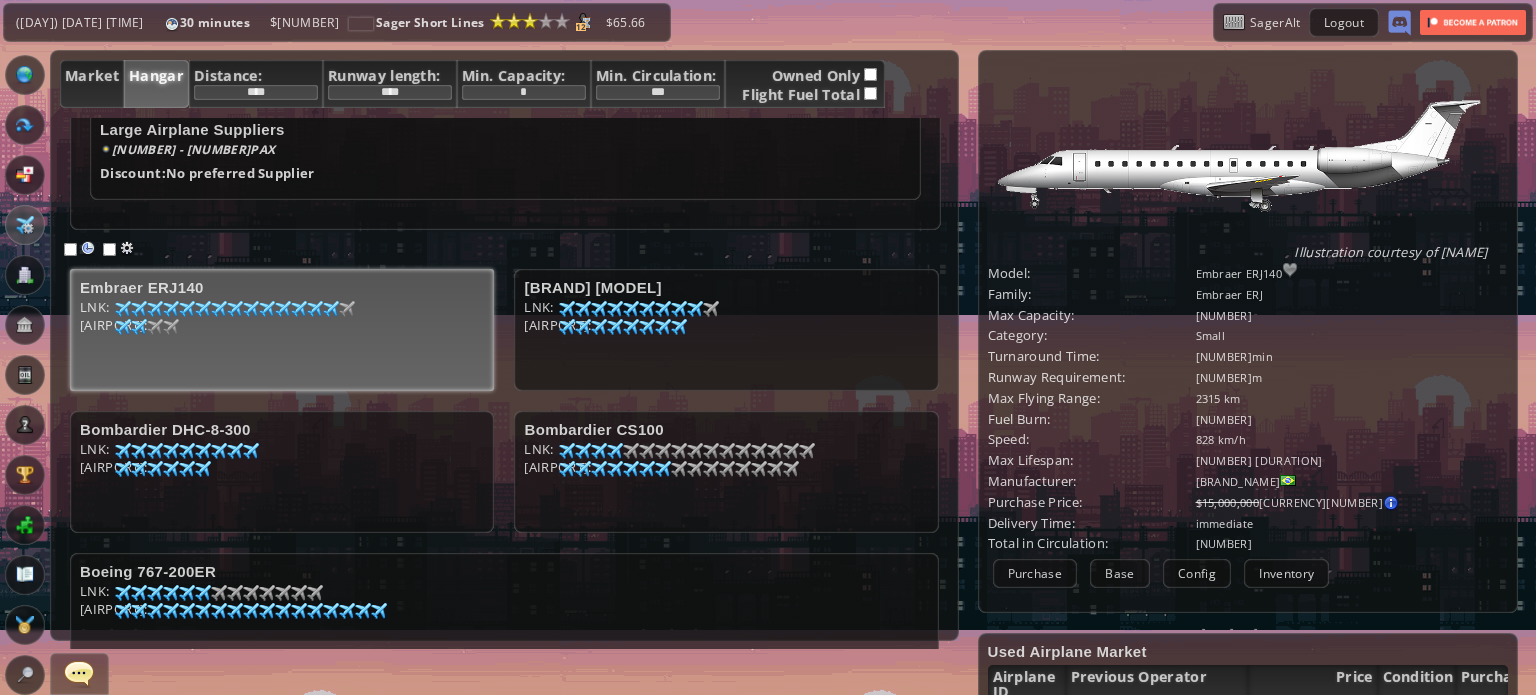scroll, scrollTop: 247, scrollLeft: 0, axis: vertical 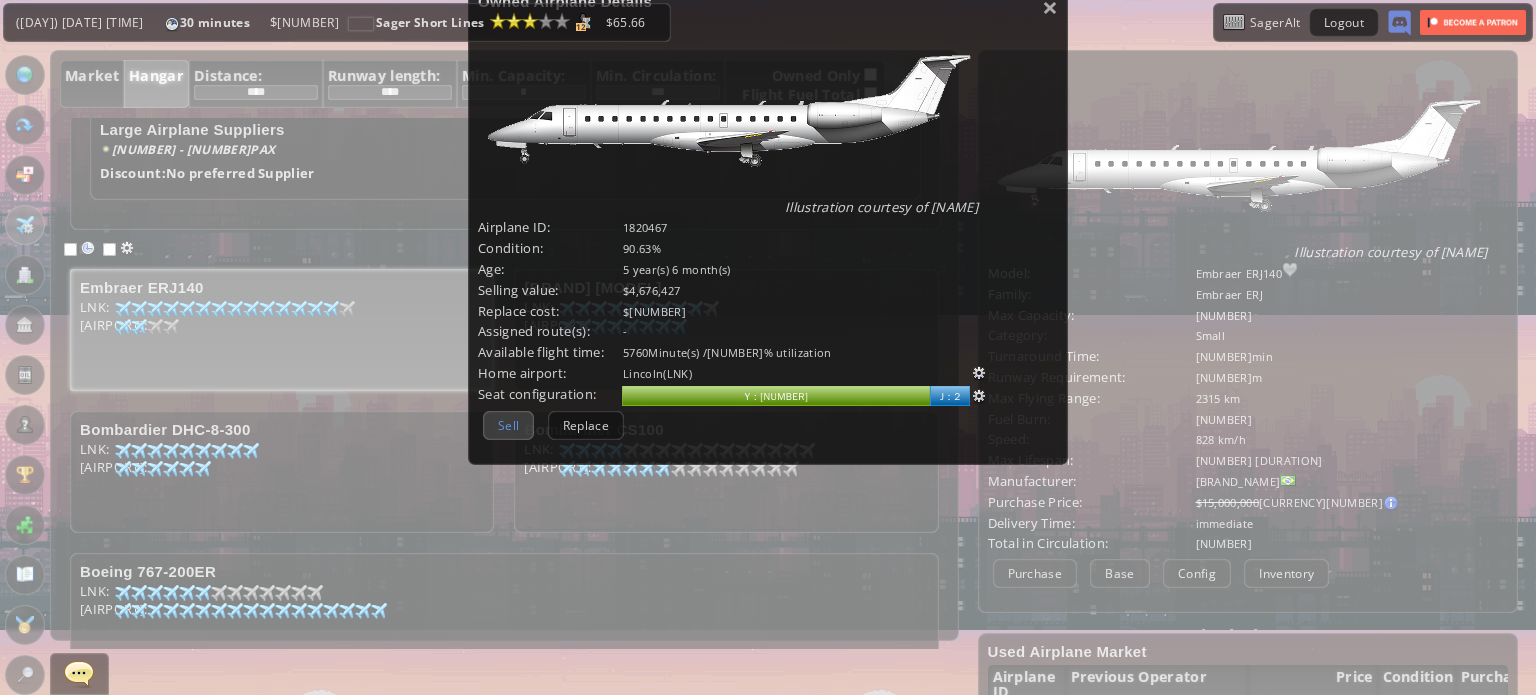 click on "Sell" at bounding box center (508, 425) 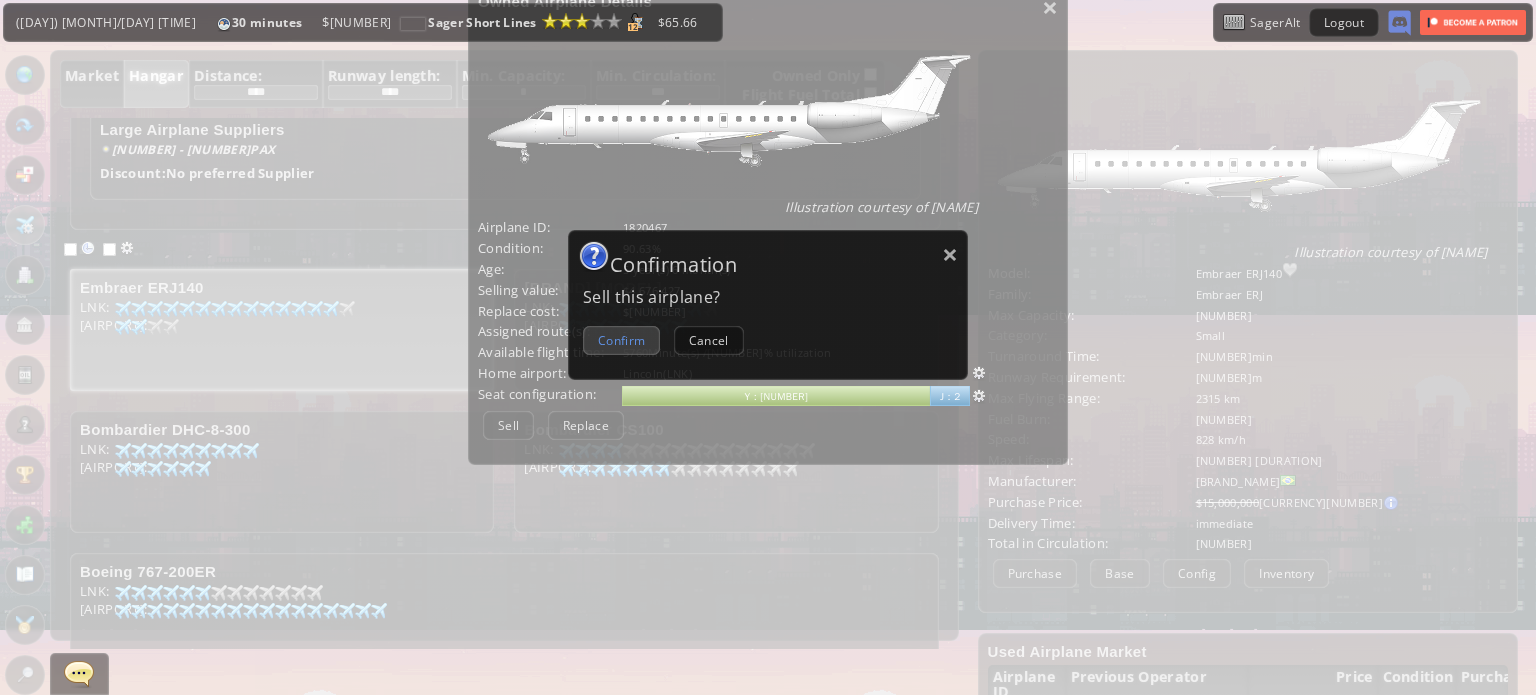click on "Confirm" at bounding box center (621, 340) 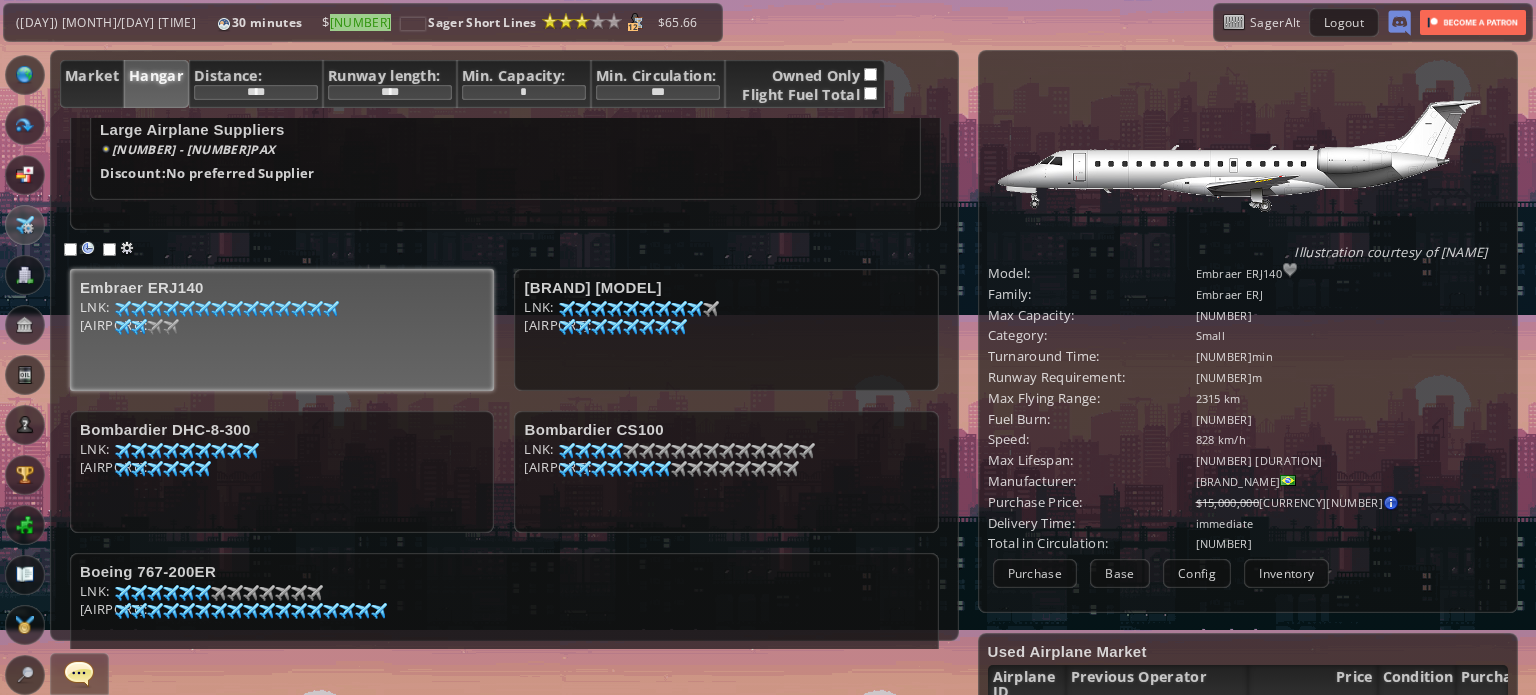 click at bounding box center [123, 309] 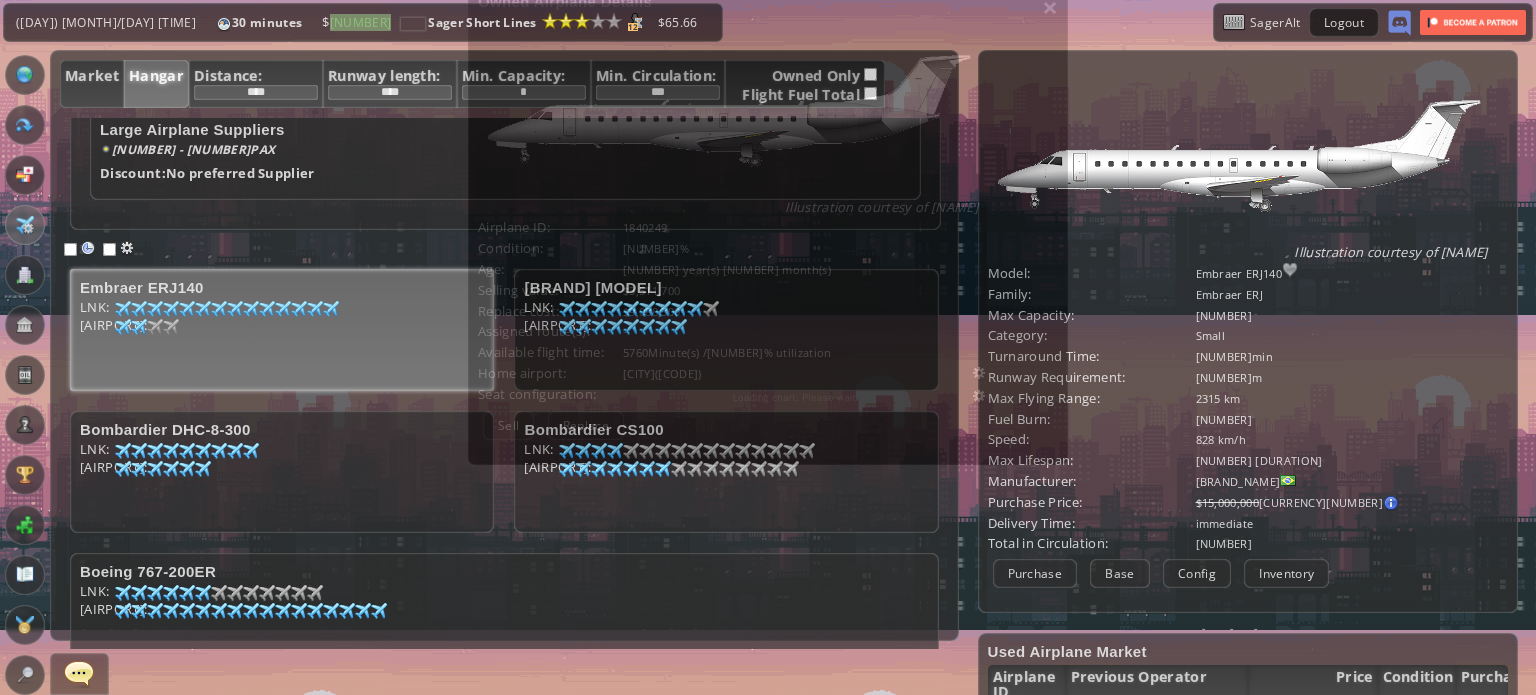 scroll, scrollTop: 247, scrollLeft: 0, axis: vertical 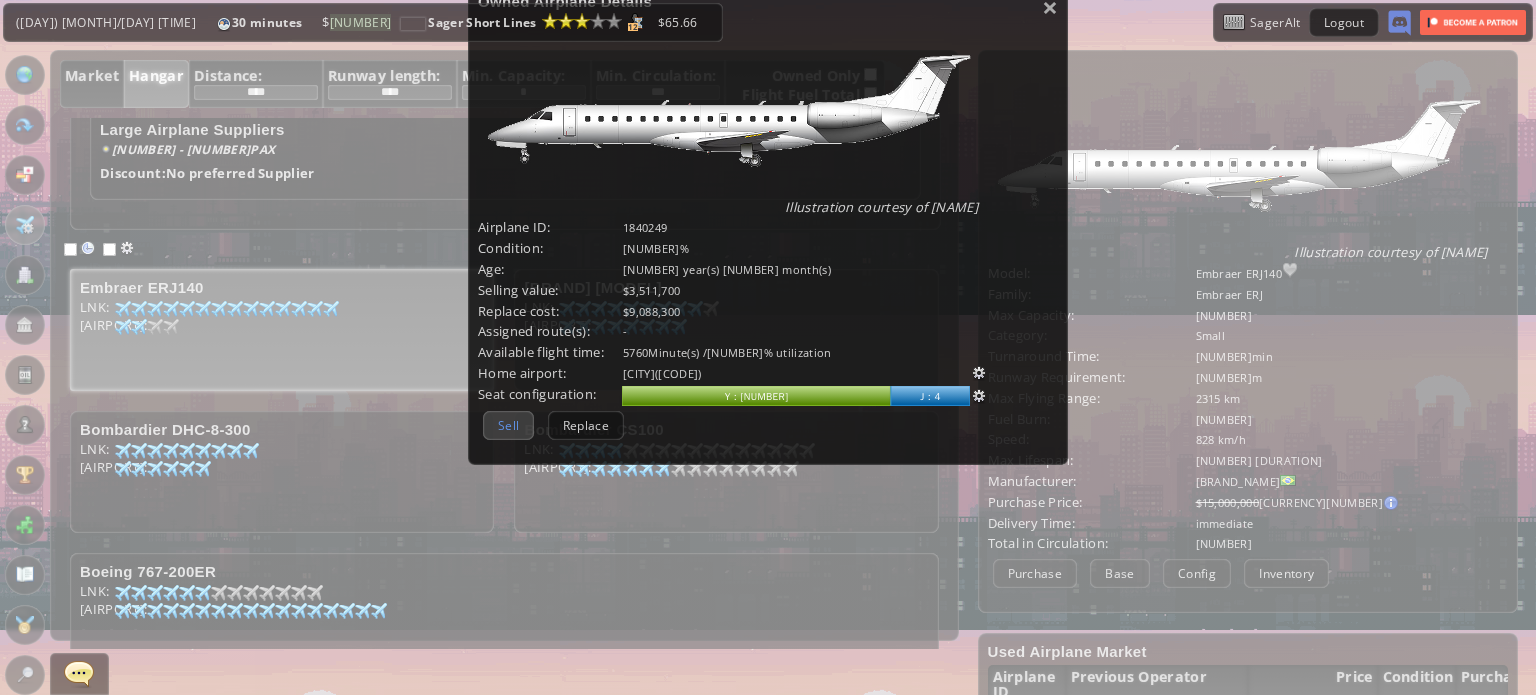 click on "Sell" at bounding box center [508, 425] 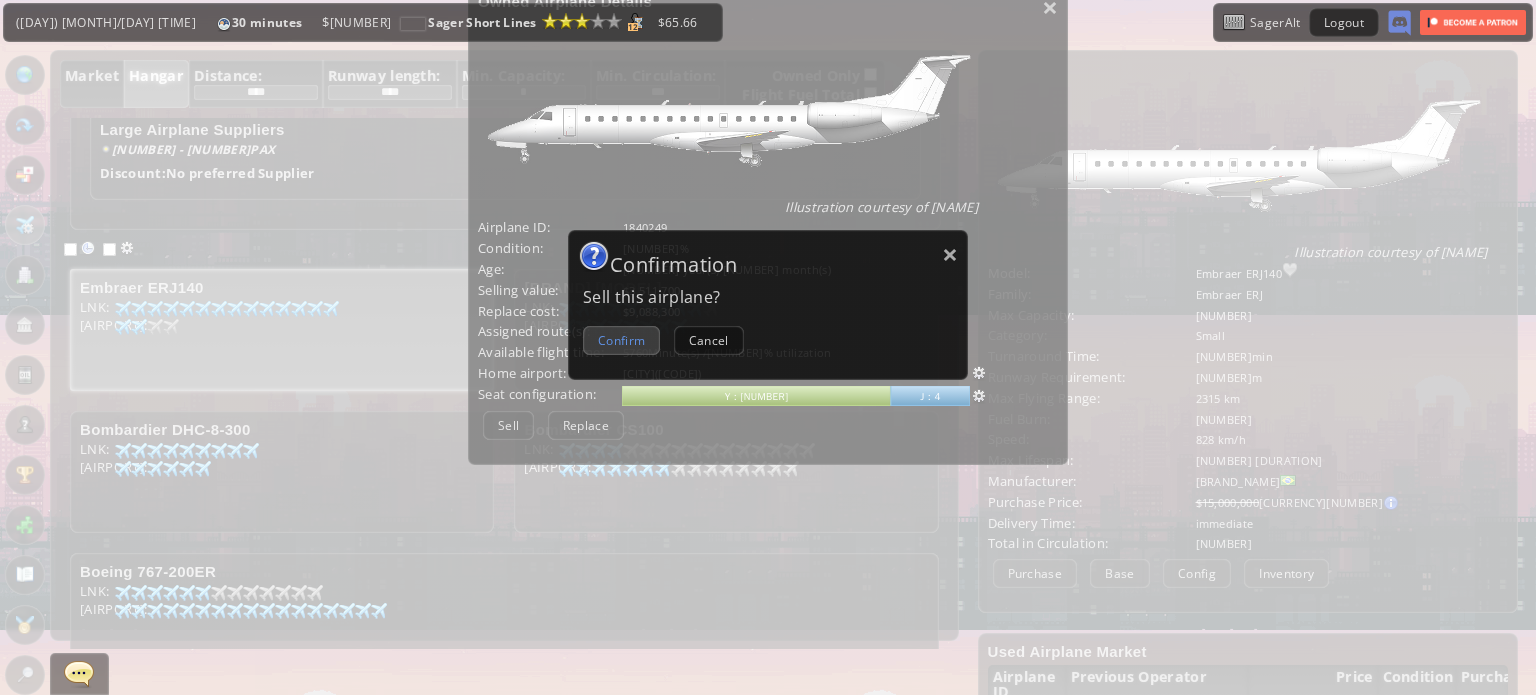click on "Confirm" at bounding box center (621, 340) 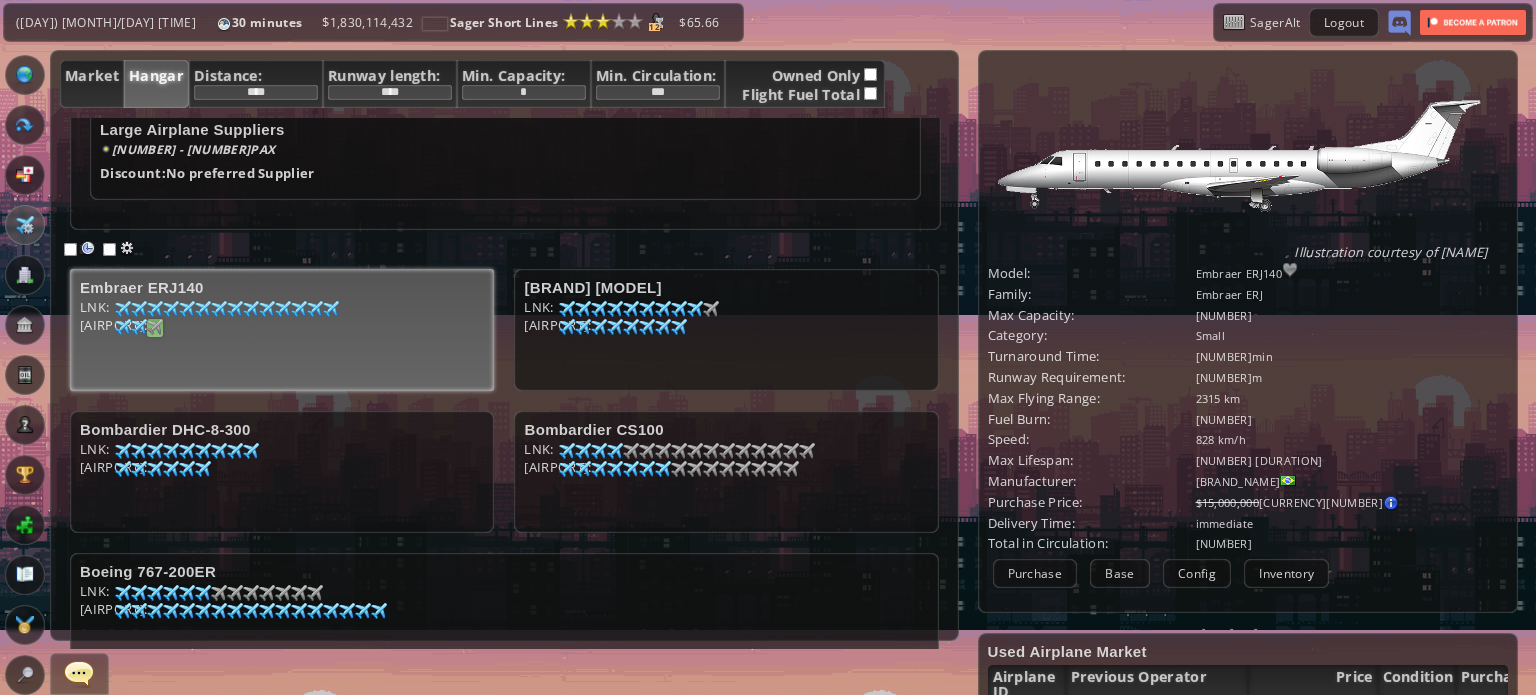 click at bounding box center (123, 309) 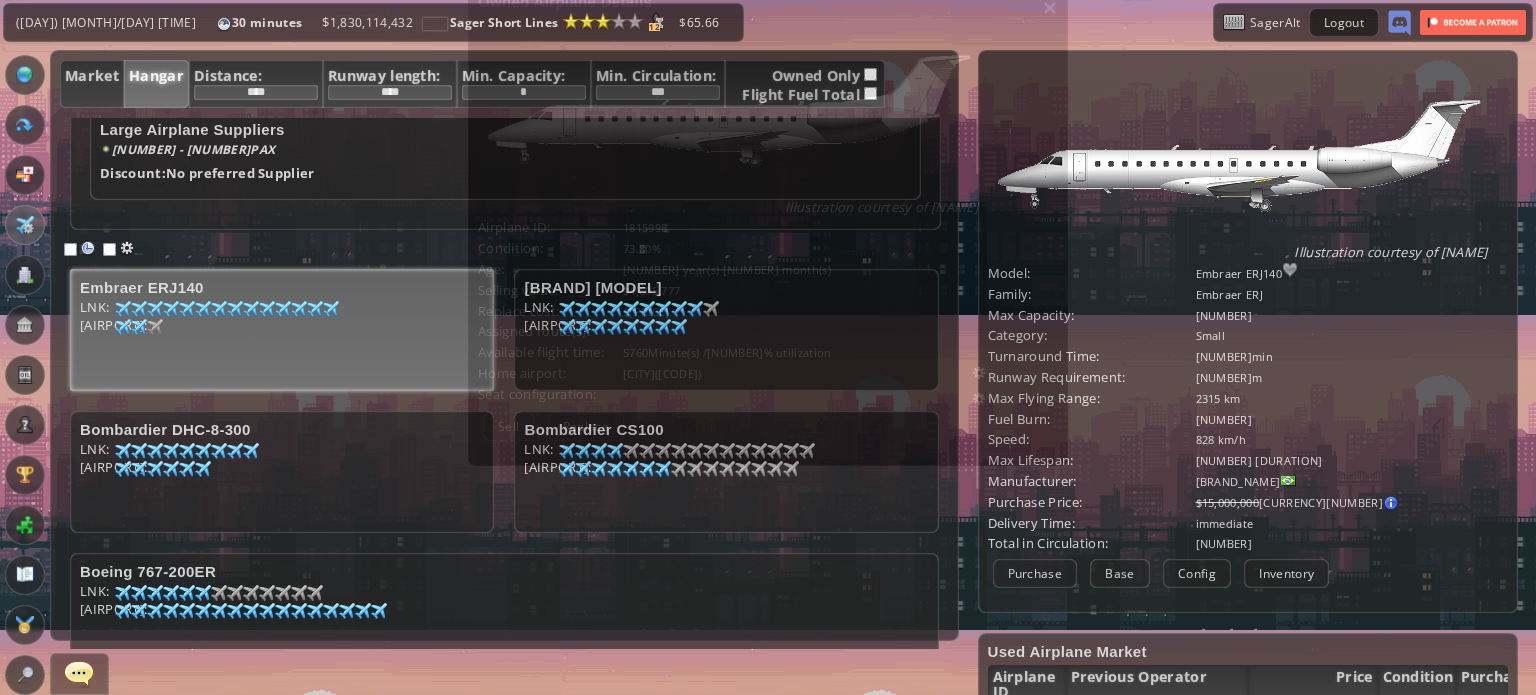 scroll, scrollTop: 247, scrollLeft: 0, axis: vertical 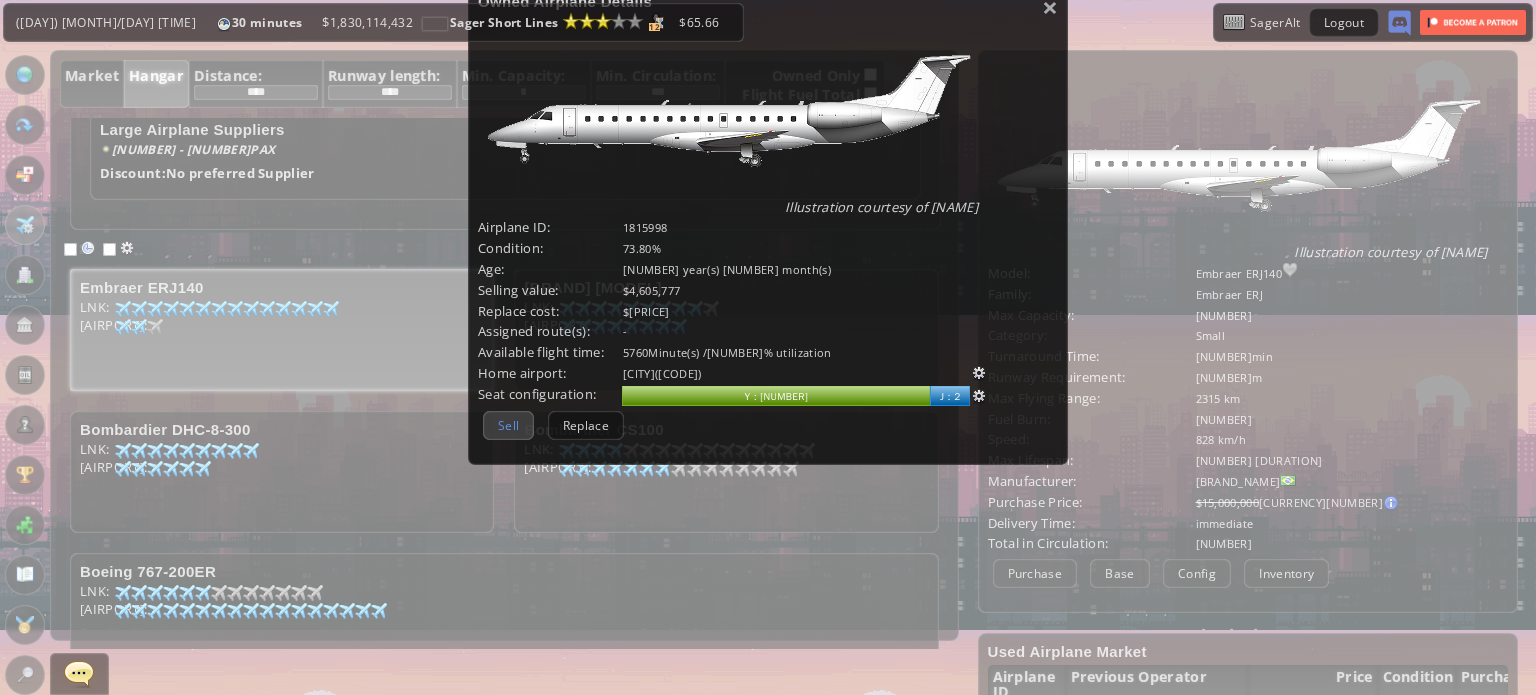 click on "Sell" at bounding box center (508, 425) 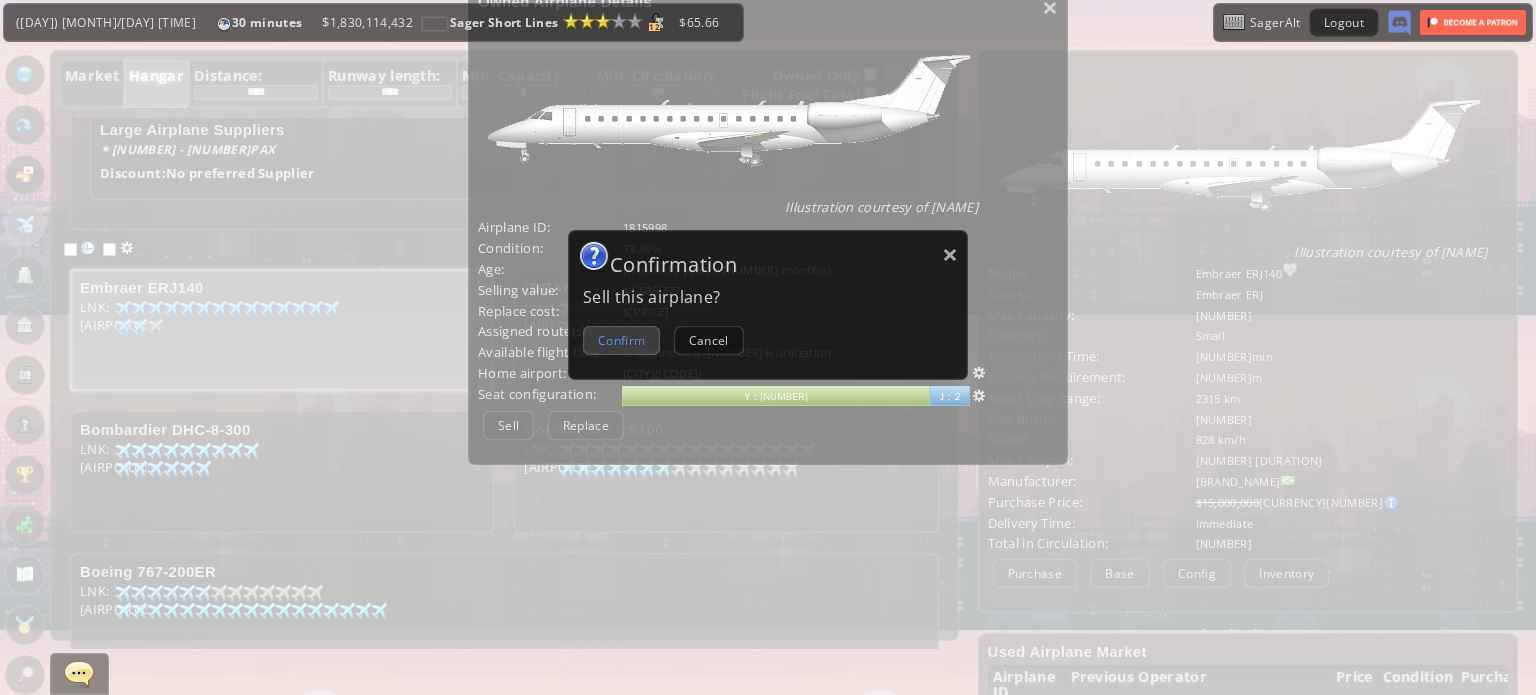 click on "Confirm" at bounding box center (621, 340) 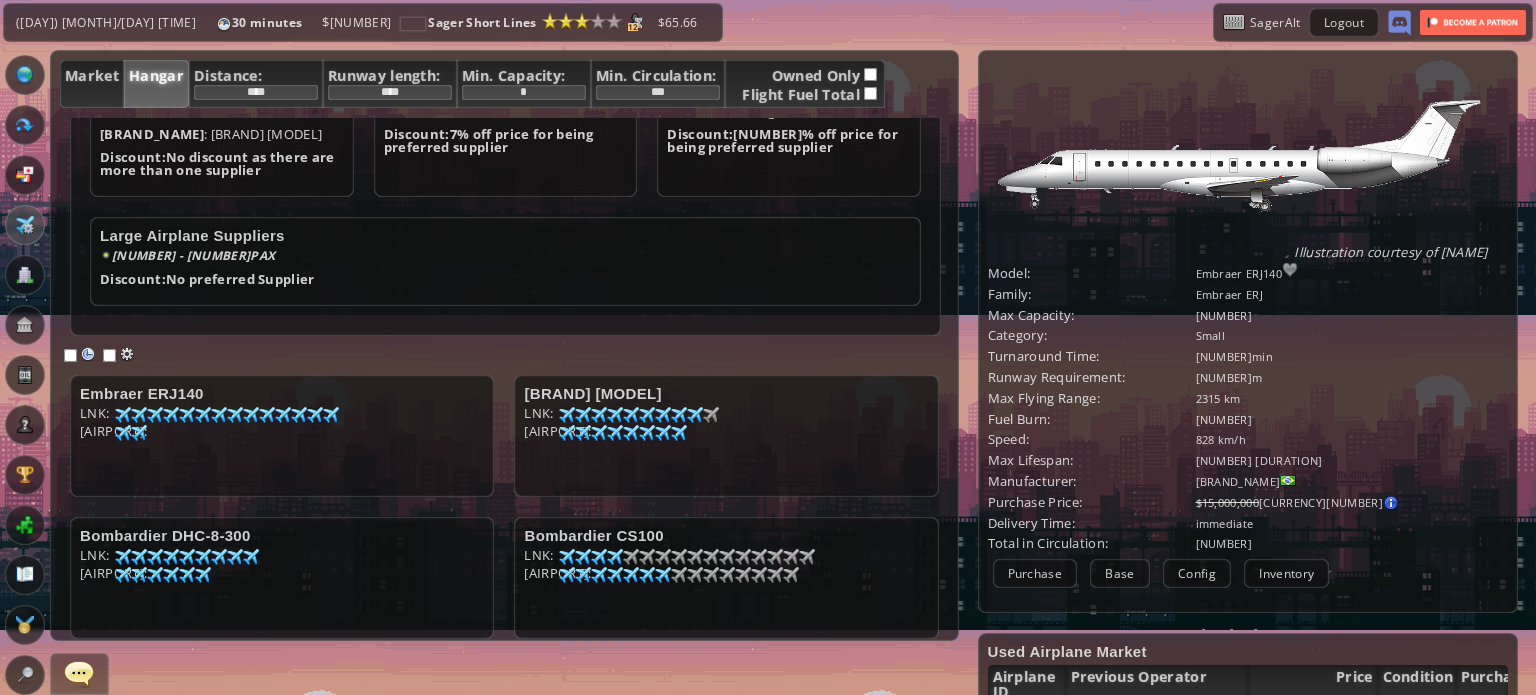 scroll, scrollTop: 166, scrollLeft: 0, axis: vertical 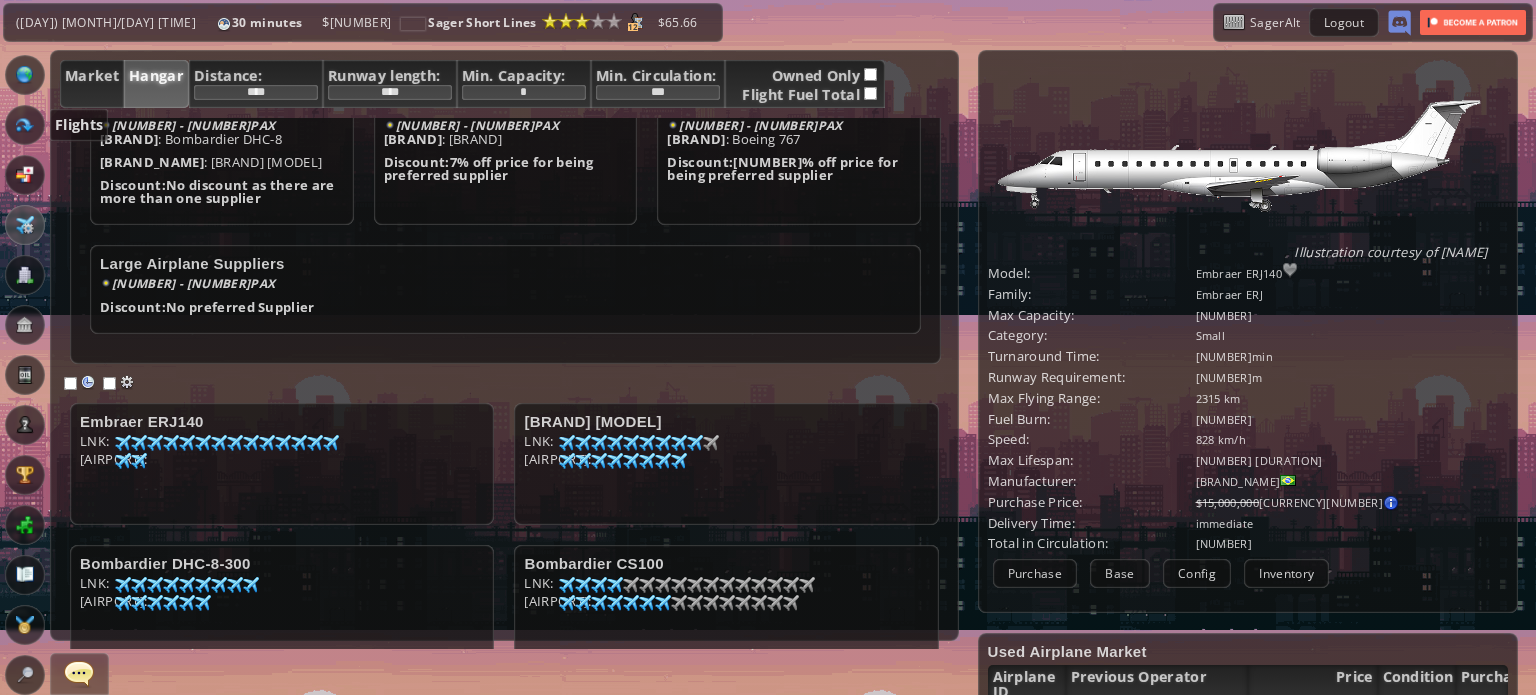 click at bounding box center [25, 125] 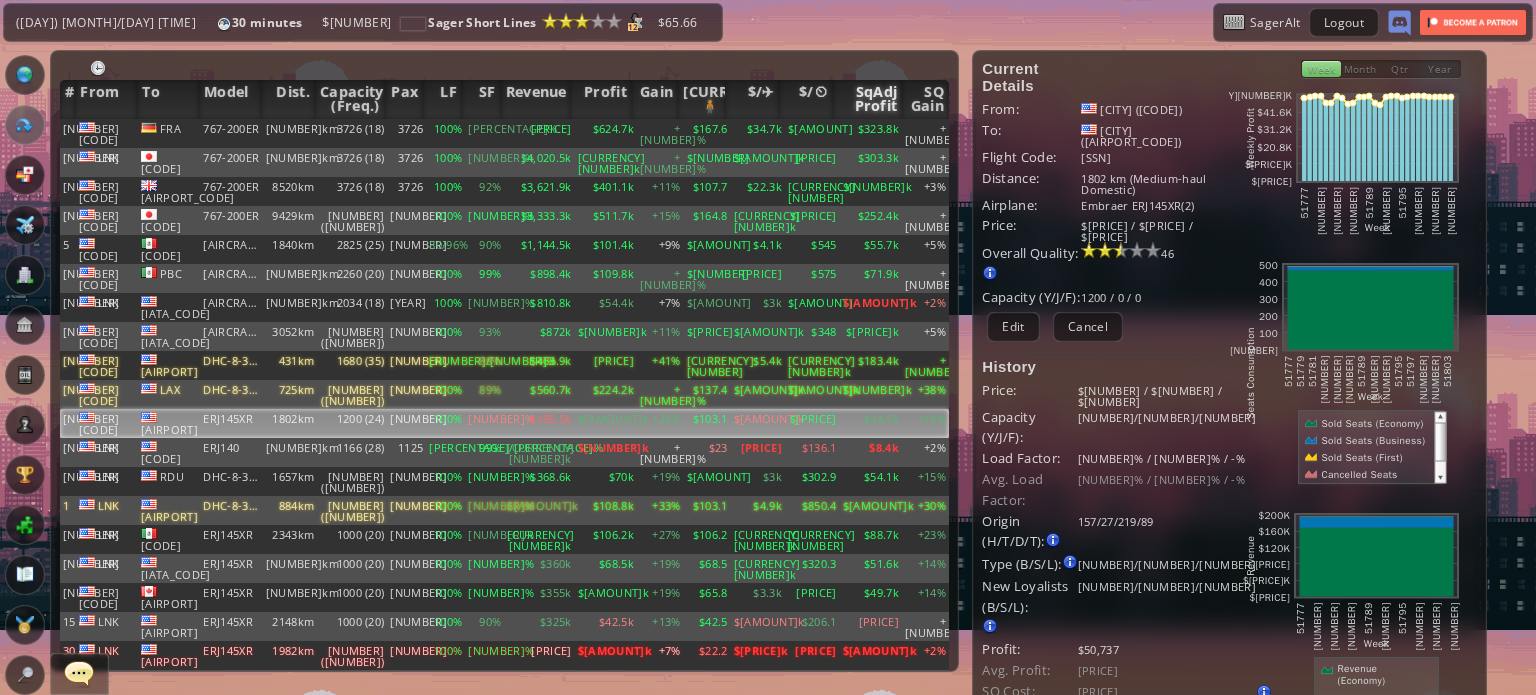 click on "SqAdj Profit" at bounding box center [868, 99] 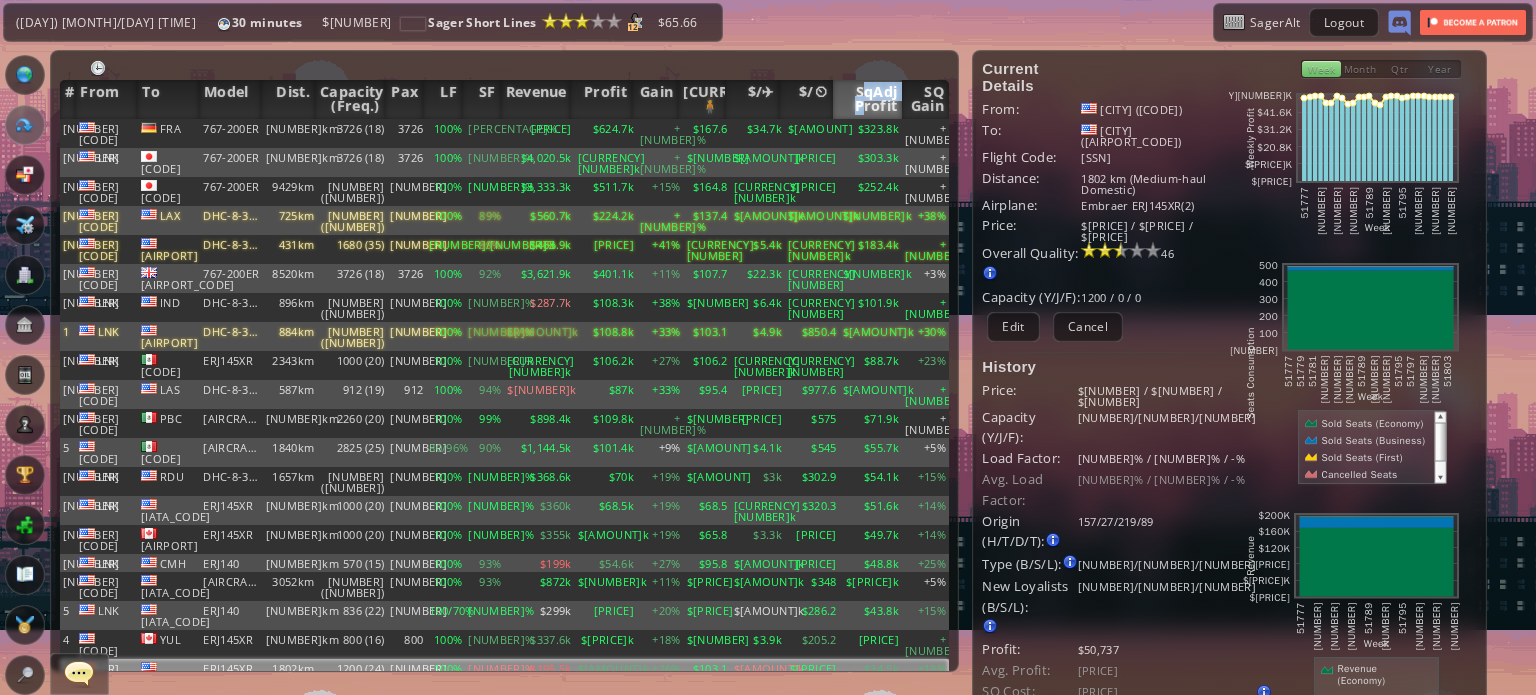 click on "SqAdj Profit" at bounding box center [868, 99] 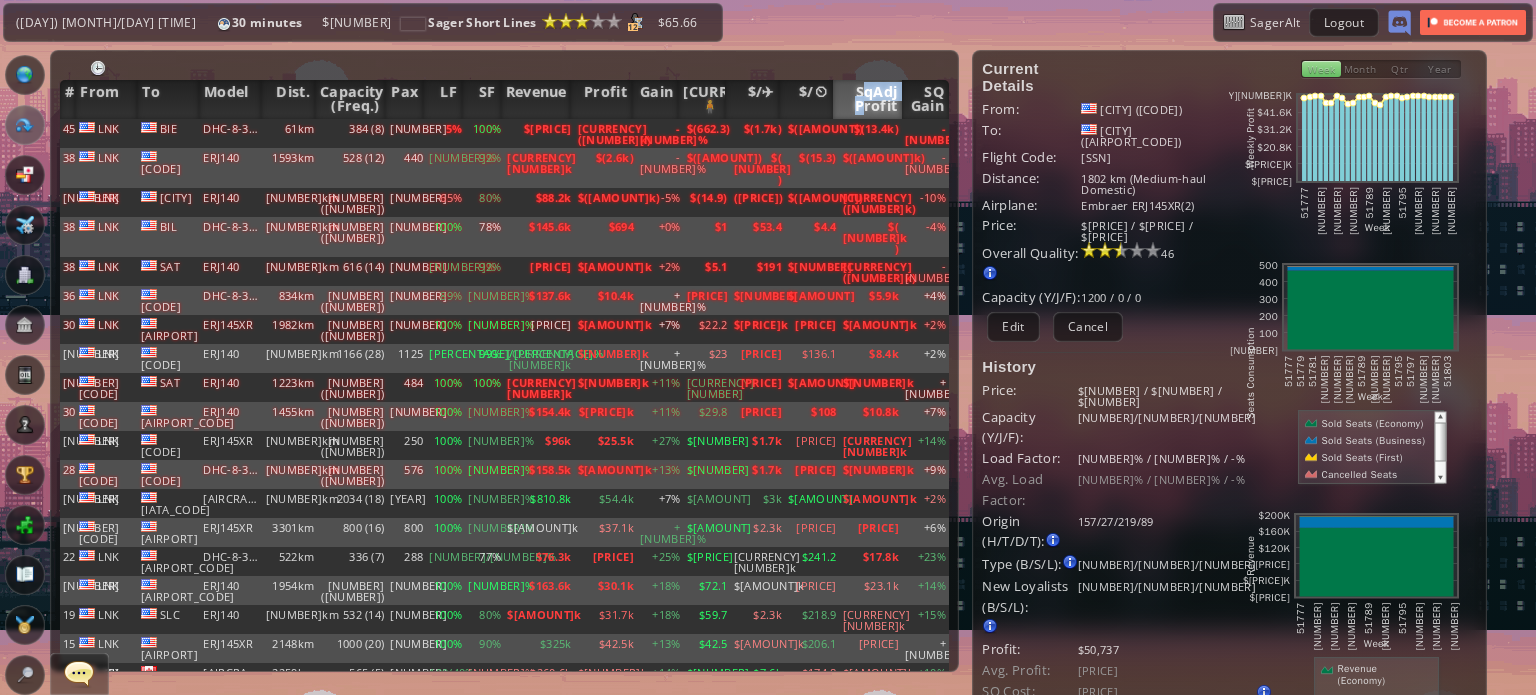 click on "SqAdj Profit" at bounding box center [868, 99] 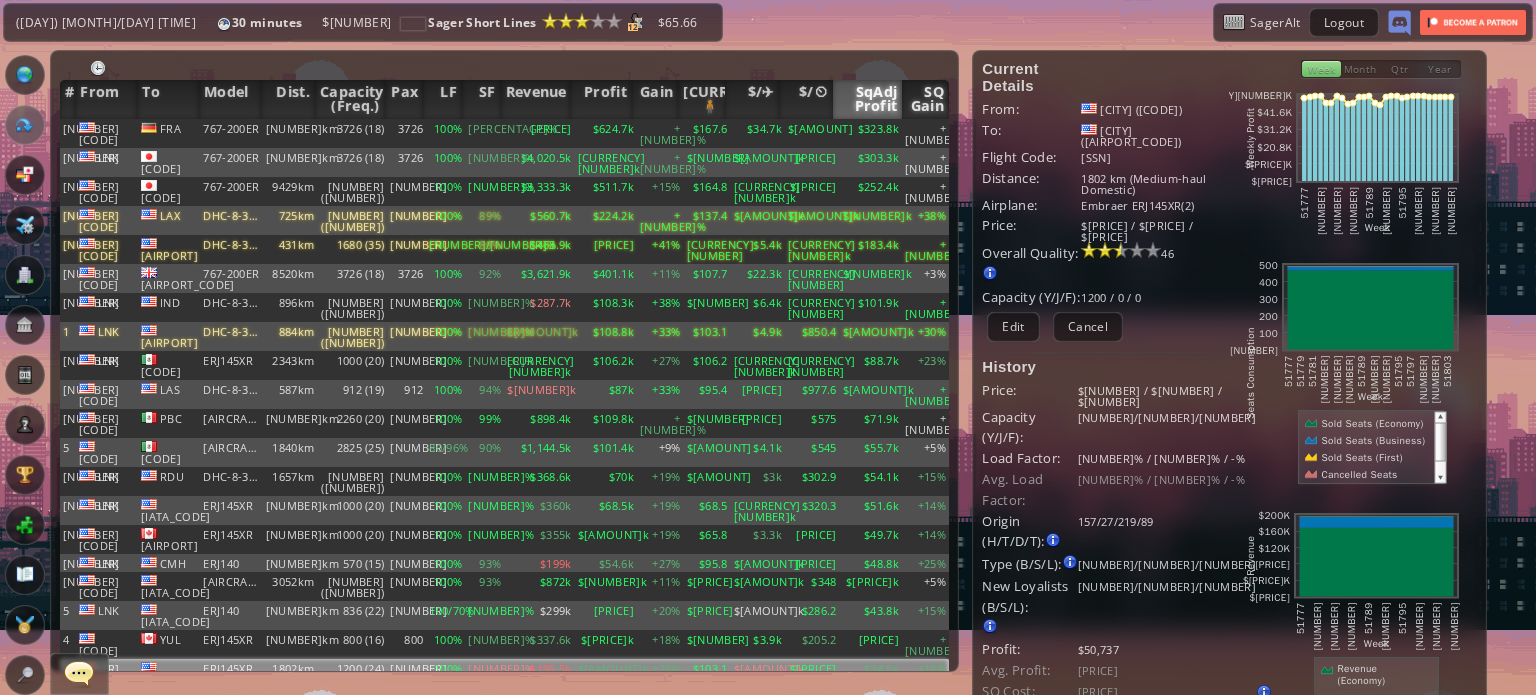 click on "SQ Gain" at bounding box center (925, 99) 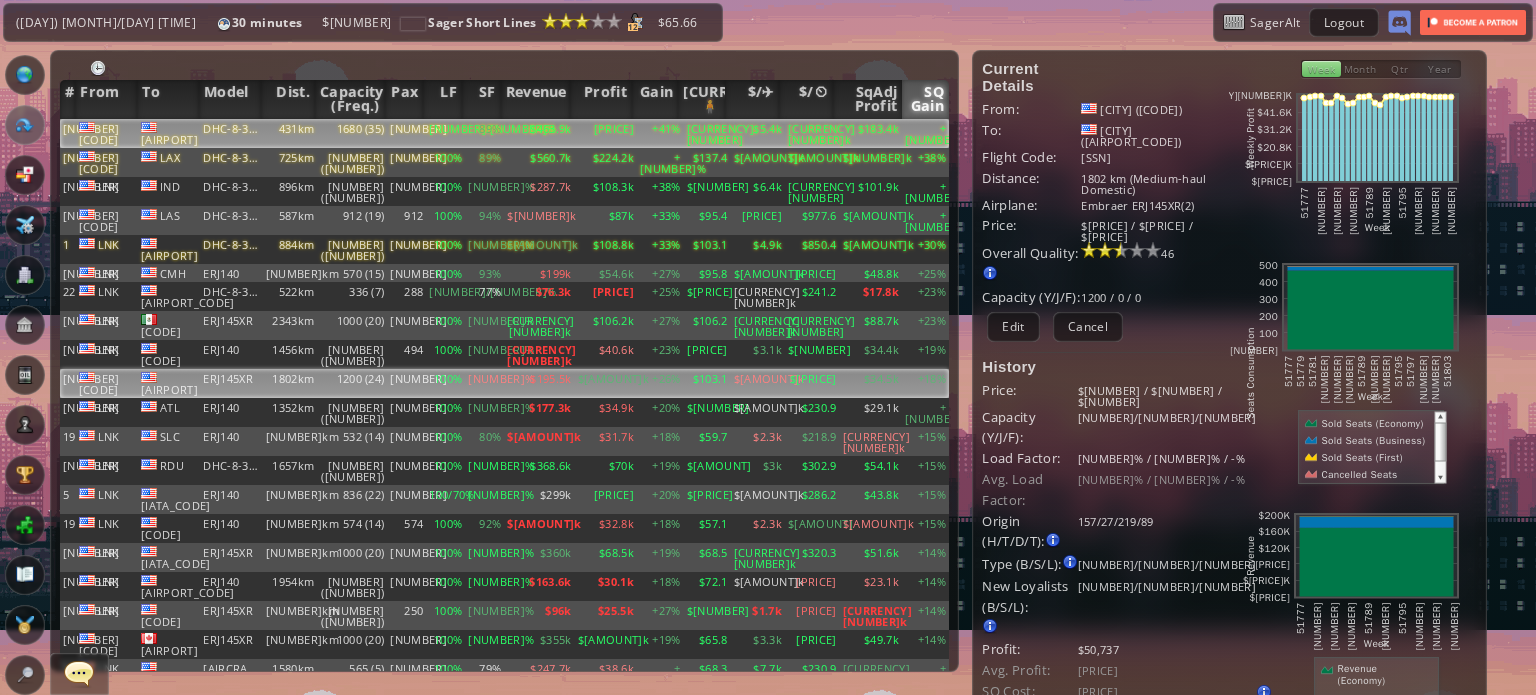 click on "$463.9k" at bounding box center (539, 133) 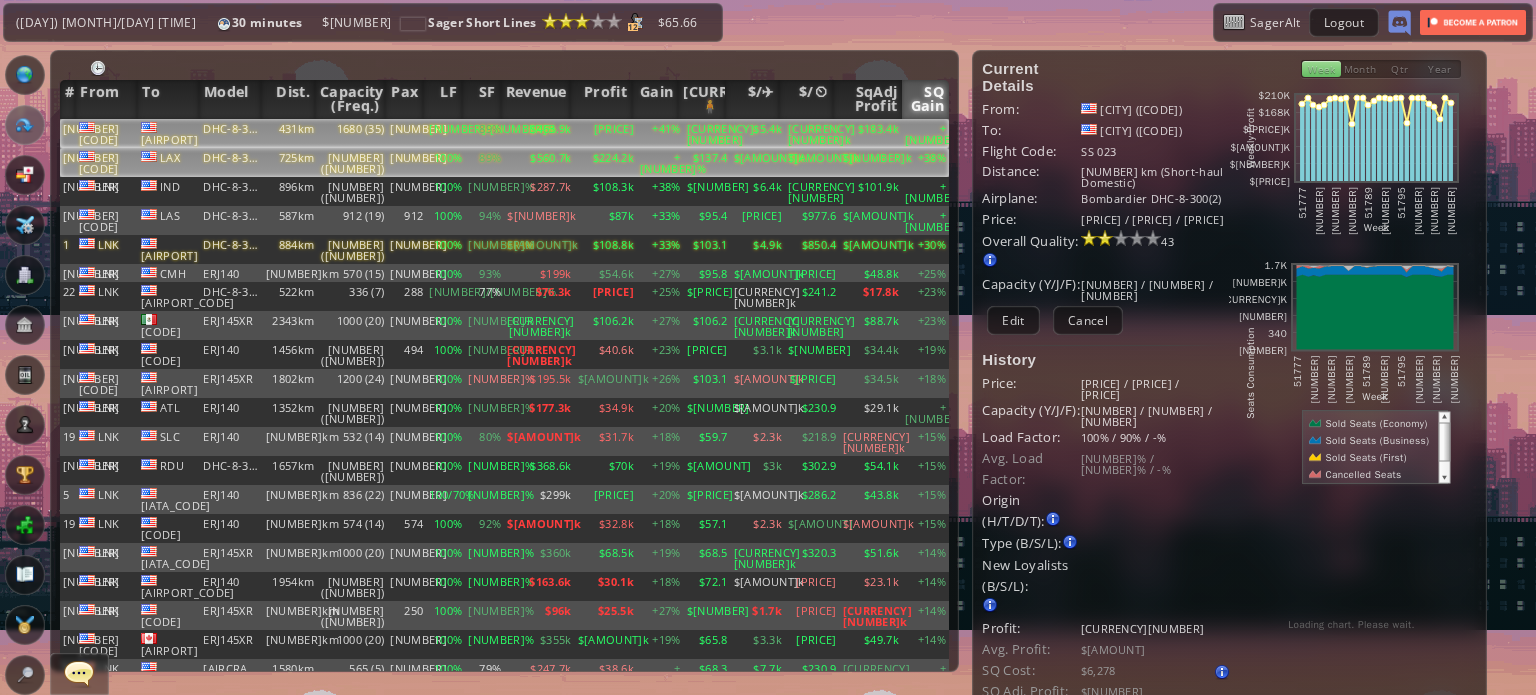 click on "$560.7k" at bounding box center (539, 133) 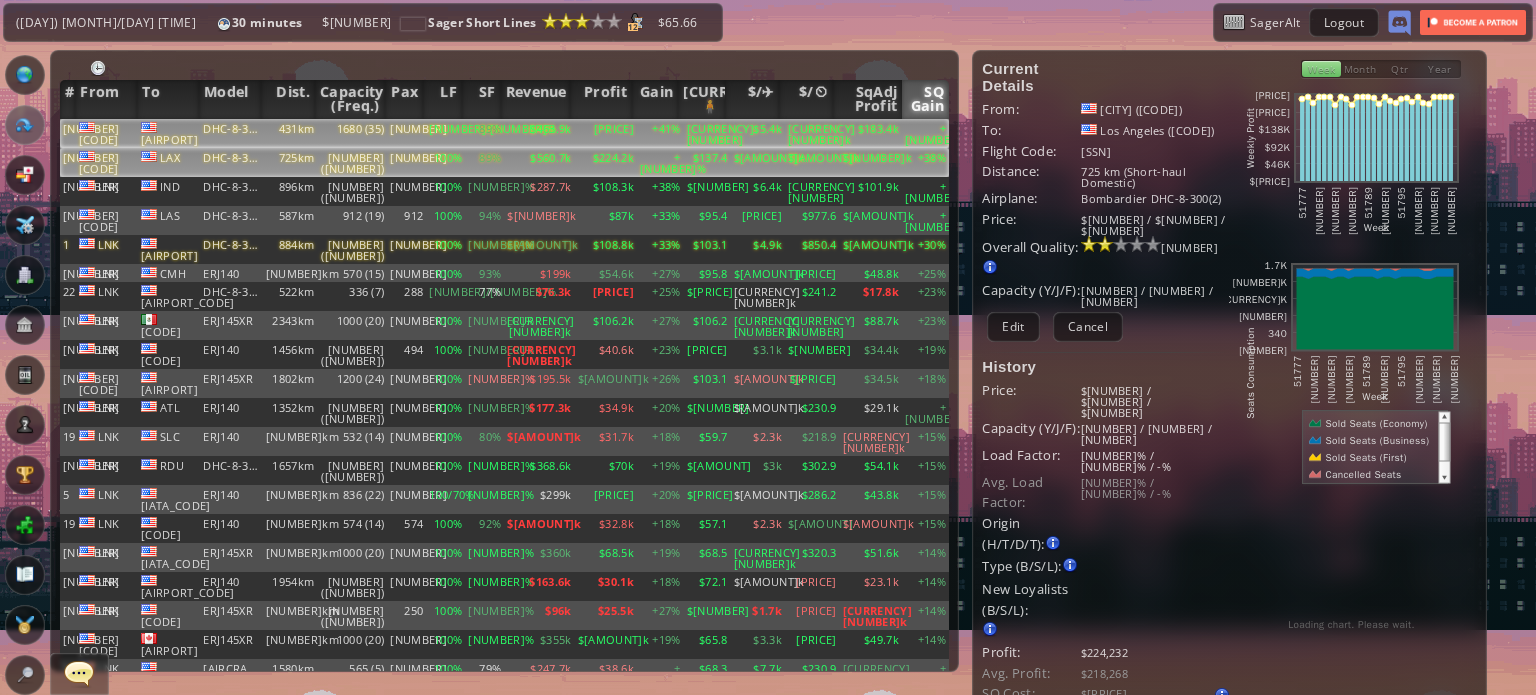 click on "$463.9k" at bounding box center [539, 133] 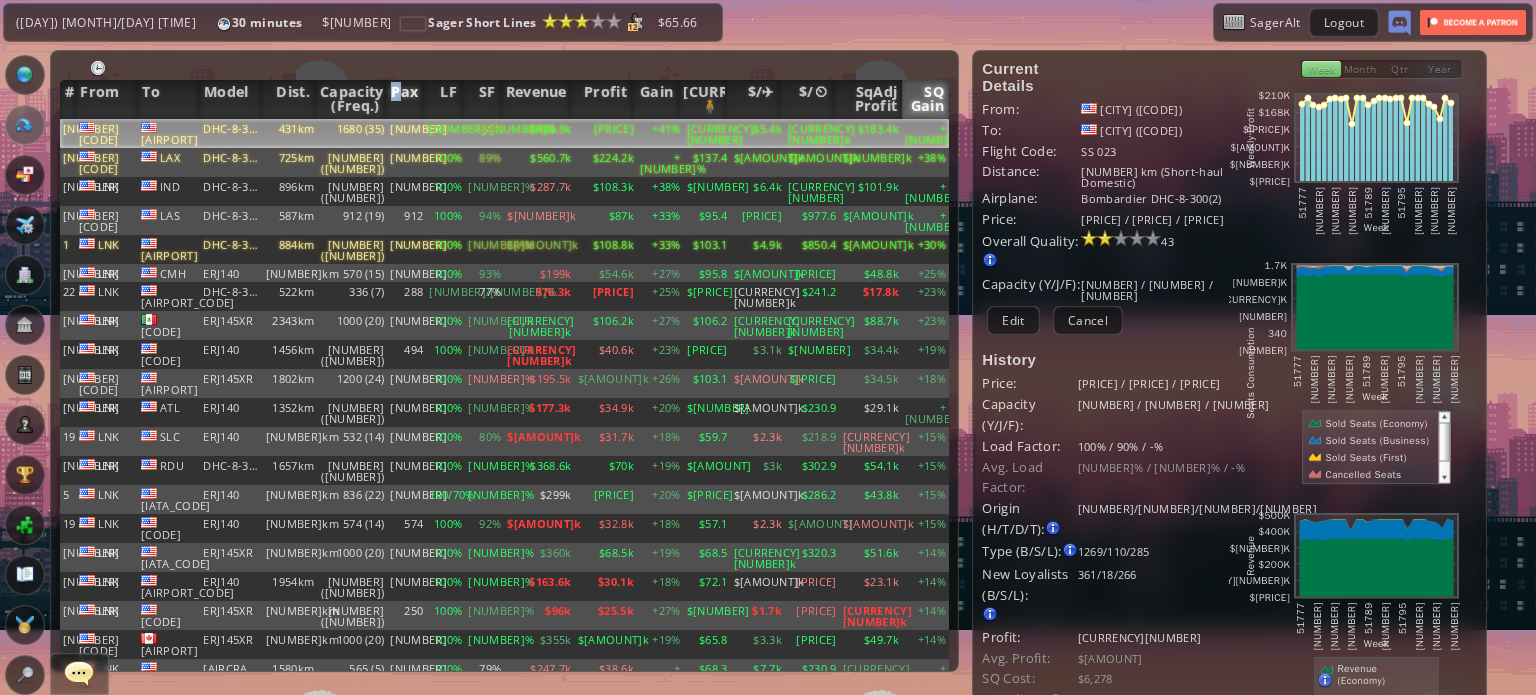 click on "Pax" at bounding box center (404, 99) 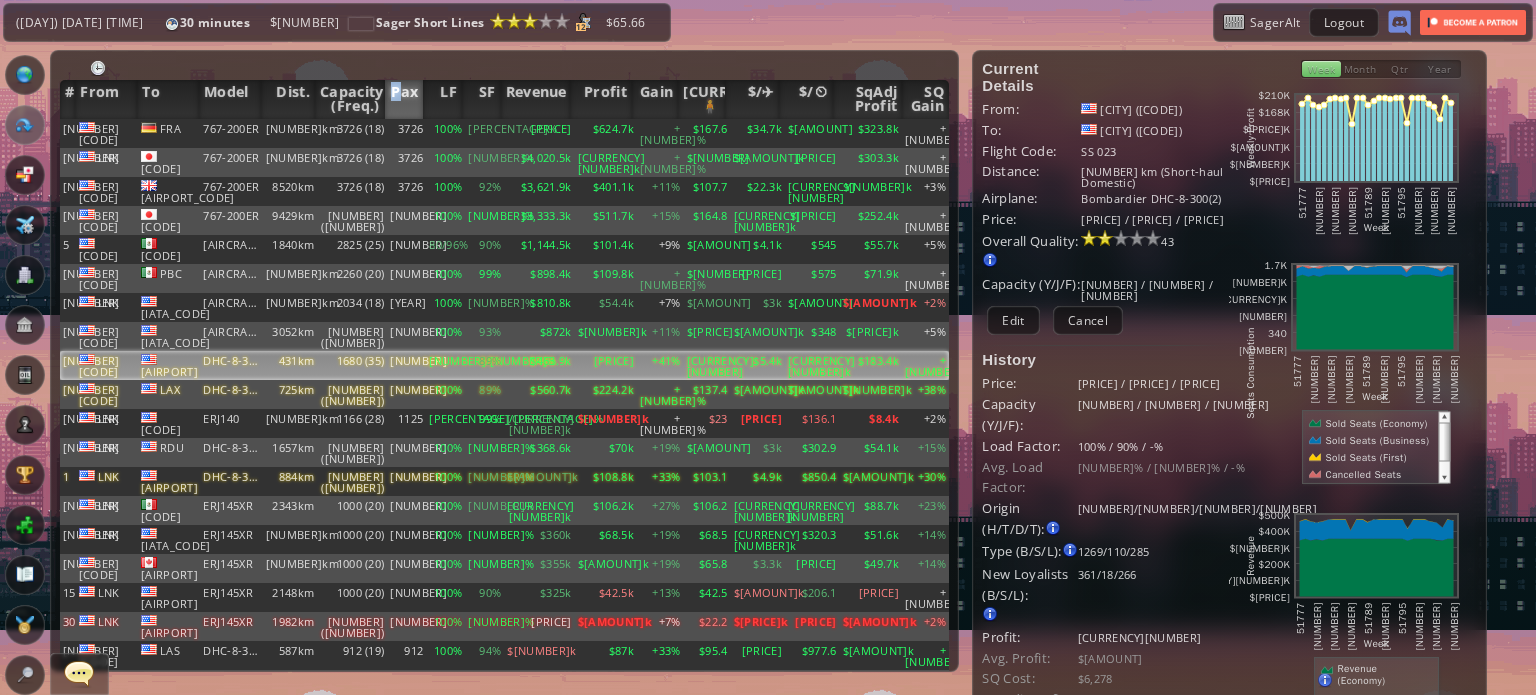 click on "Pax" at bounding box center [404, 99] 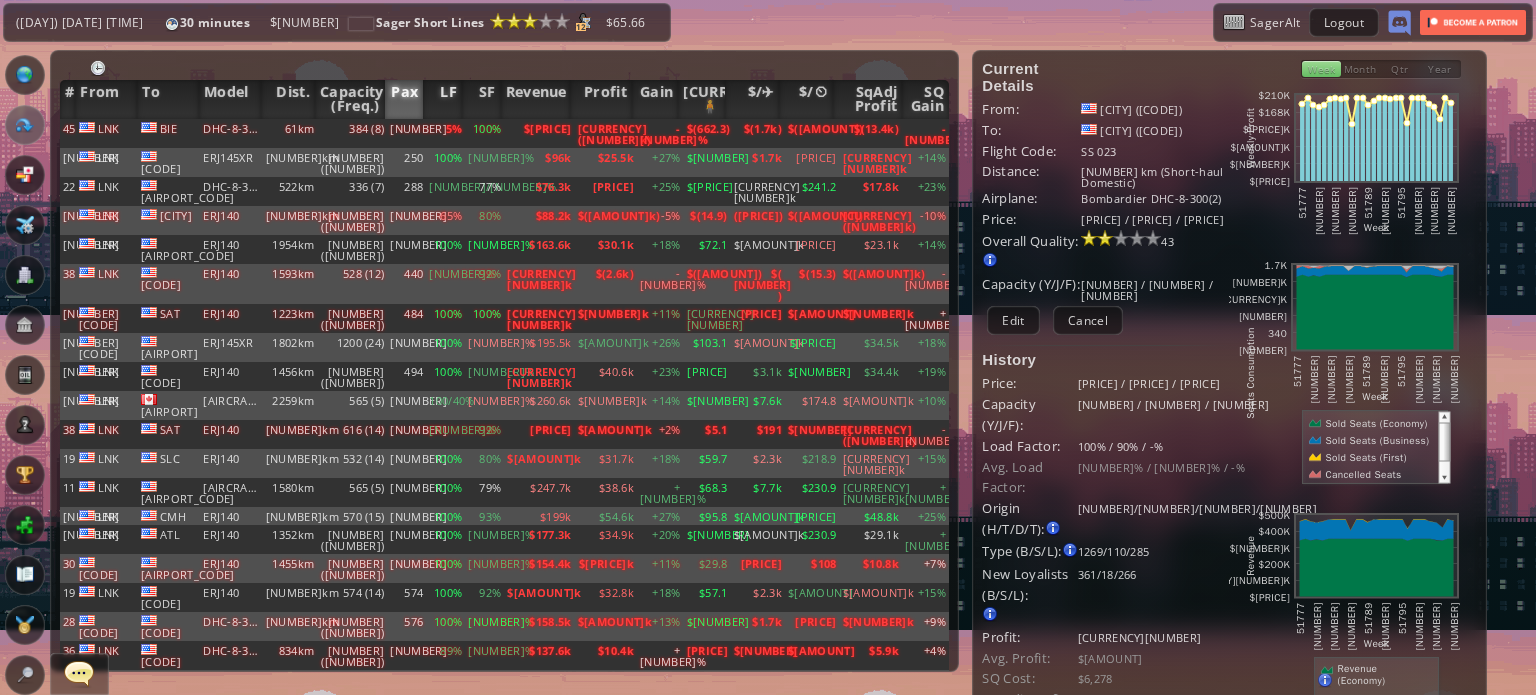 click on "LF" at bounding box center [442, 99] 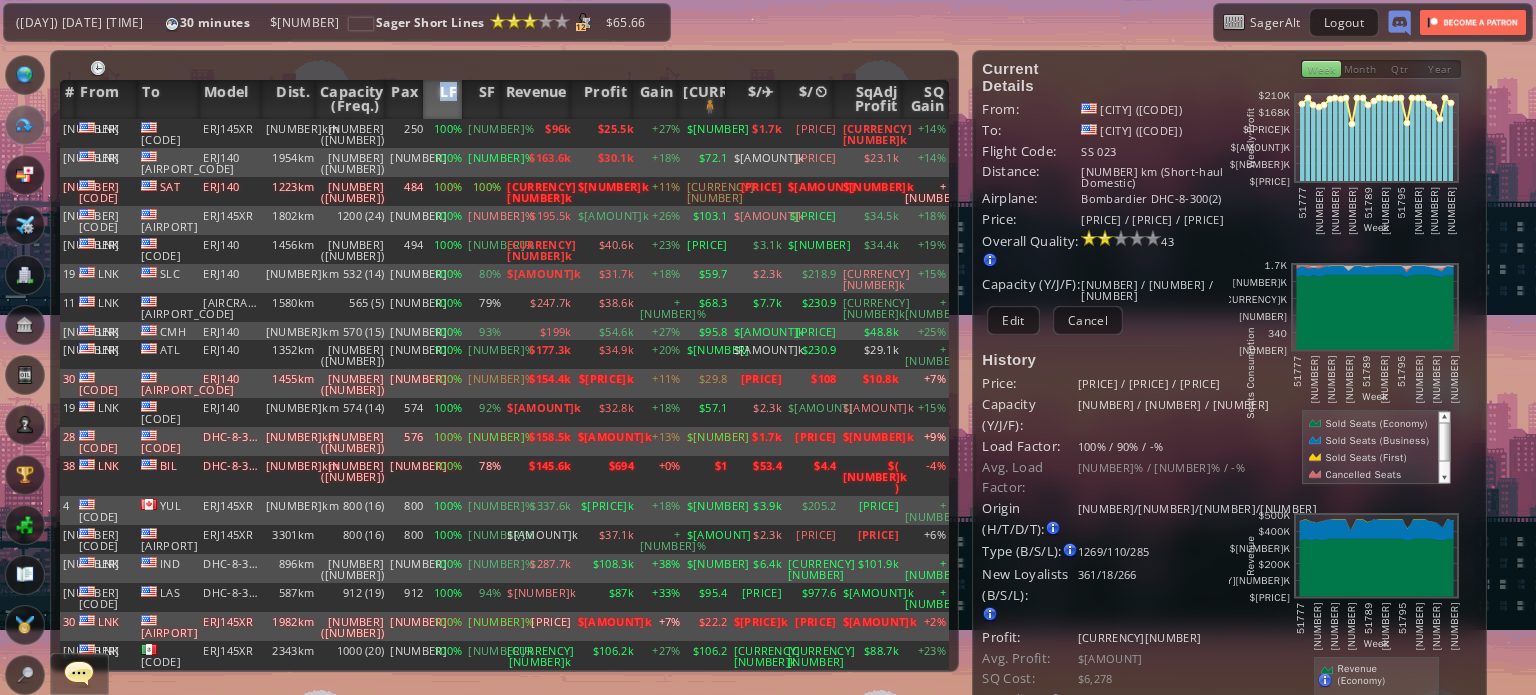 click on "LF" at bounding box center (442, 99) 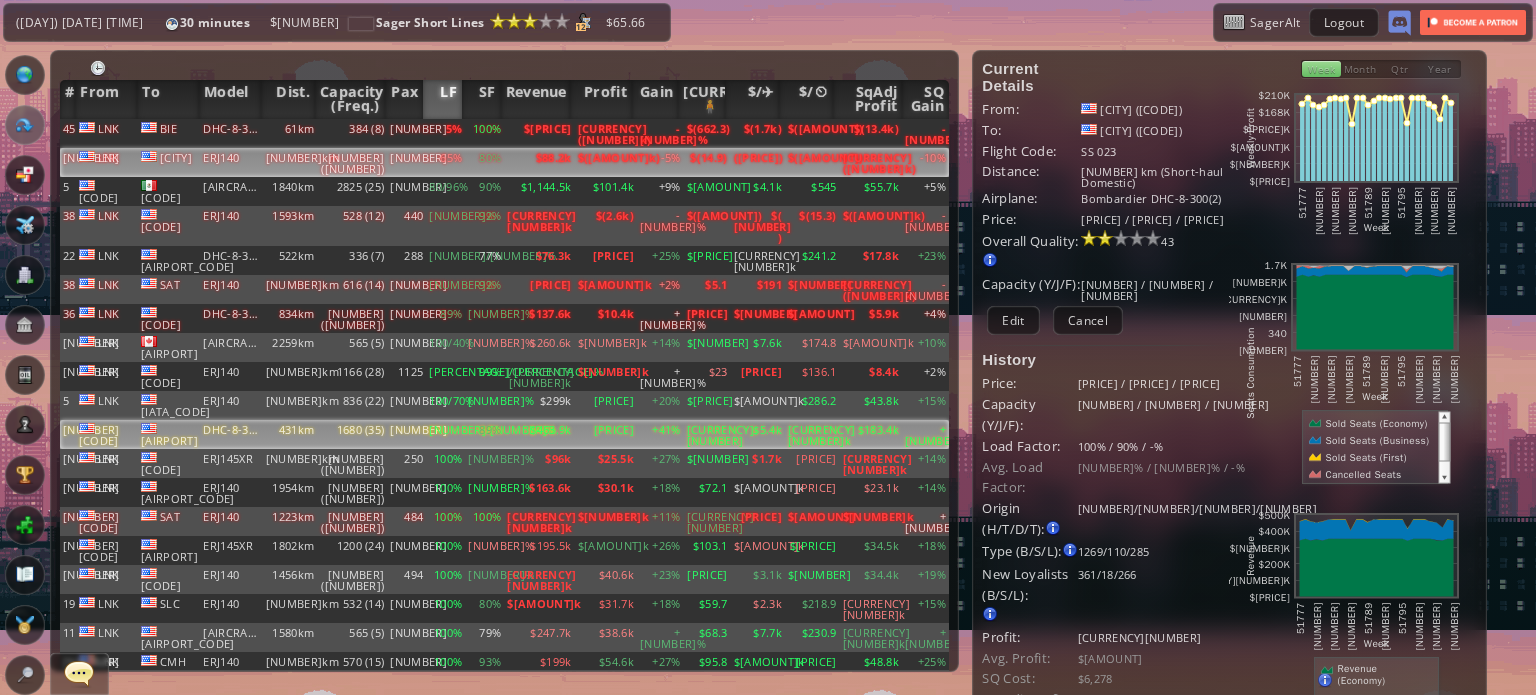 click on "65%" at bounding box center [445, 133] 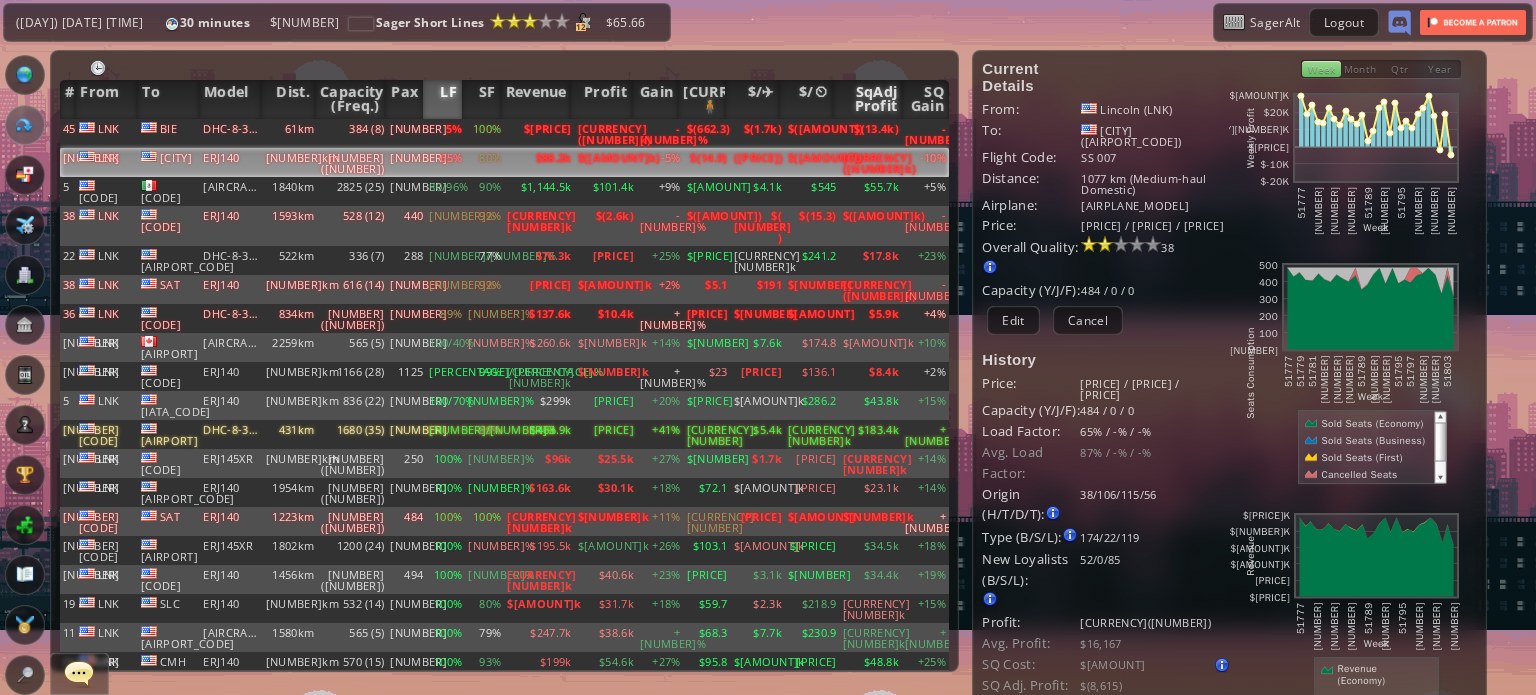 click on "SqAdj Profit" at bounding box center (868, 99) 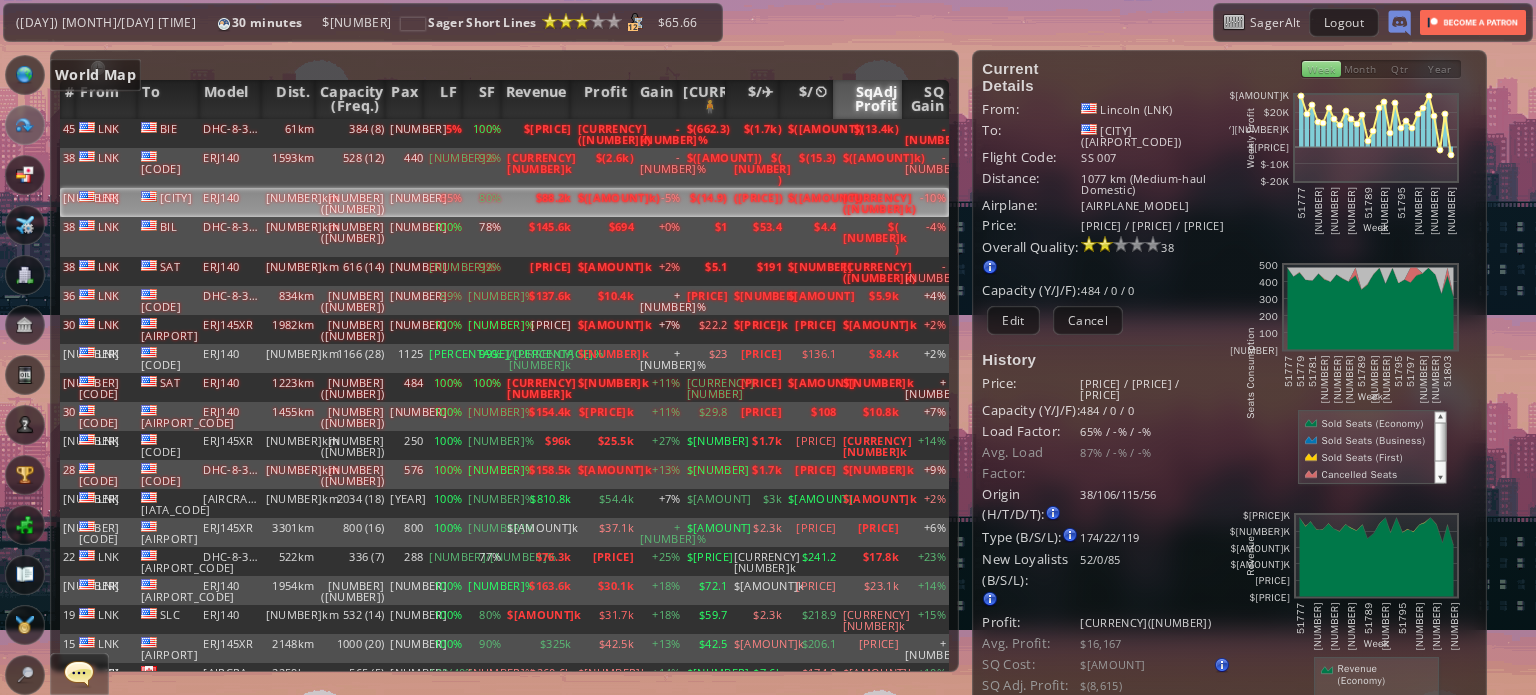 click at bounding box center (25, 75) 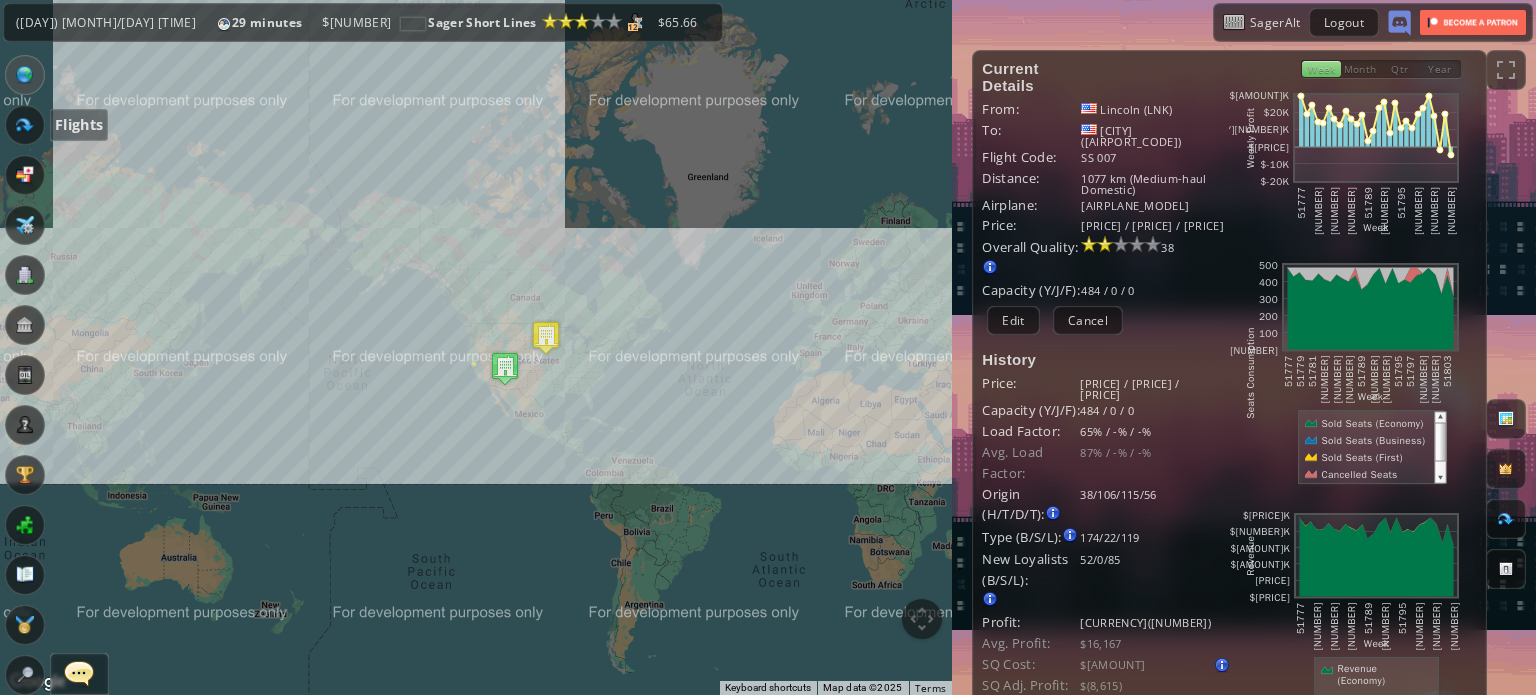 click at bounding box center [25, 125] 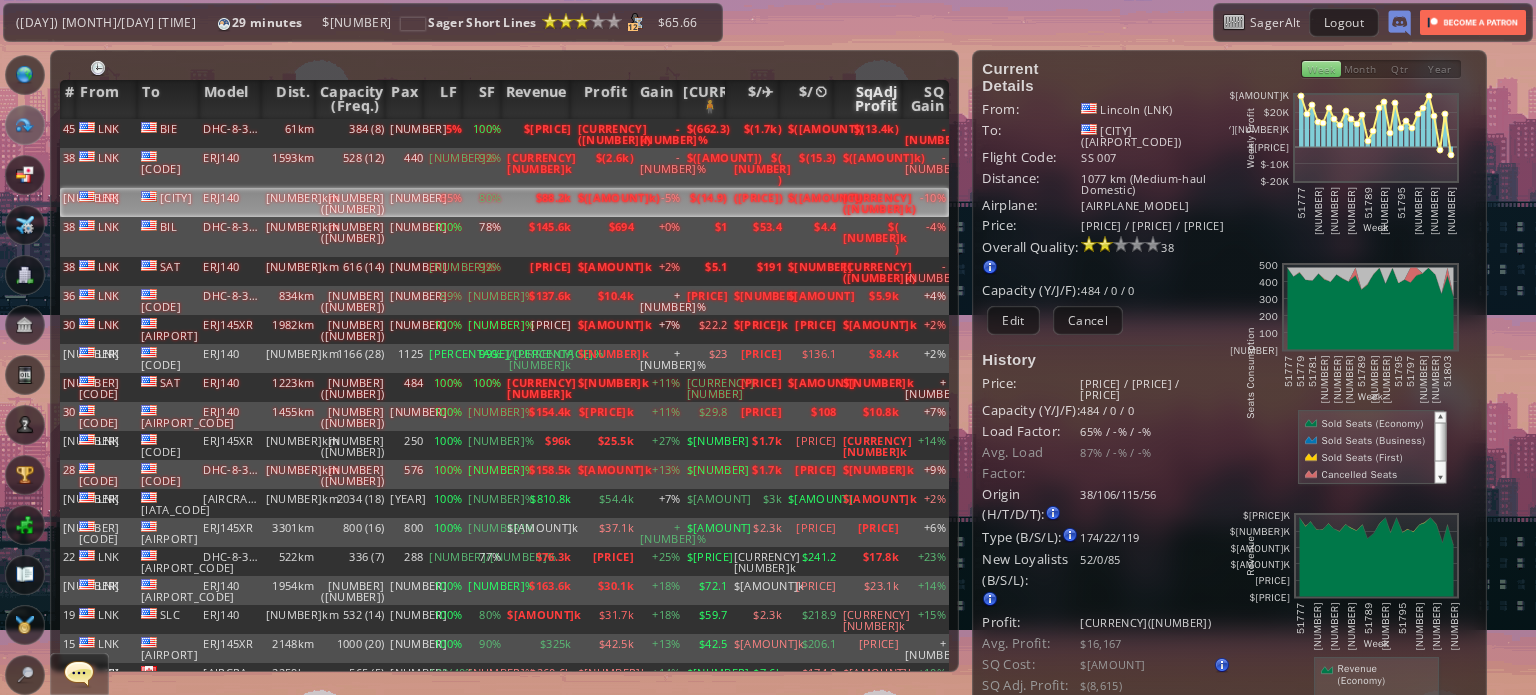 click on "SqAdj Profit" at bounding box center [868, 99] 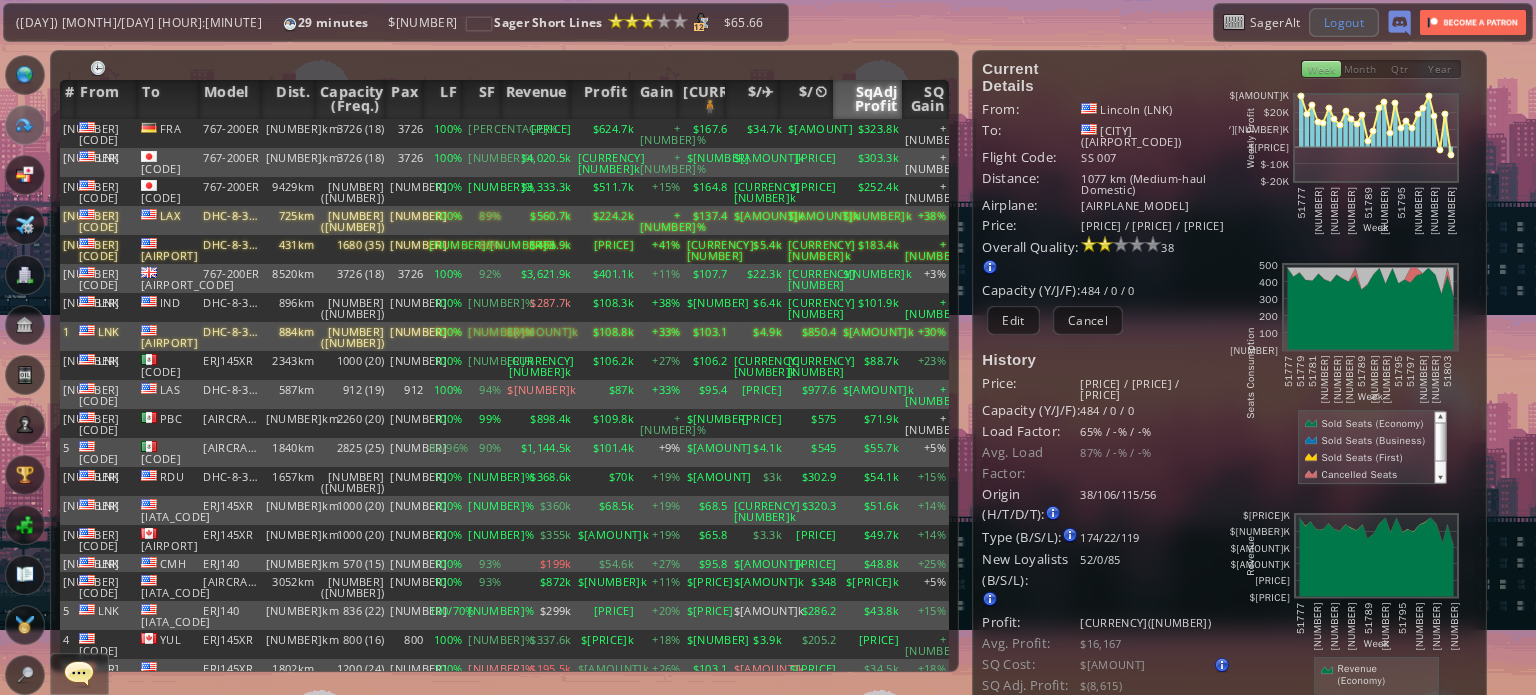 click on "Logout" at bounding box center [1344, 22] 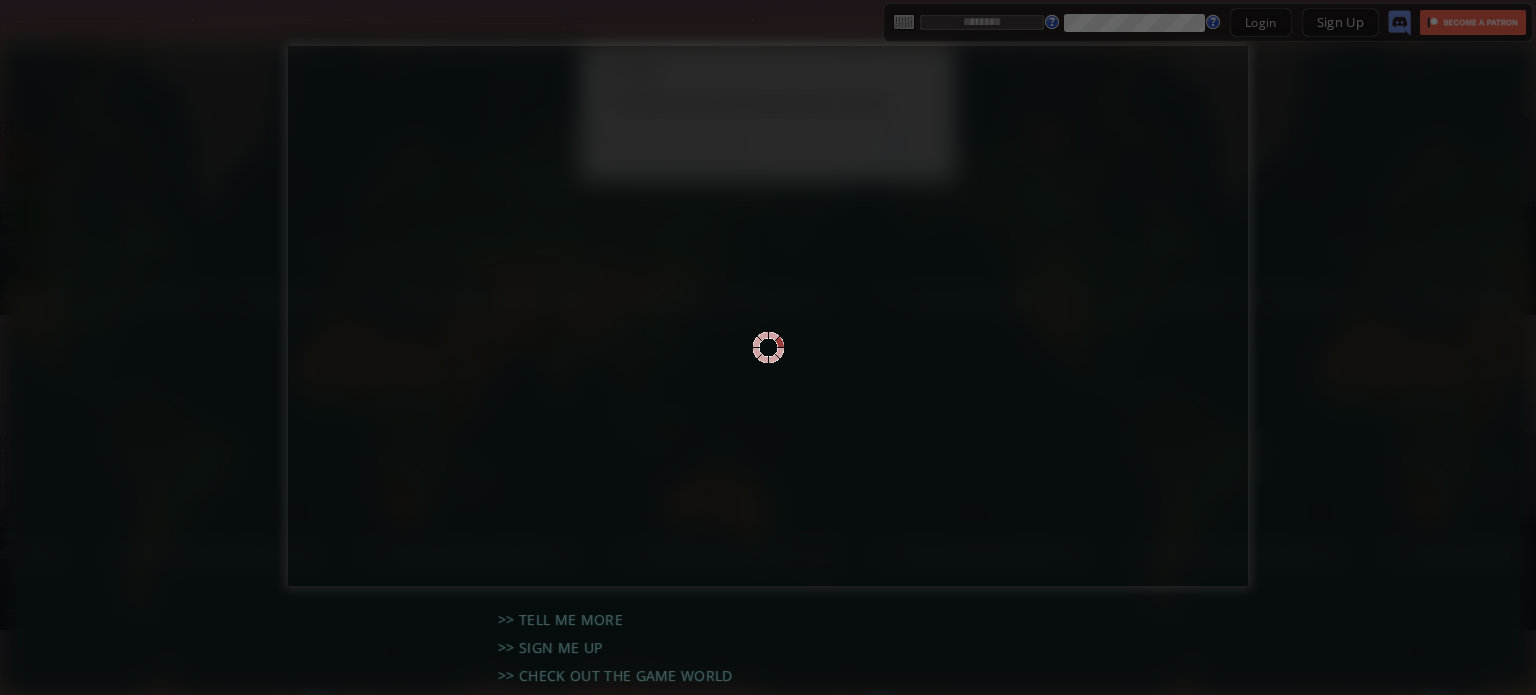 scroll, scrollTop: 0, scrollLeft: 0, axis: both 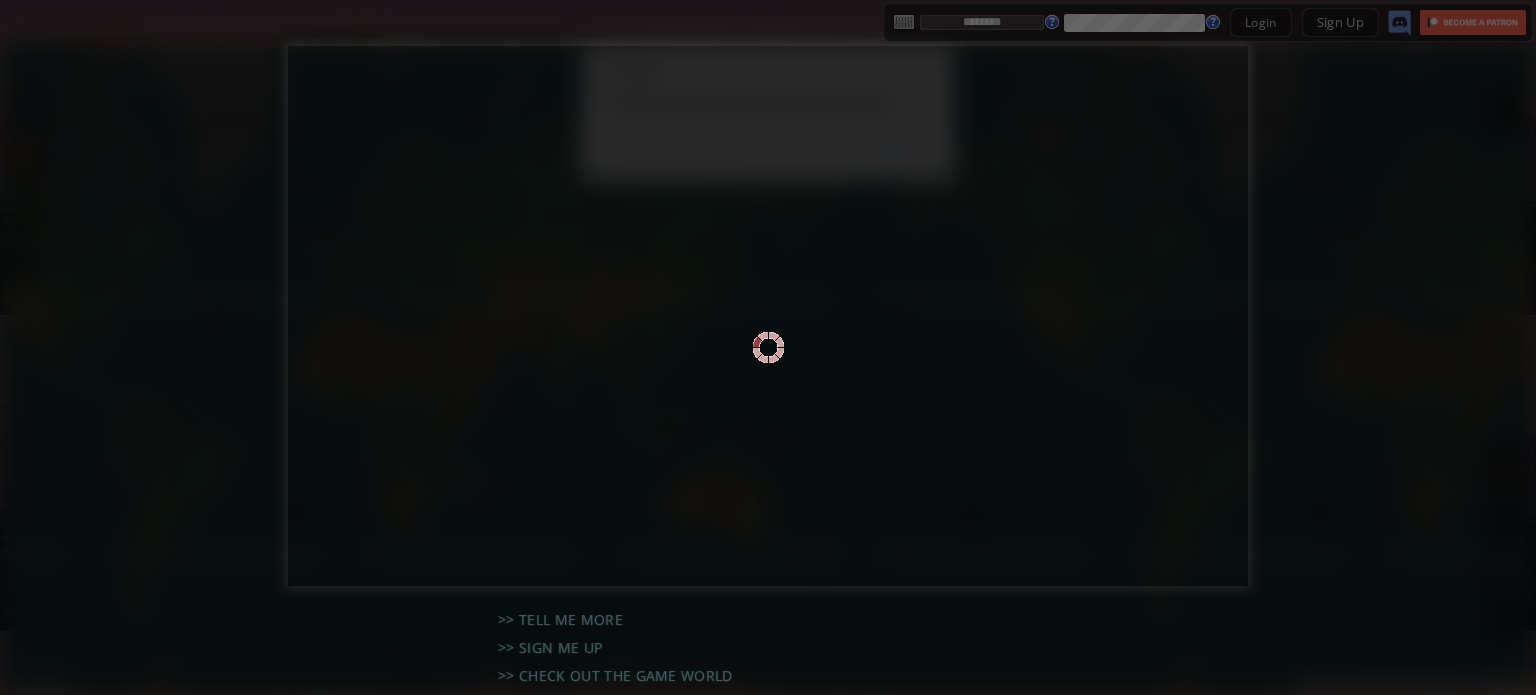 click at bounding box center (768, 347) 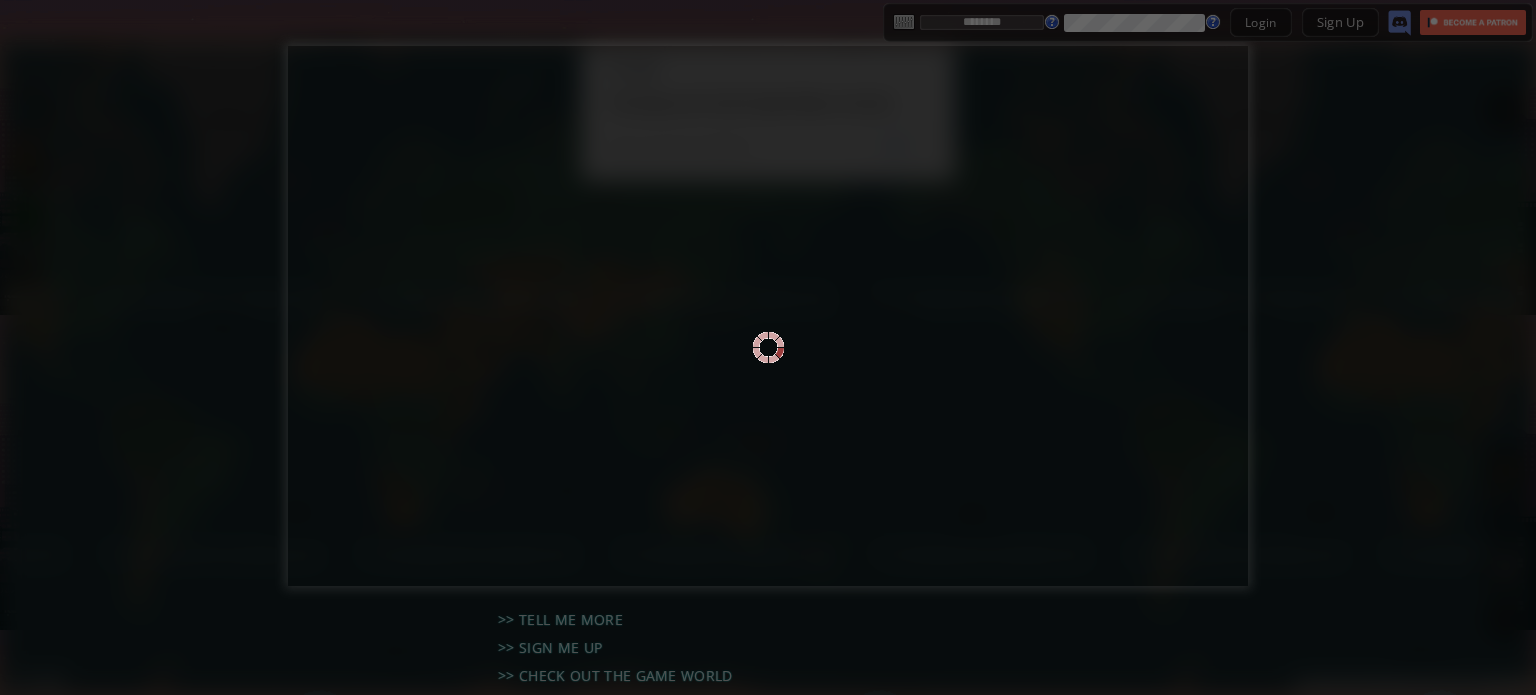 click at bounding box center (768, 347) 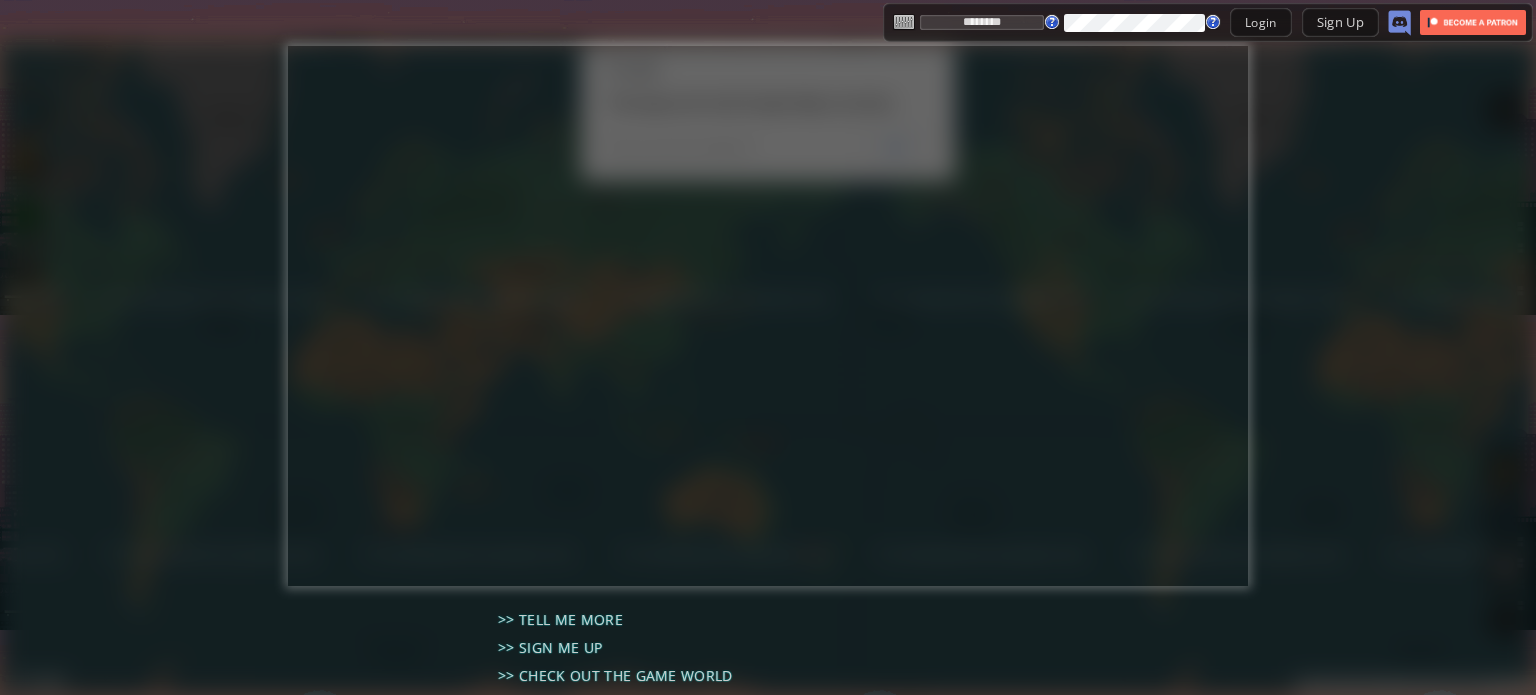 click on "********" at bounding box center [982, 22] 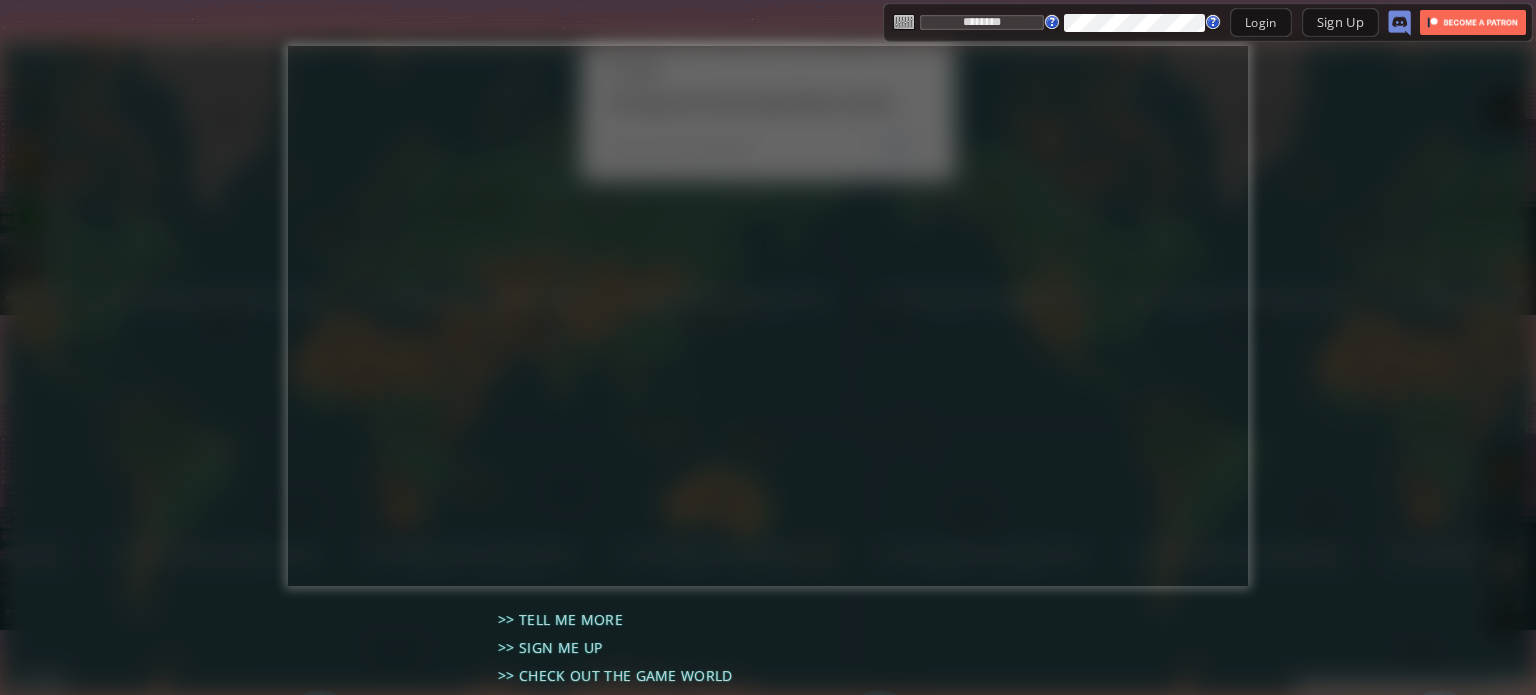 type on "********" 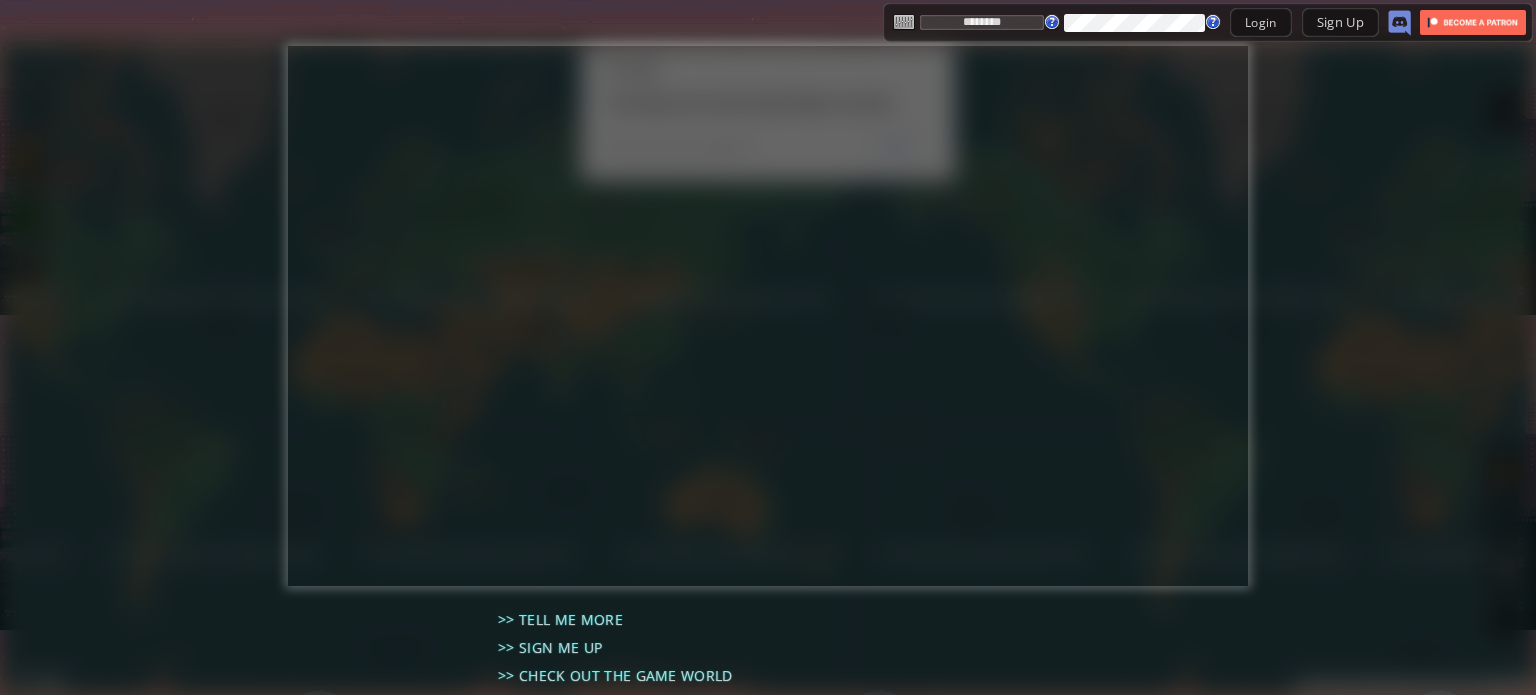click on "********
Login
Sign Up" at bounding box center (1152, 22) 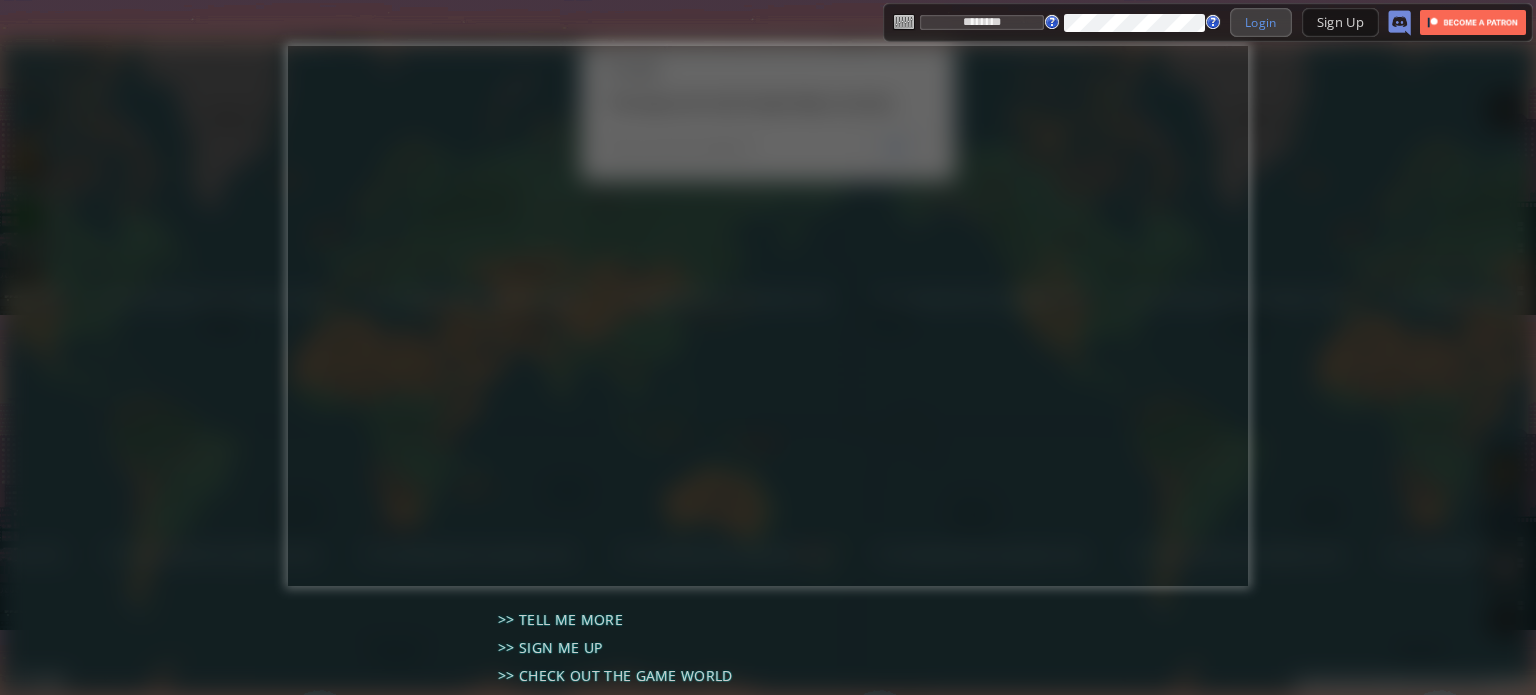 click on "Login" at bounding box center [1261, 22] 